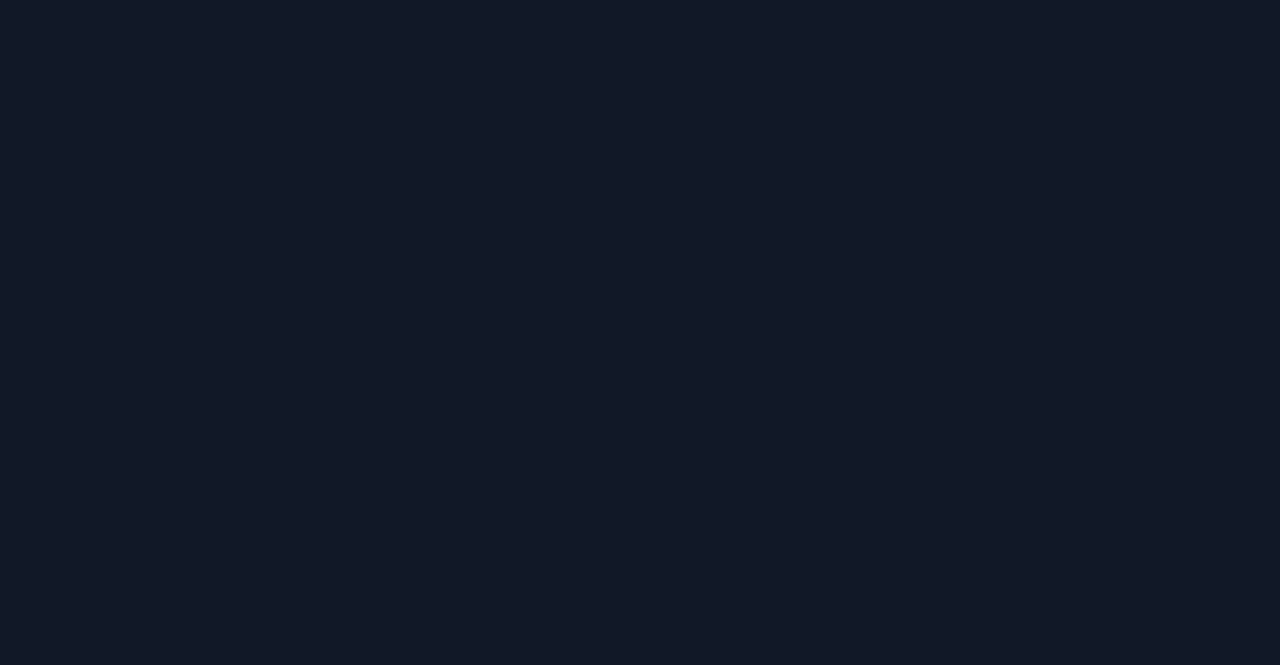 scroll, scrollTop: 0, scrollLeft: 0, axis: both 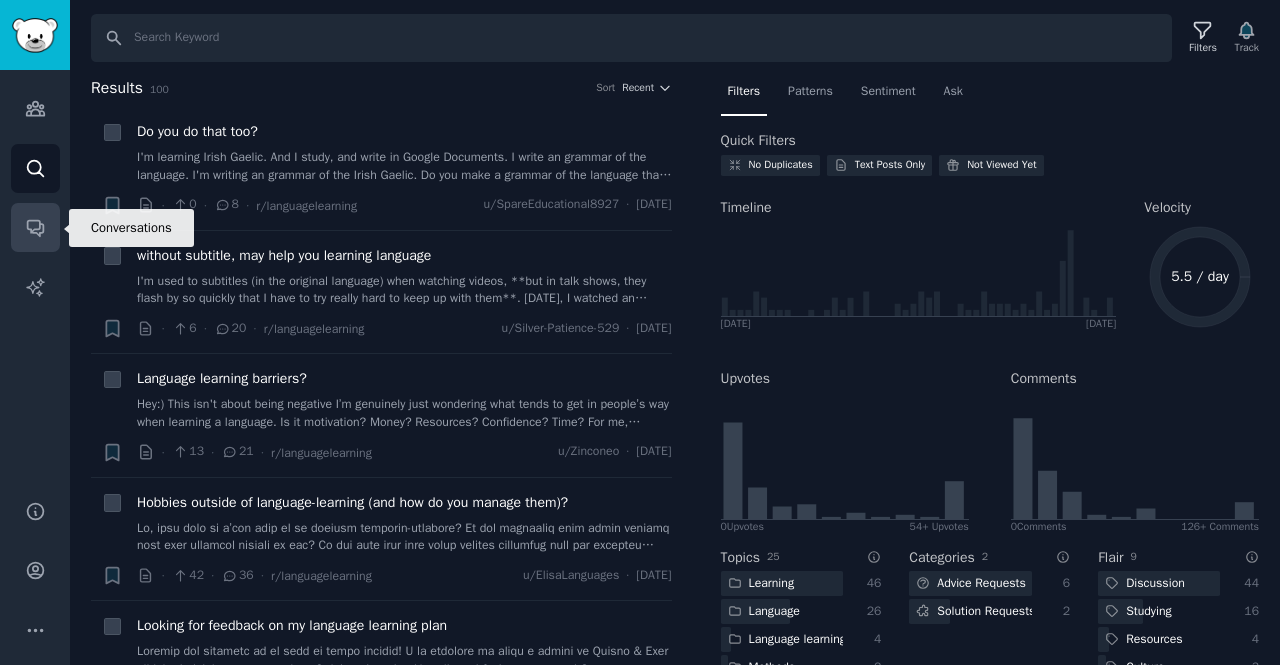 click 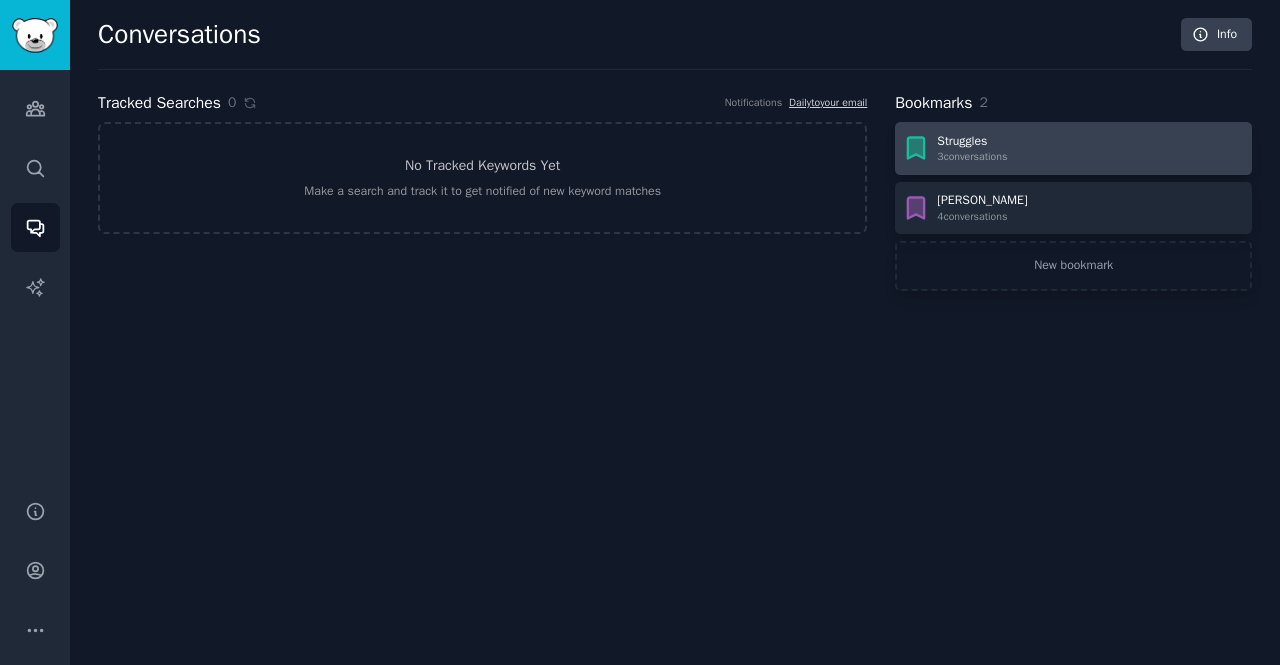 click on "Struggles" at bounding box center [972, 142] 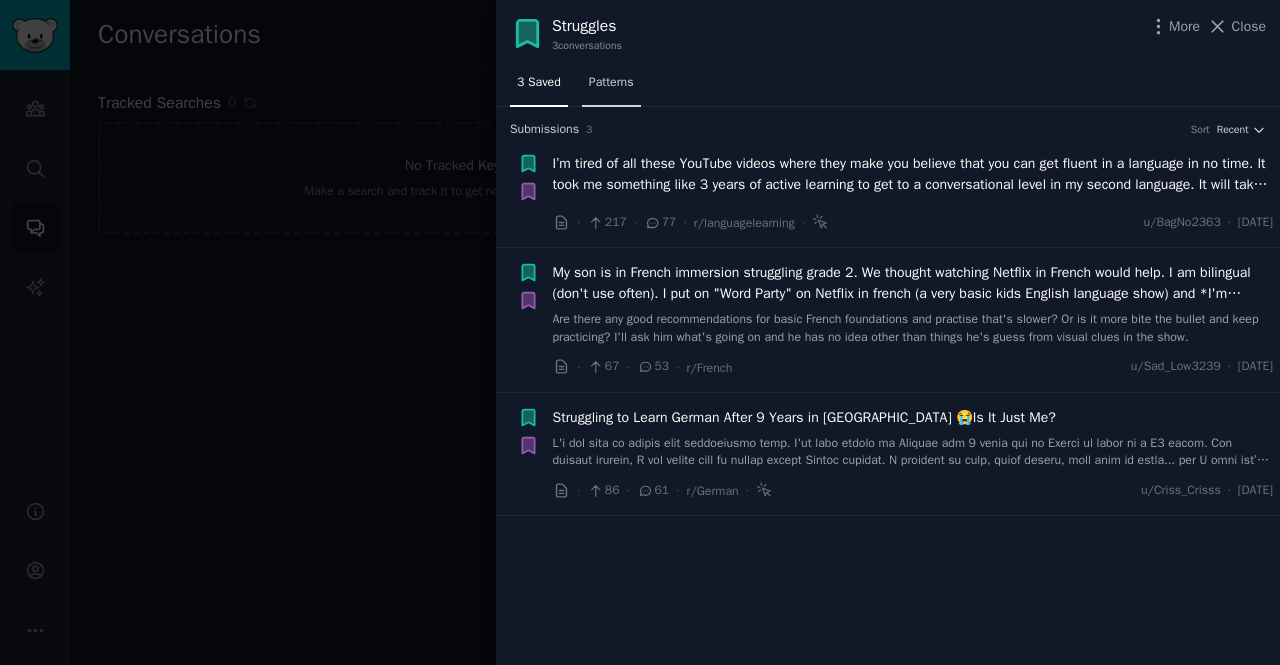 click on "Patterns" at bounding box center (611, 83) 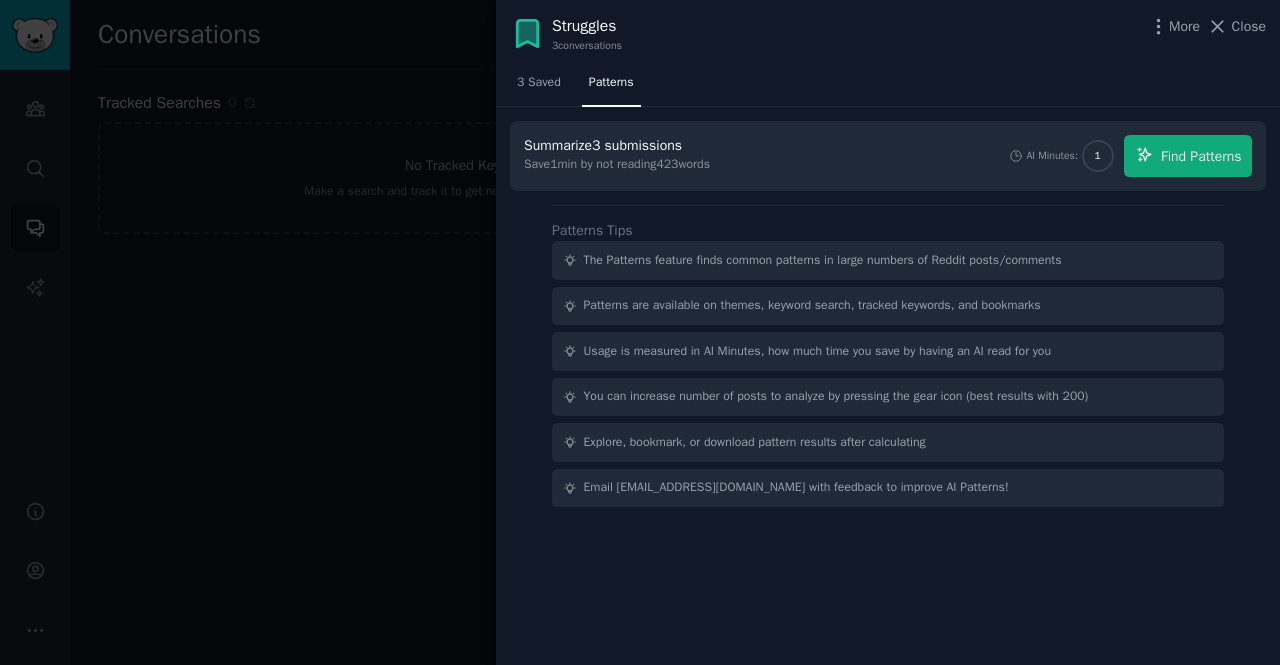 click 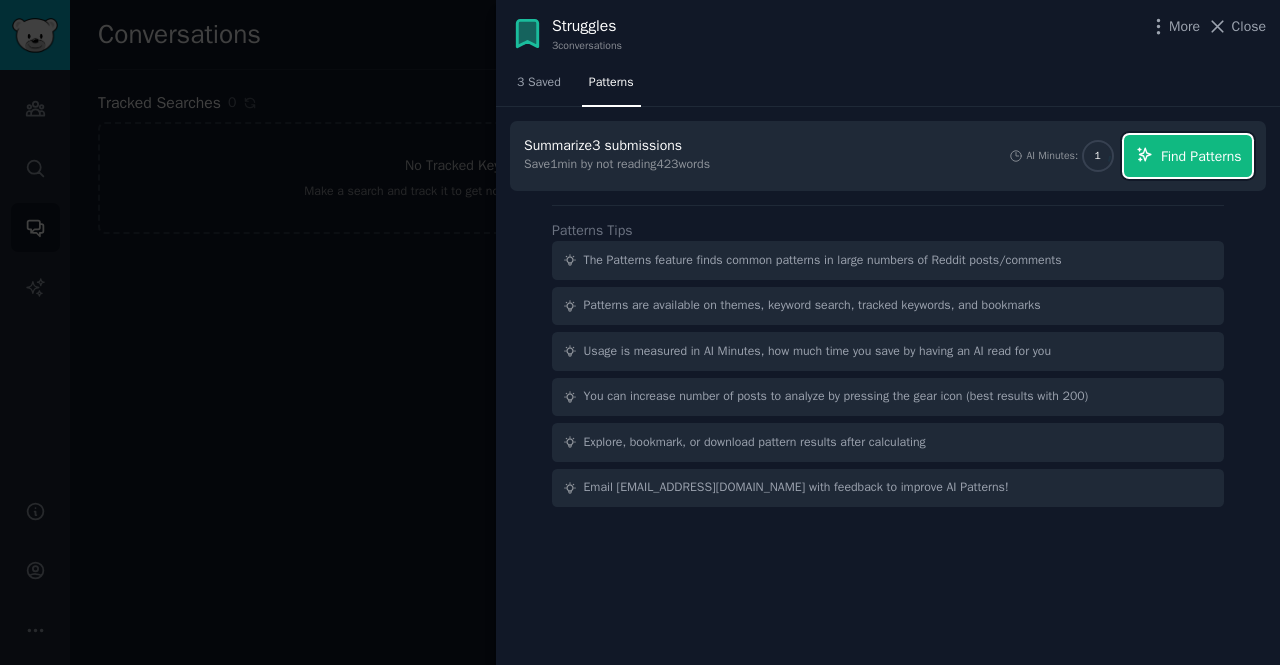 click on "Find Patterns" at bounding box center [1201, 156] 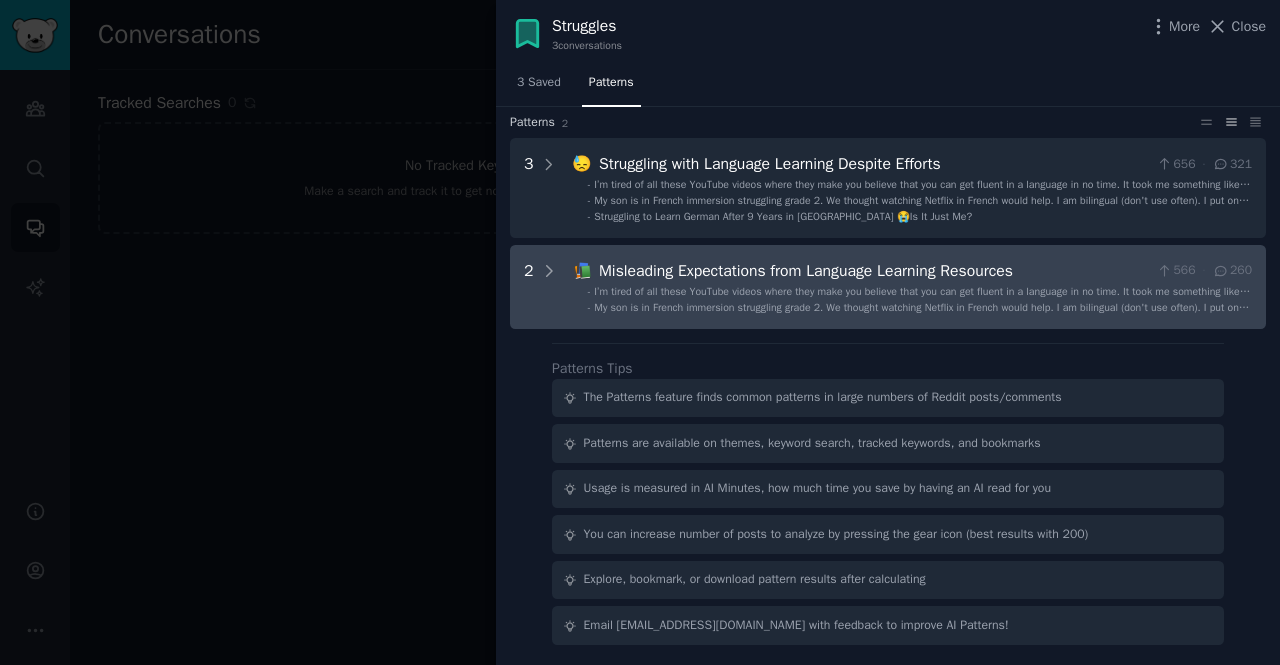 scroll, scrollTop: 0, scrollLeft: 0, axis: both 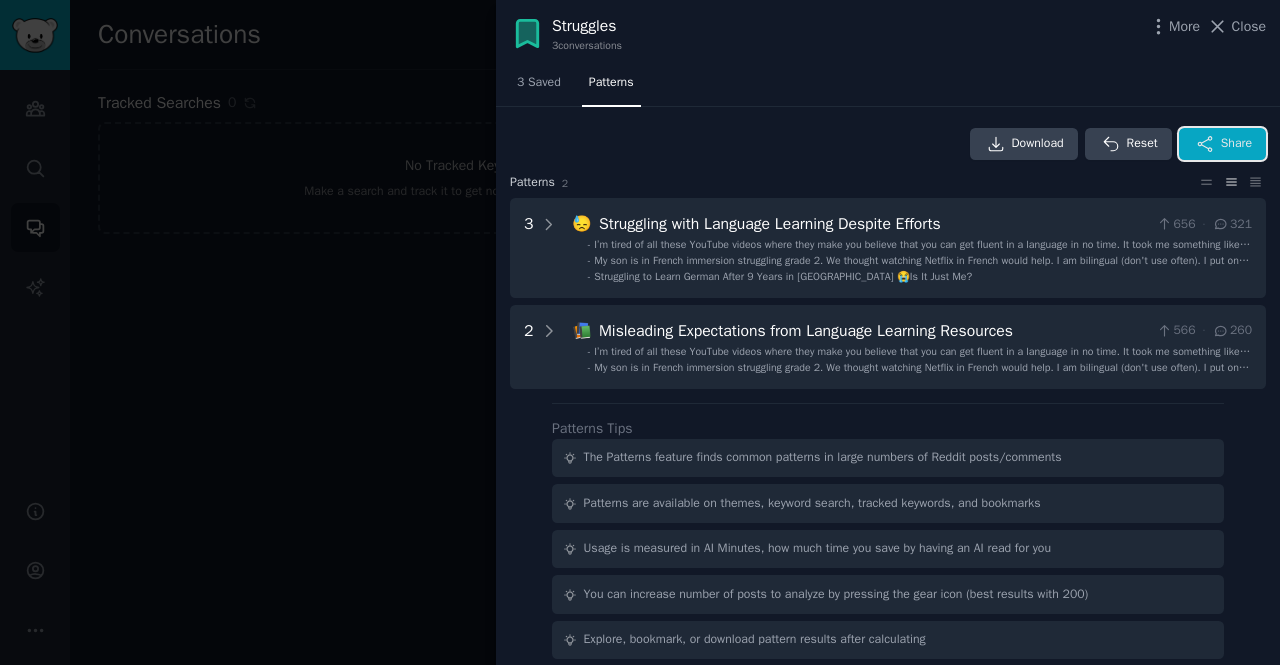 click on "Share" at bounding box center [1222, 144] 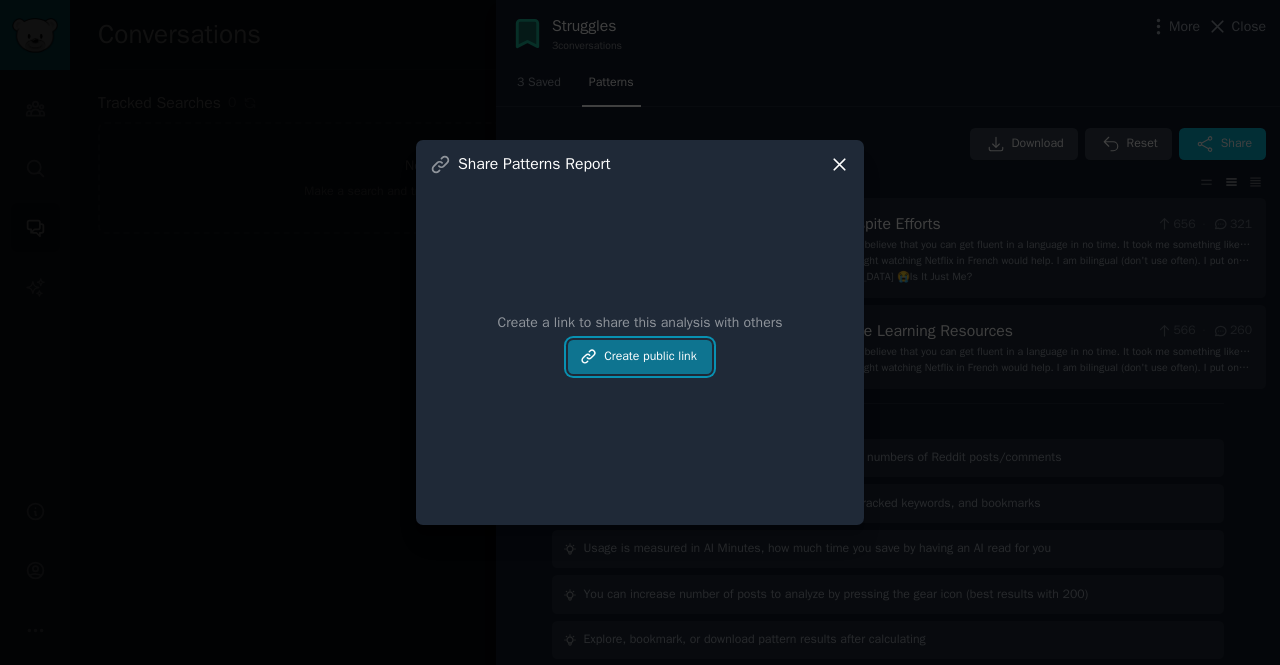 click 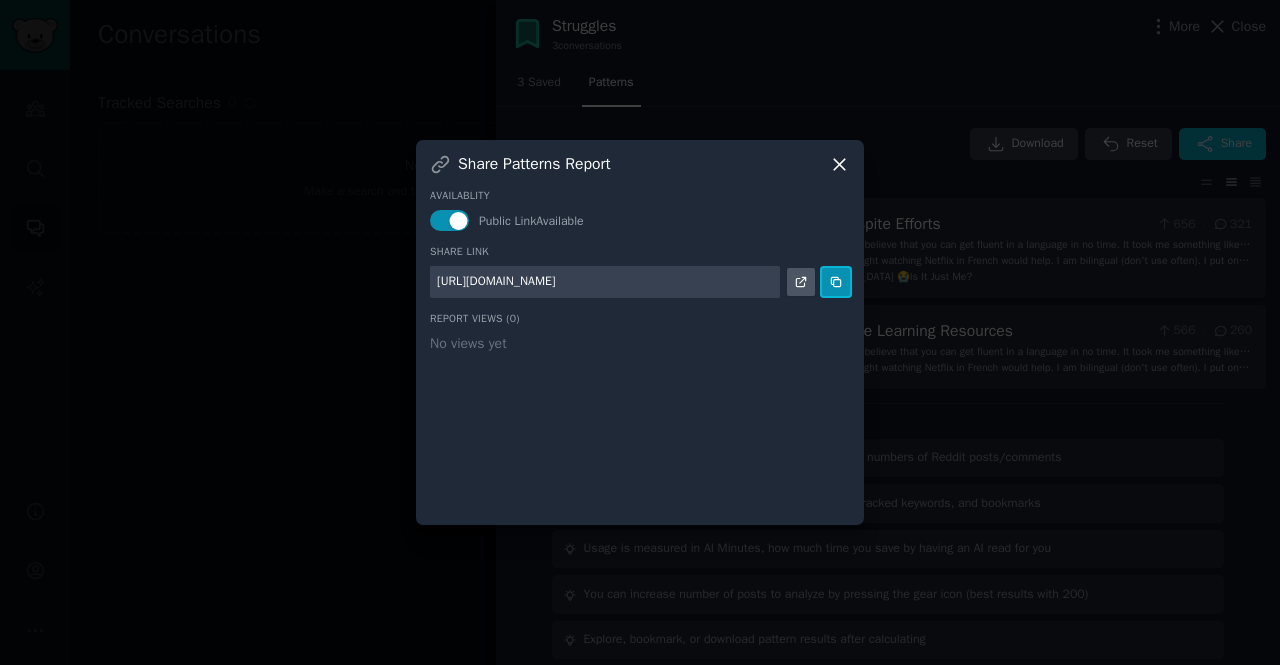 drag, startPoint x: 839, startPoint y: 278, endPoint x: 843, endPoint y: 154, distance: 124.0645 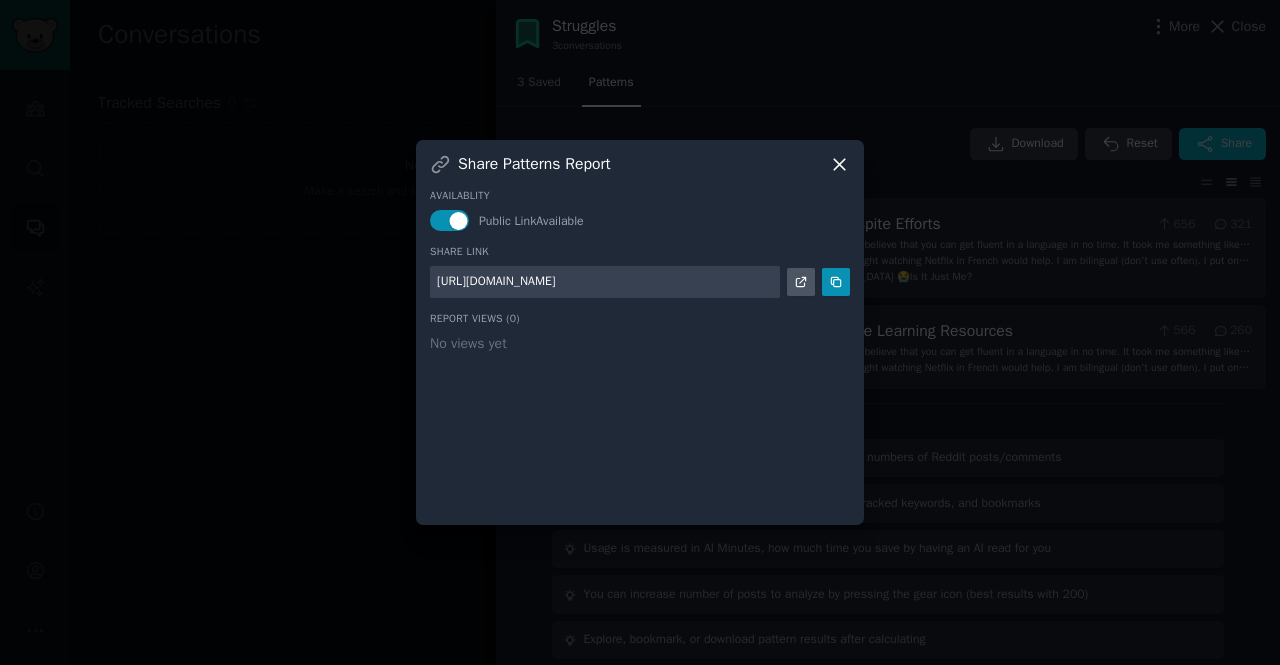 click 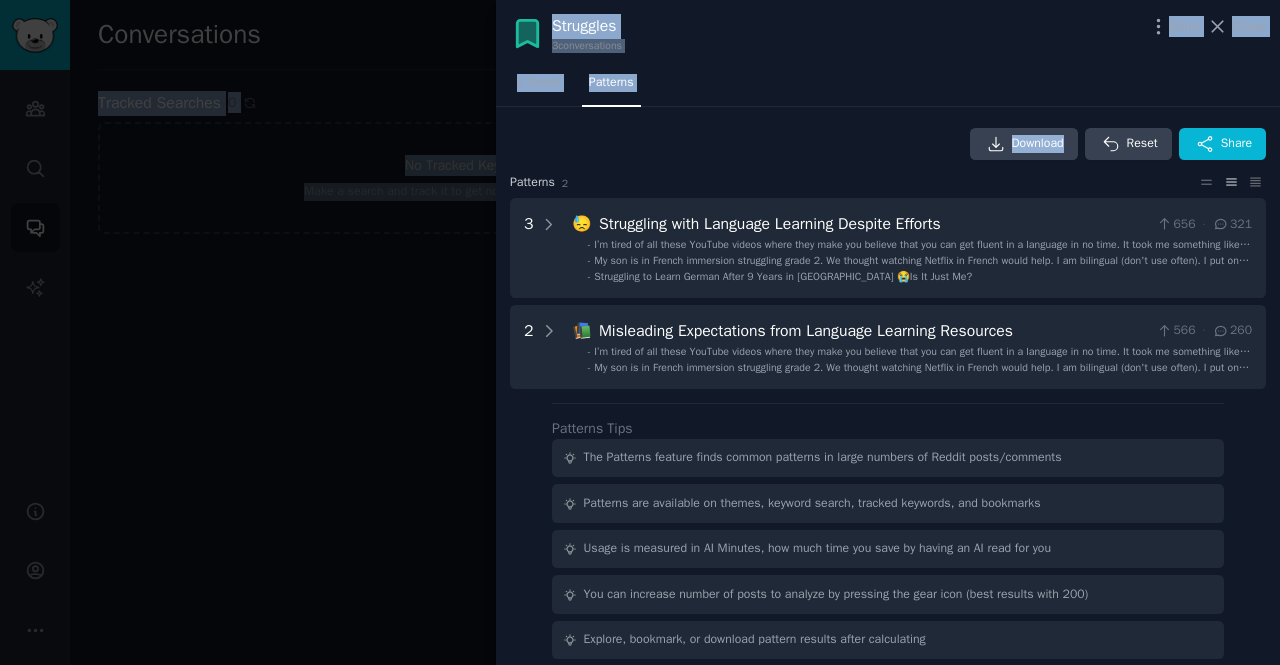 drag, startPoint x: 843, startPoint y: 154, endPoint x: 972, endPoint y: -77, distance: 264.57892 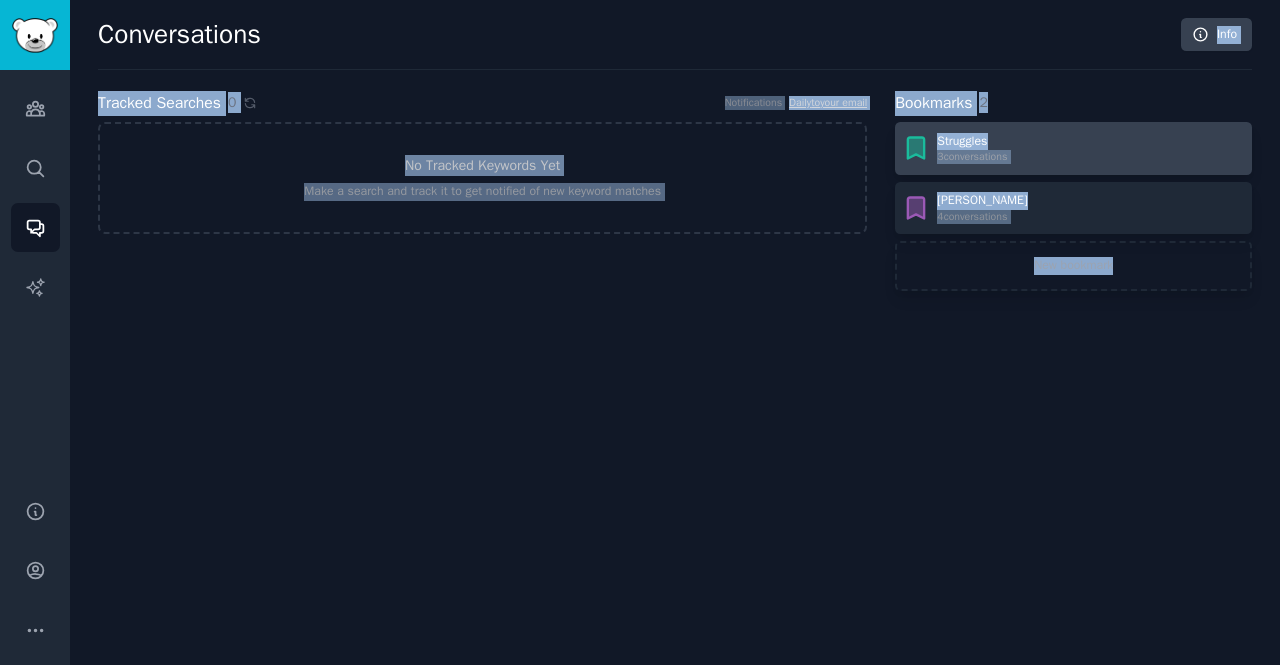click on "Struggles 3  conversation s" at bounding box center [1073, 149] 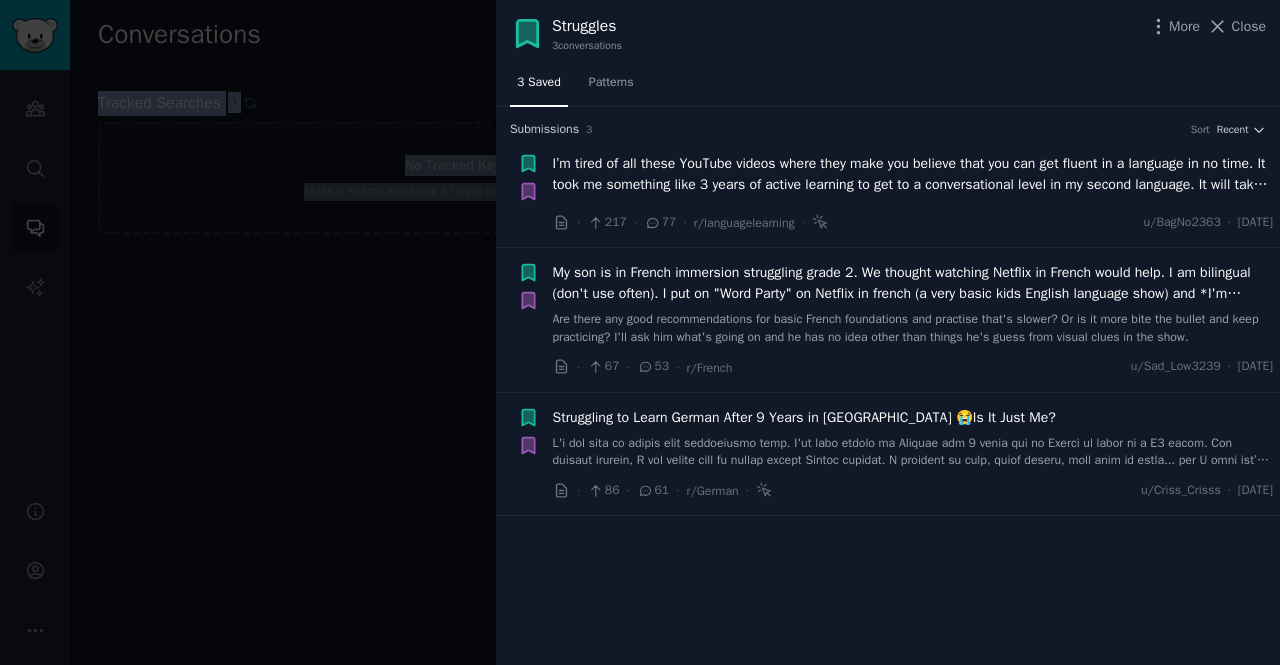 click on "I’m tired of all these YouTube videos where they make you believe that you can get fluent in a language in no time. It took me something like 3 years of active learning to get to a conversational level in my second language. It will take me 3 to 6 more years to get close to the native-like level." at bounding box center (913, 174) 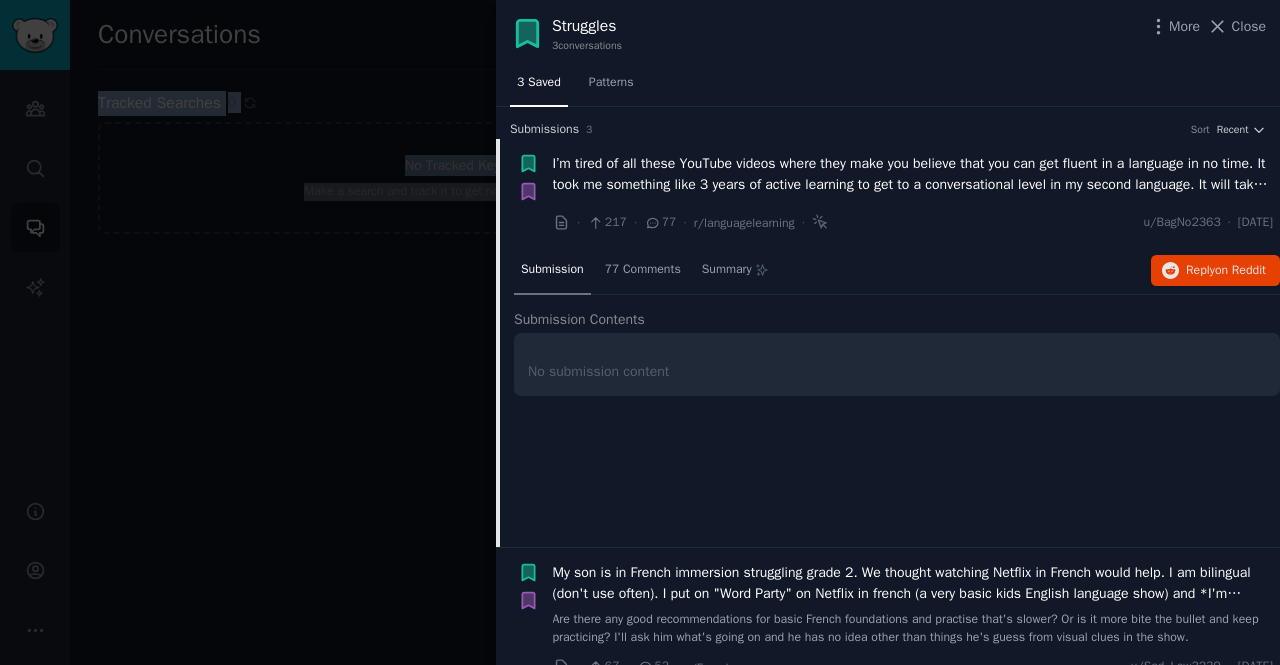 scroll, scrollTop: 31, scrollLeft: 0, axis: vertical 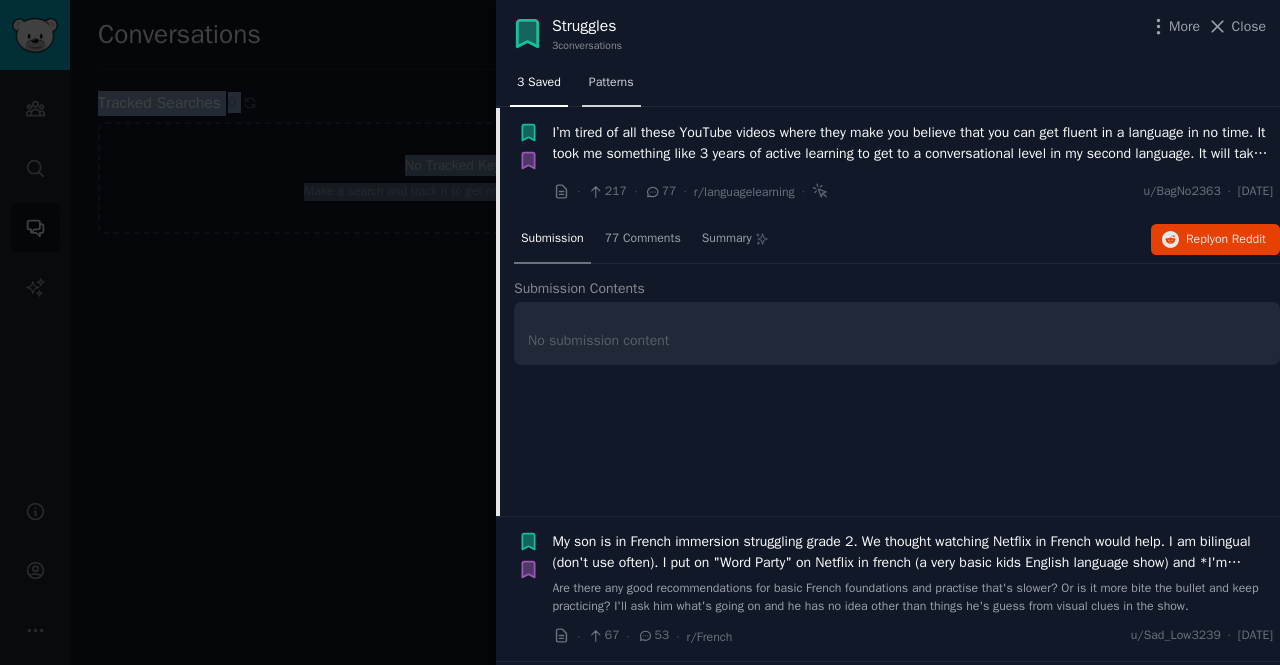 click on "Patterns" at bounding box center [611, 83] 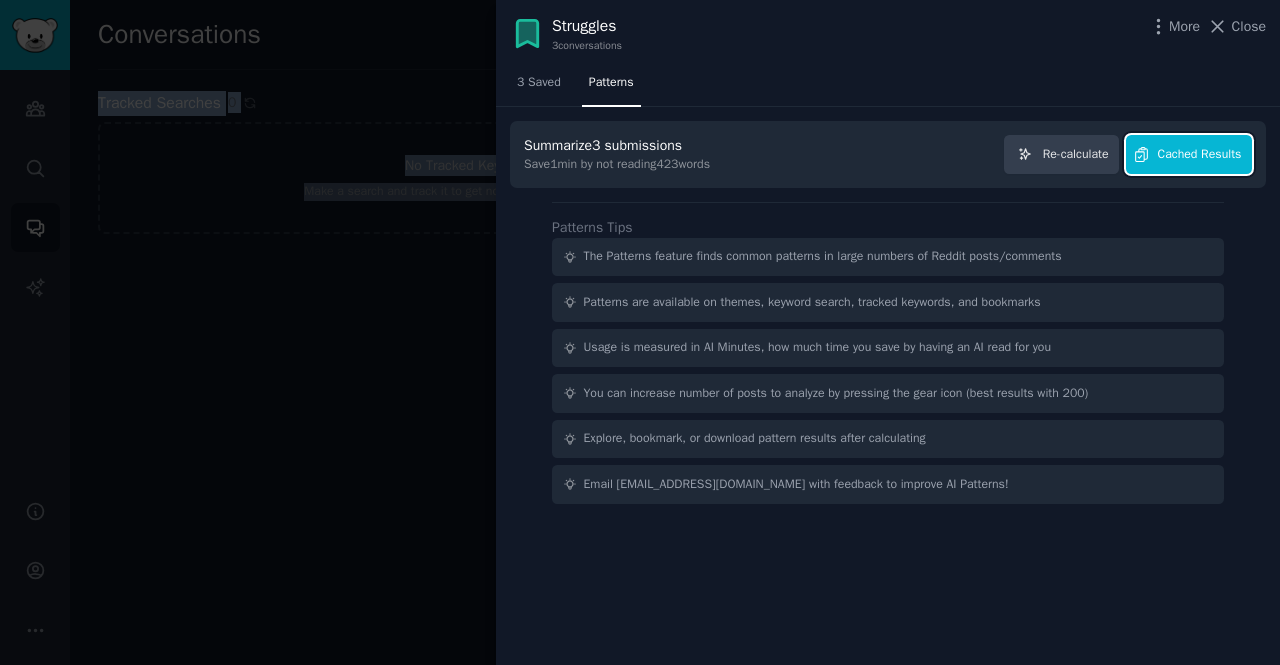 click on "Cached Results" at bounding box center [1200, 155] 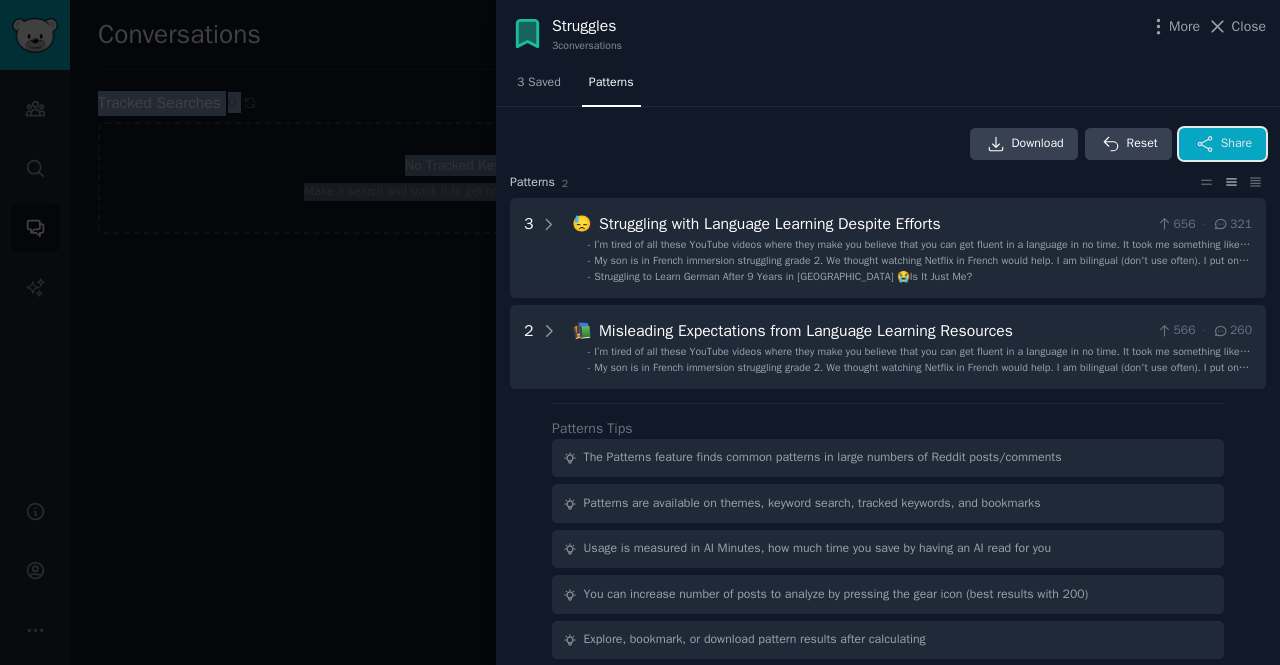 click on "Share" at bounding box center (1222, 144) 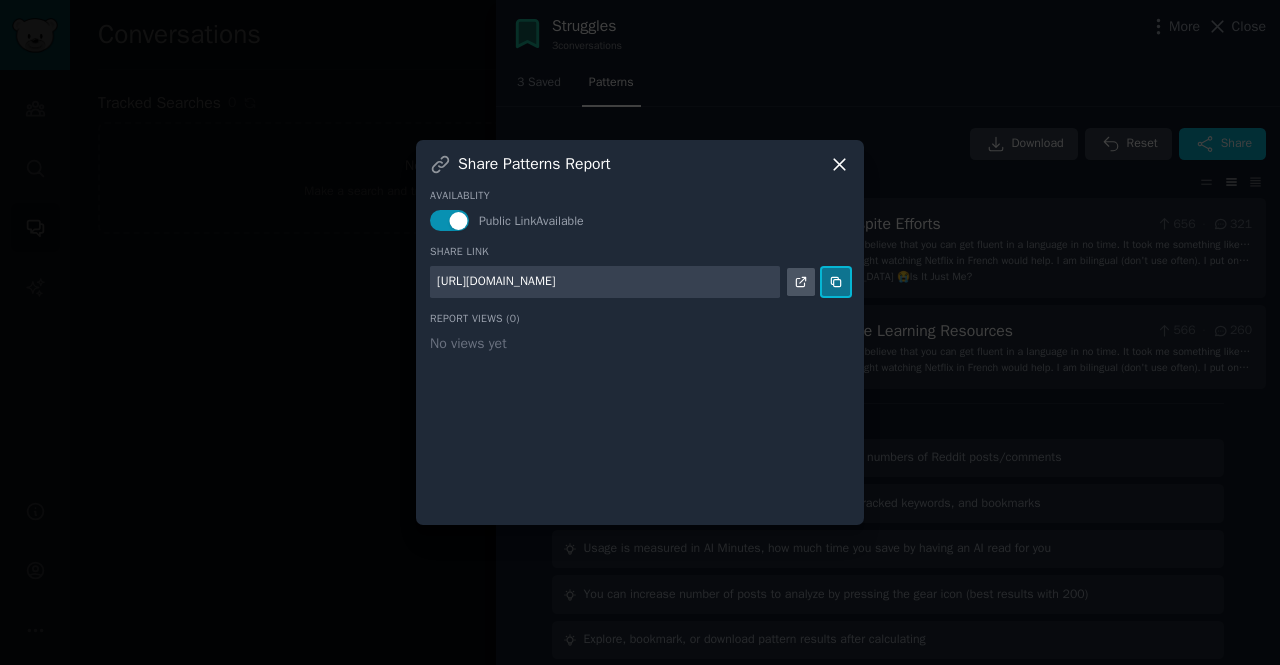 click 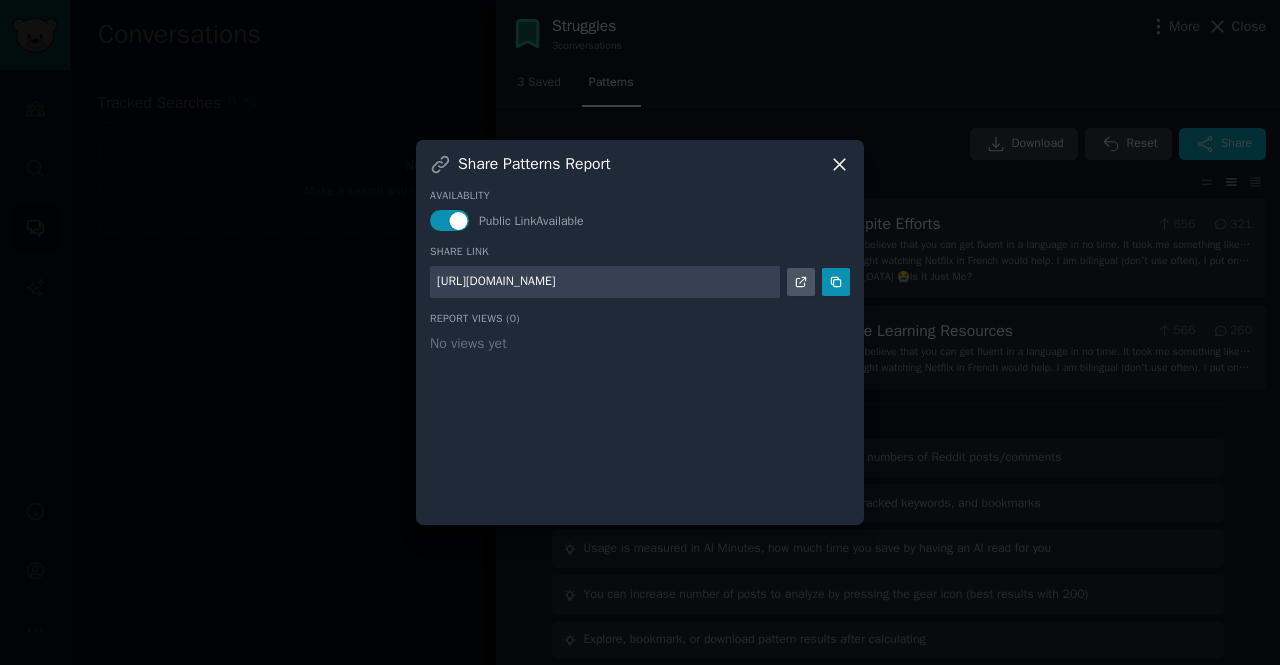 click 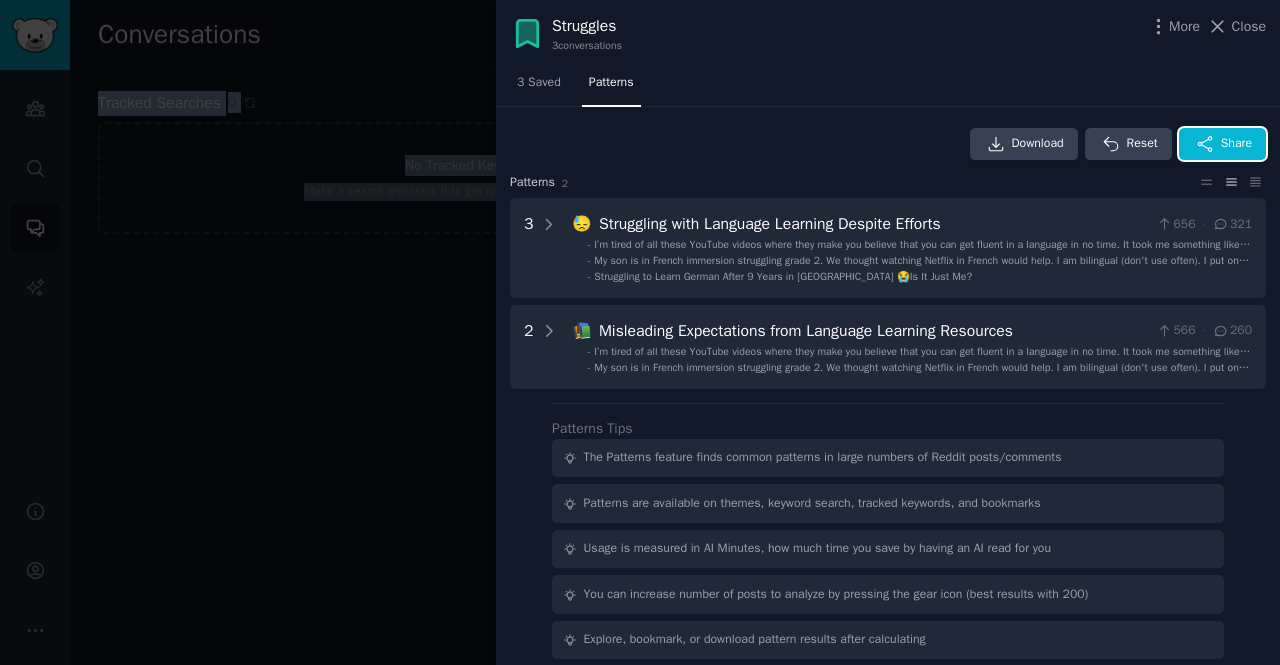 scroll, scrollTop: 60, scrollLeft: 0, axis: vertical 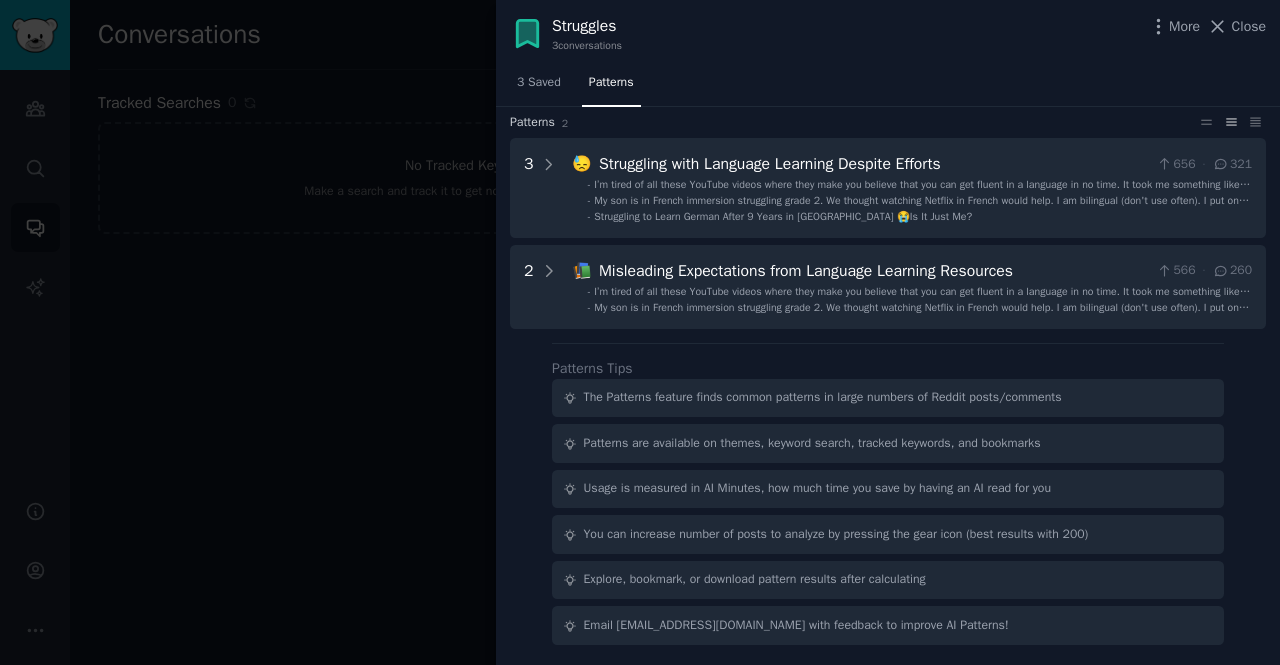 click at bounding box center [640, 332] 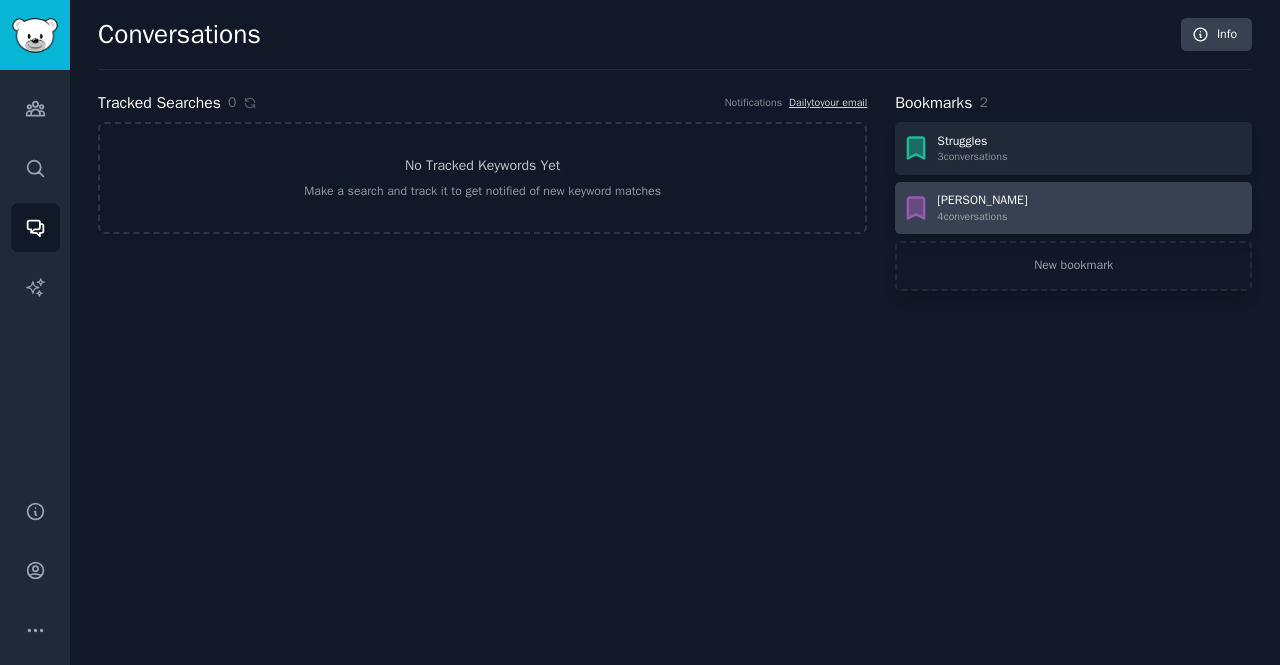 click on "Anna 4  conversation s" at bounding box center [1073, 208] 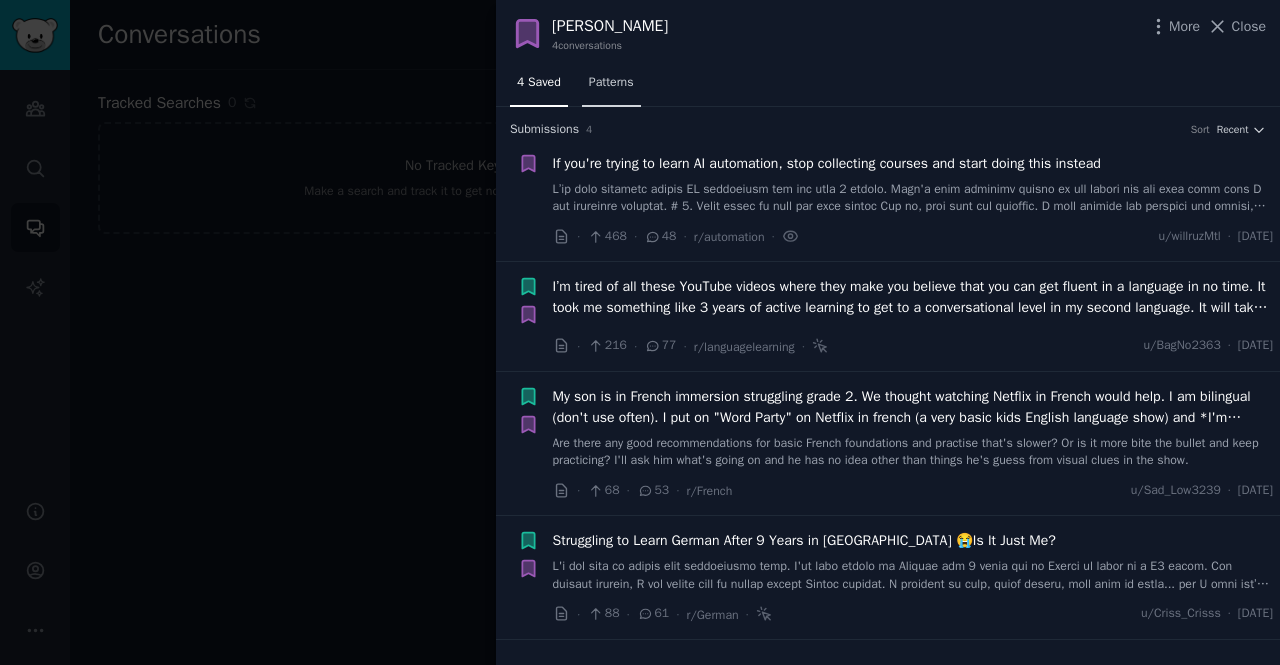 click on "Patterns" at bounding box center [611, 83] 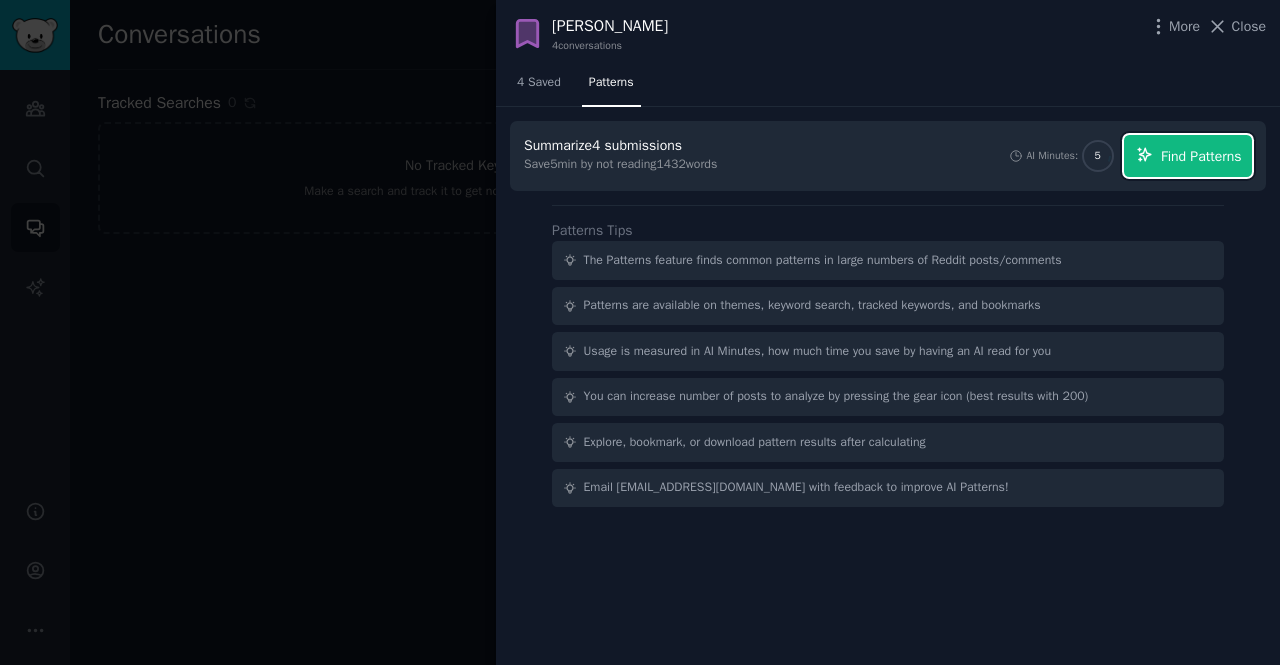 click on "Find Patterns" at bounding box center [1201, 156] 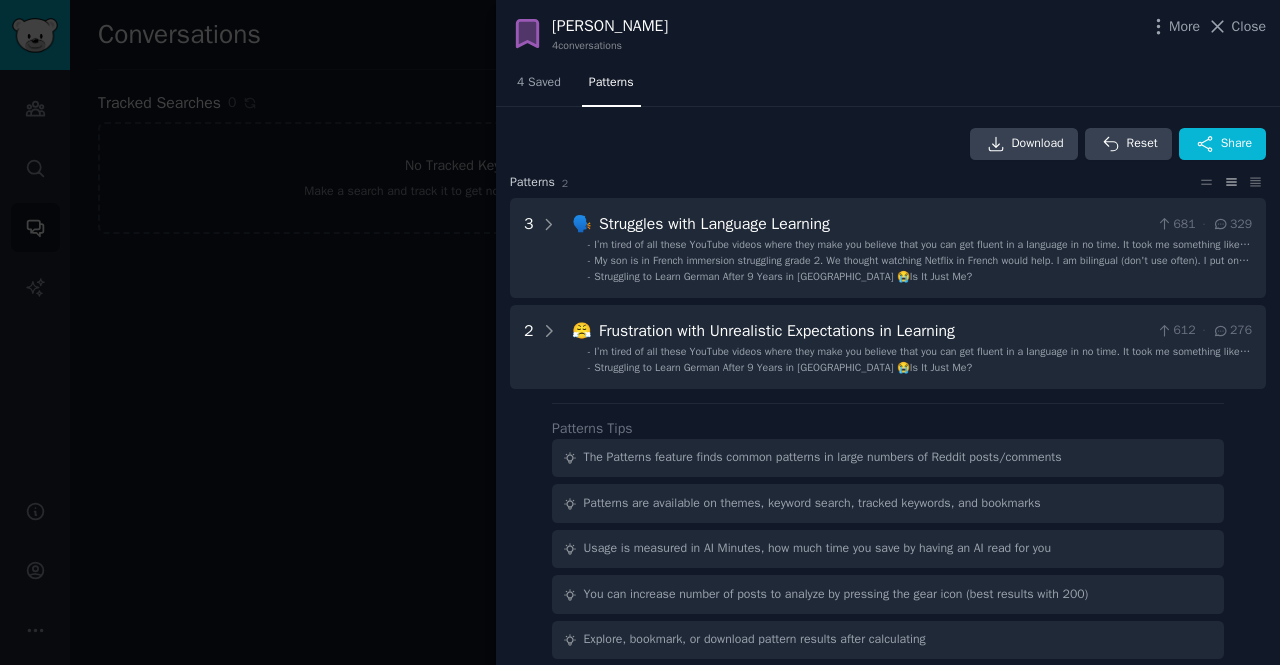 click at bounding box center (640, 332) 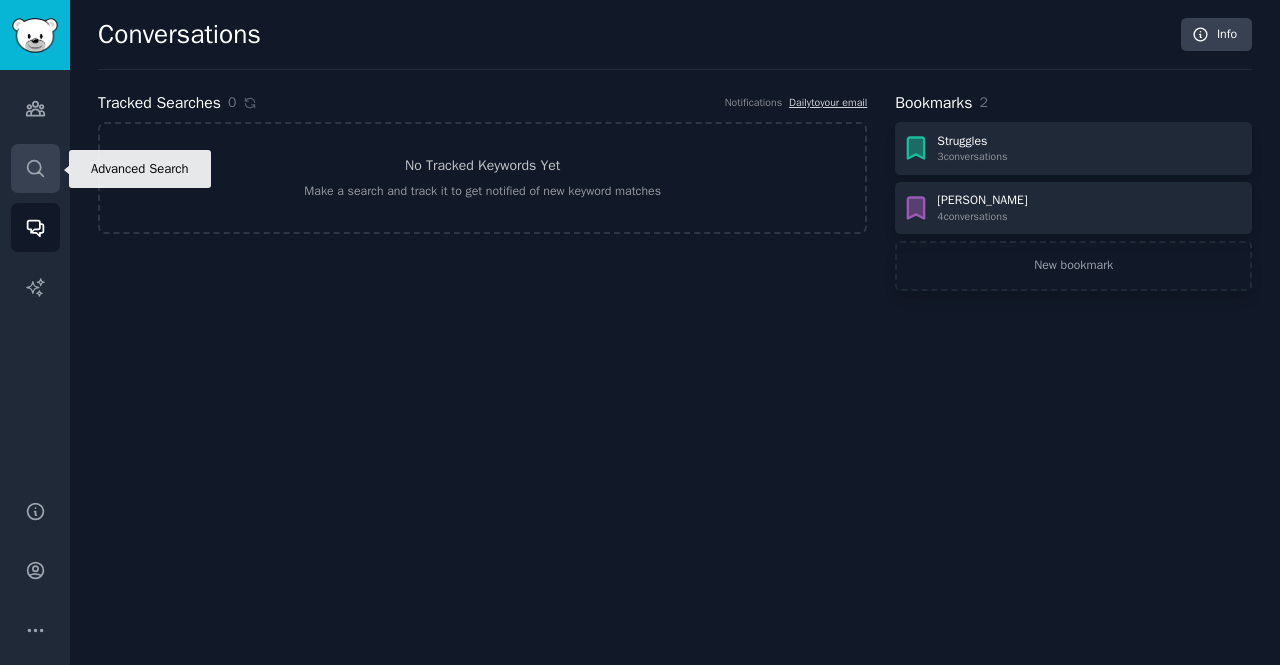 click on "Search" at bounding box center (35, 168) 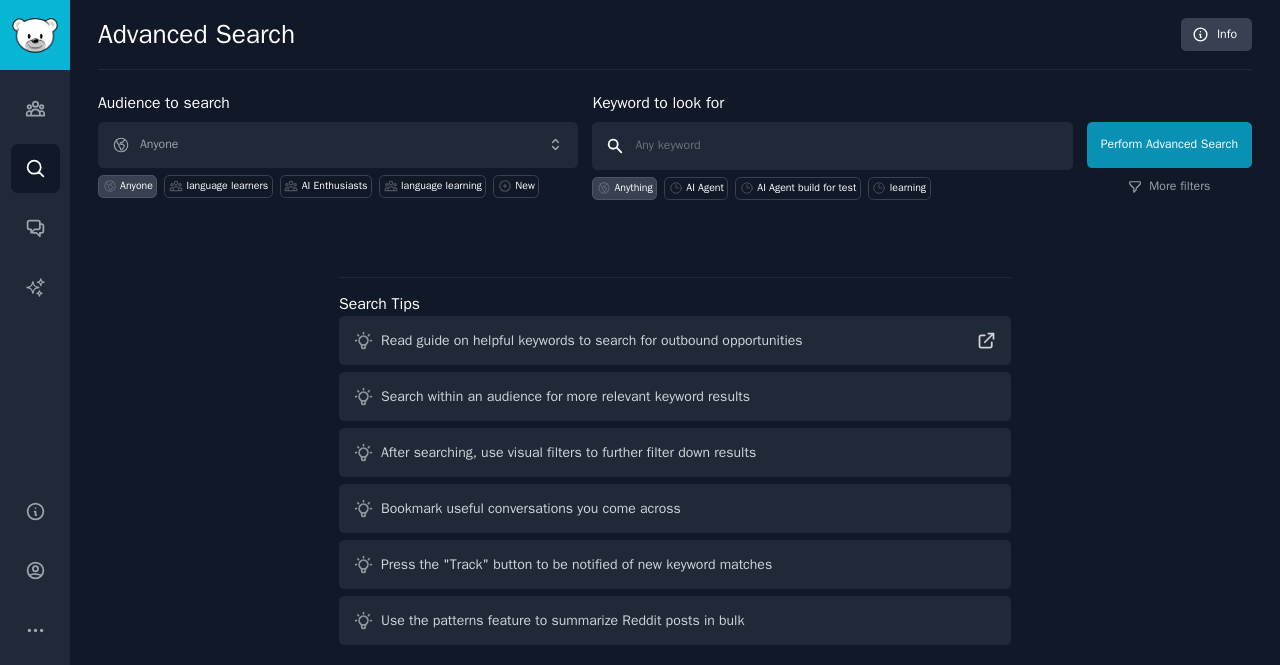 click at bounding box center (832, 146) 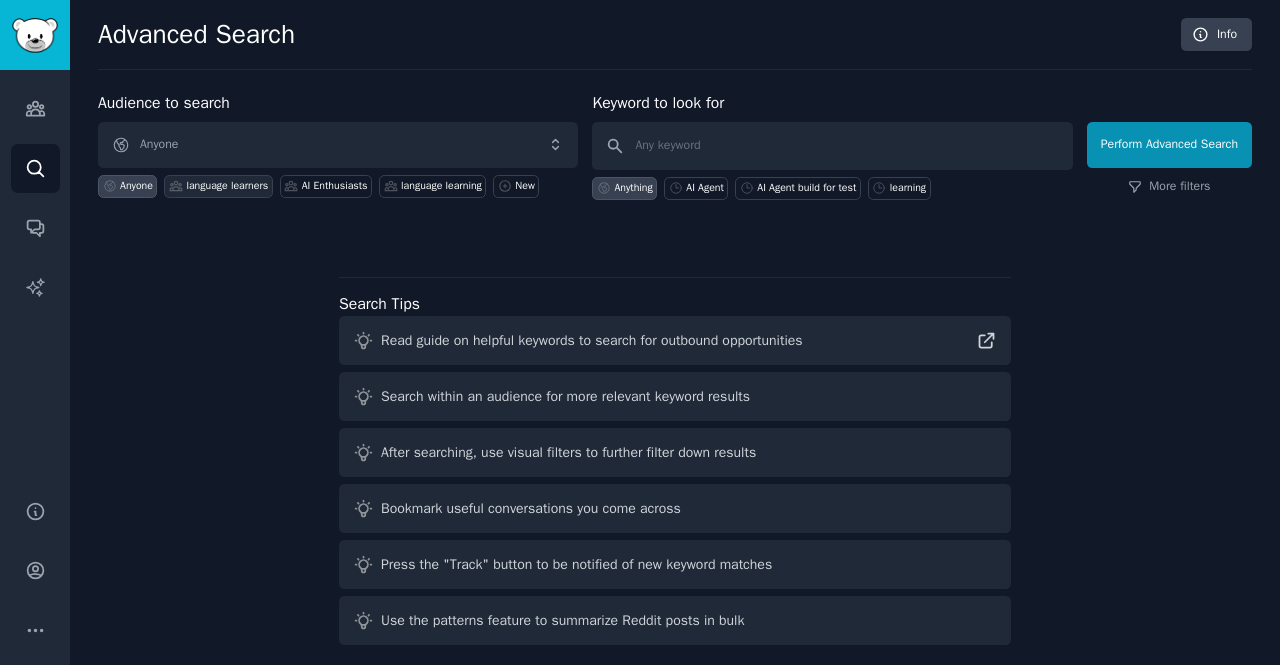 click on "language learners" at bounding box center (227, 186) 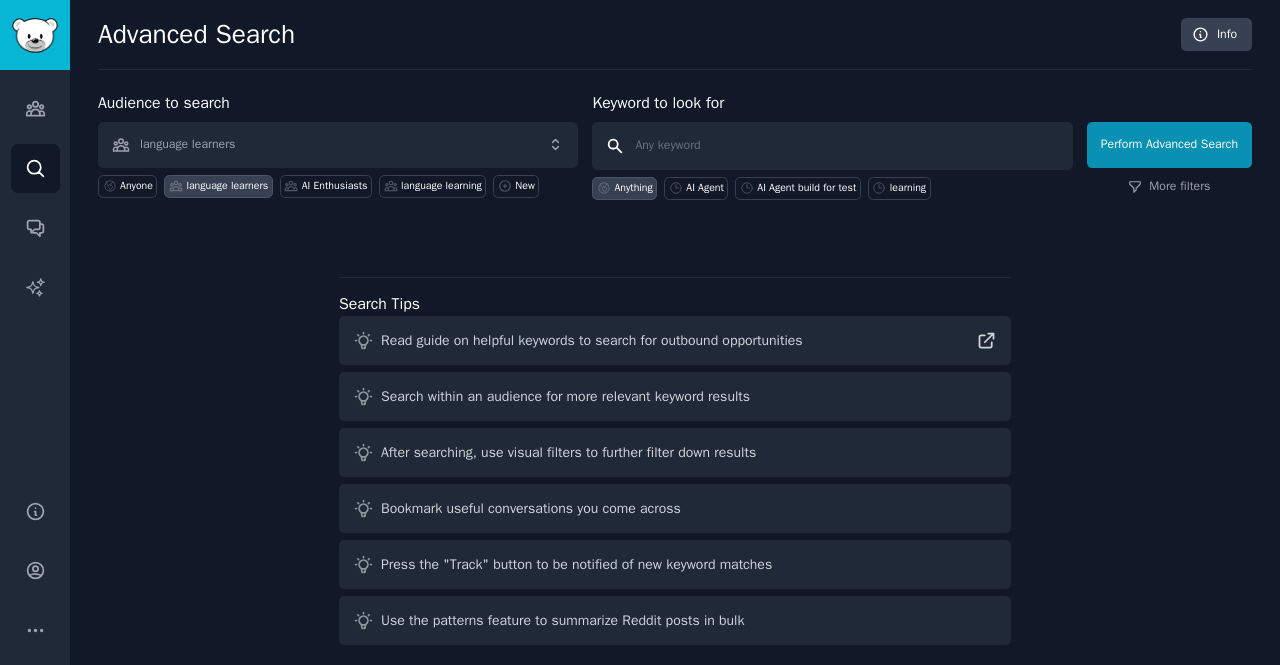 click at bounding box center (832, 146) 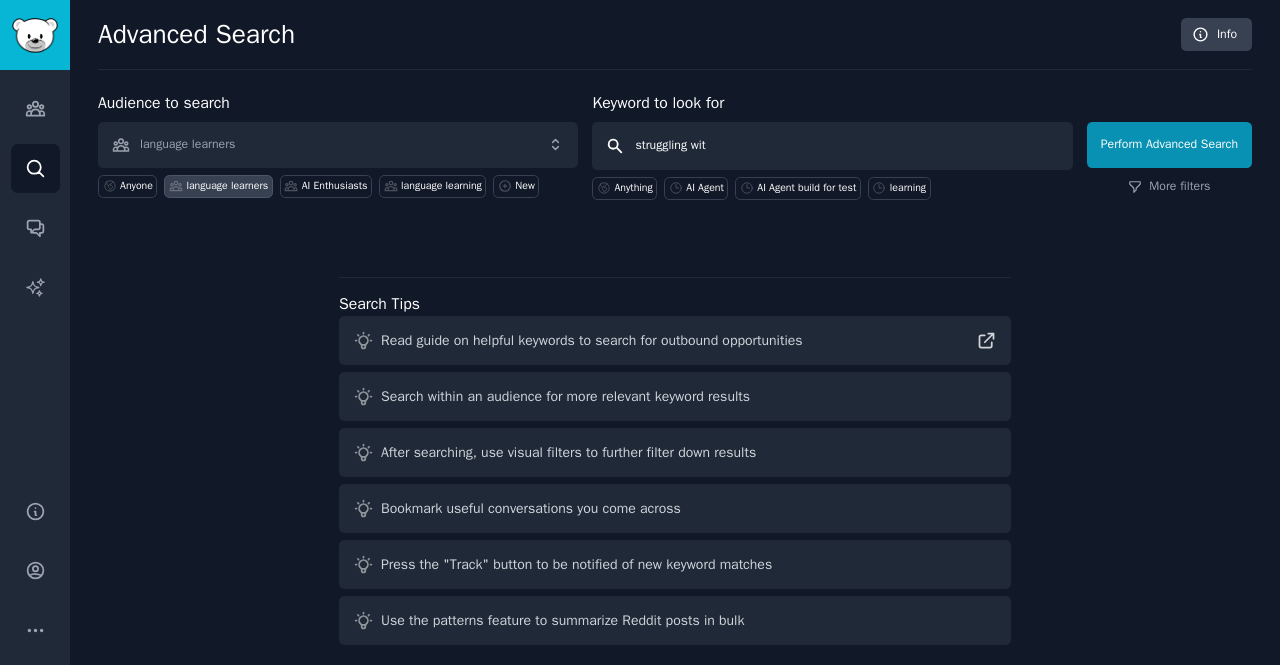 type on "struggling with" 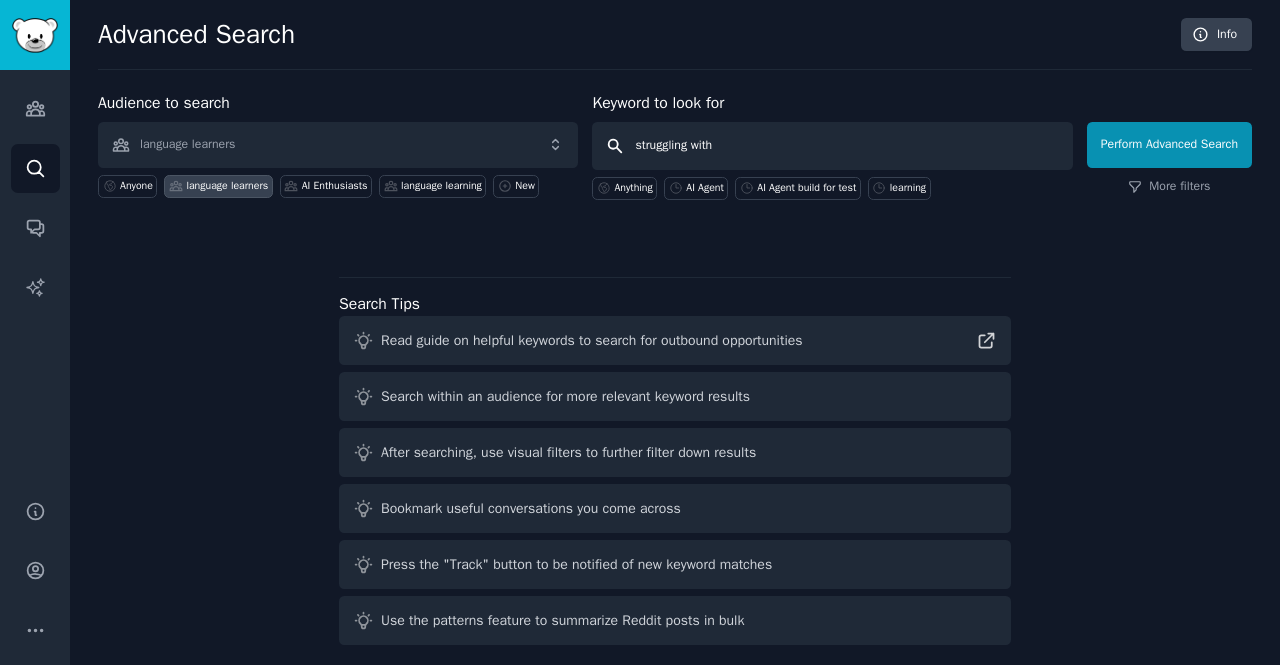 click on "Perform Advanced Search" at bounding box center [1169, 145] 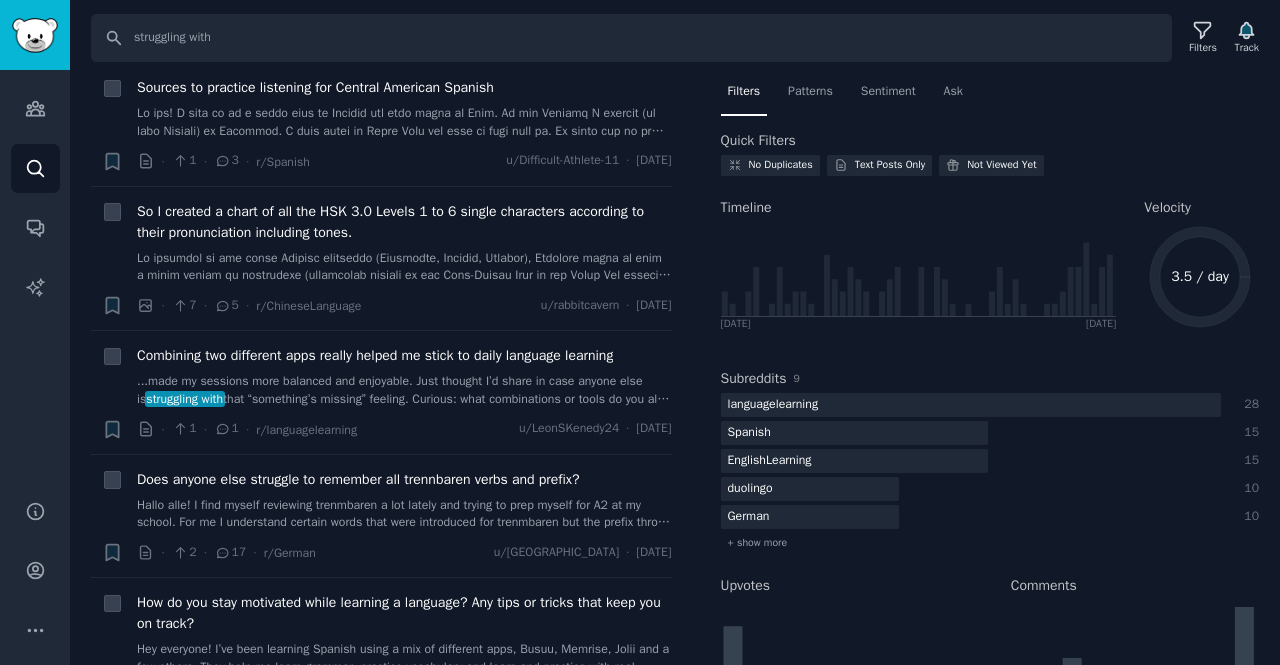 scroll, scrollTop: 0, scrollLeft: 0, axis: both 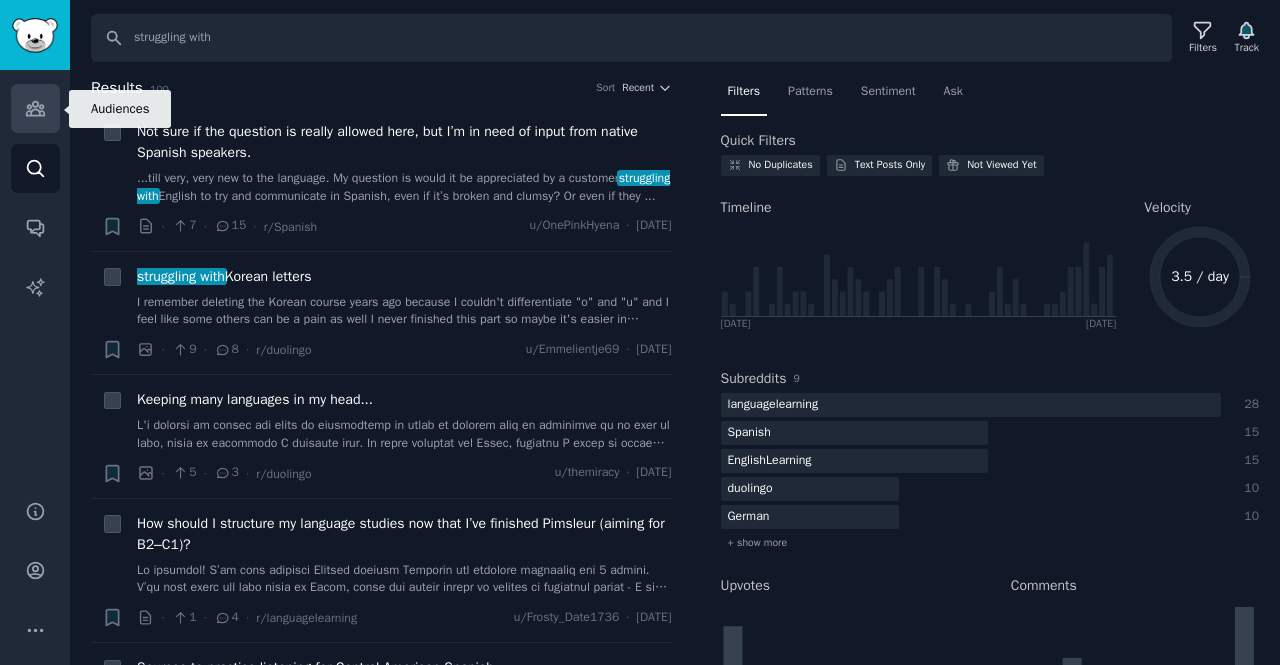 click on "Audiences" at bounding box center [35, 108] 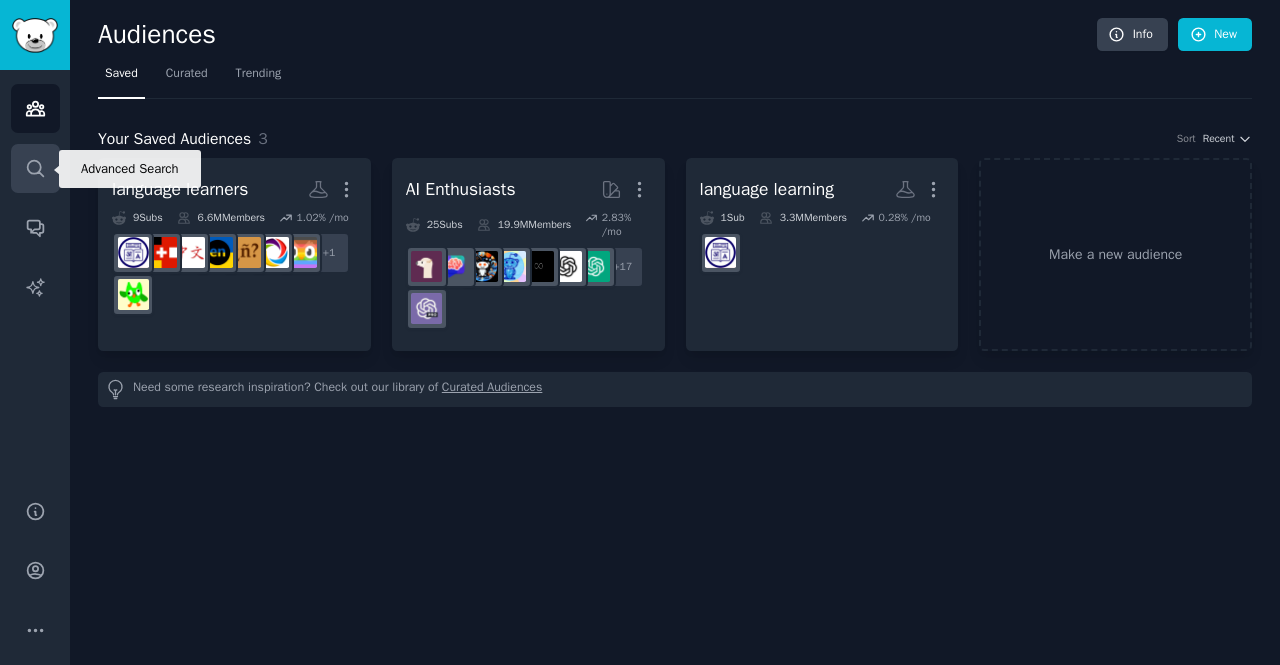 click 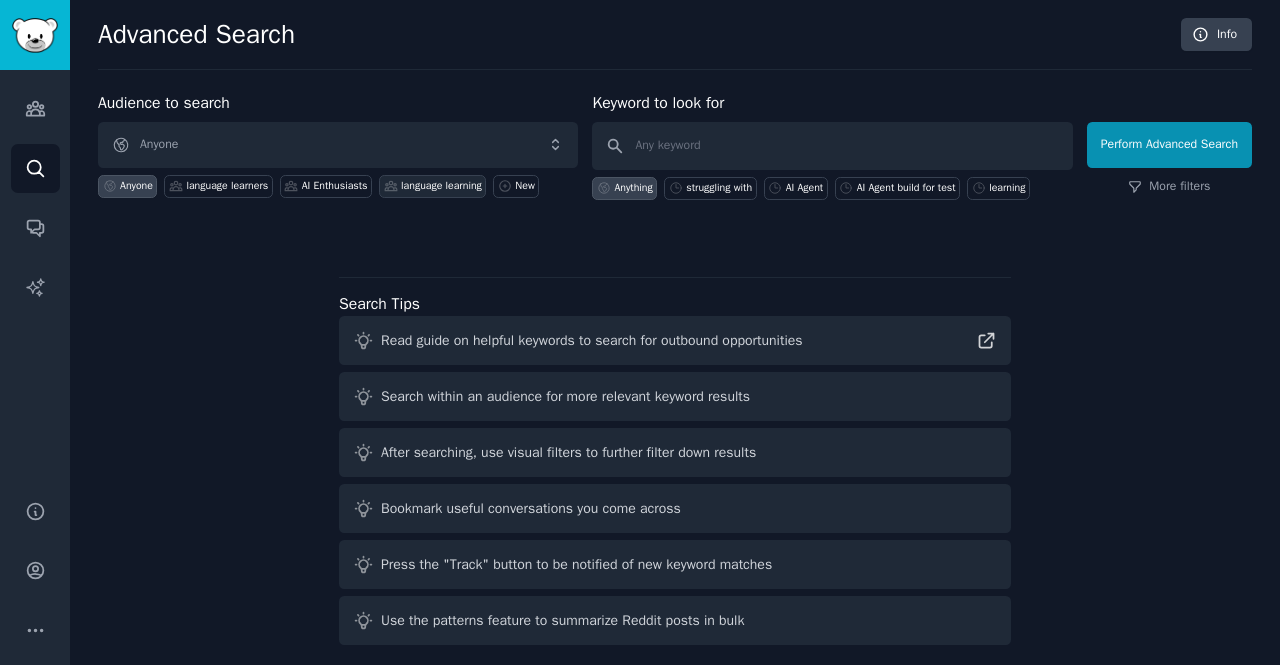 click on "language learning" at bounding box center (441, 186) 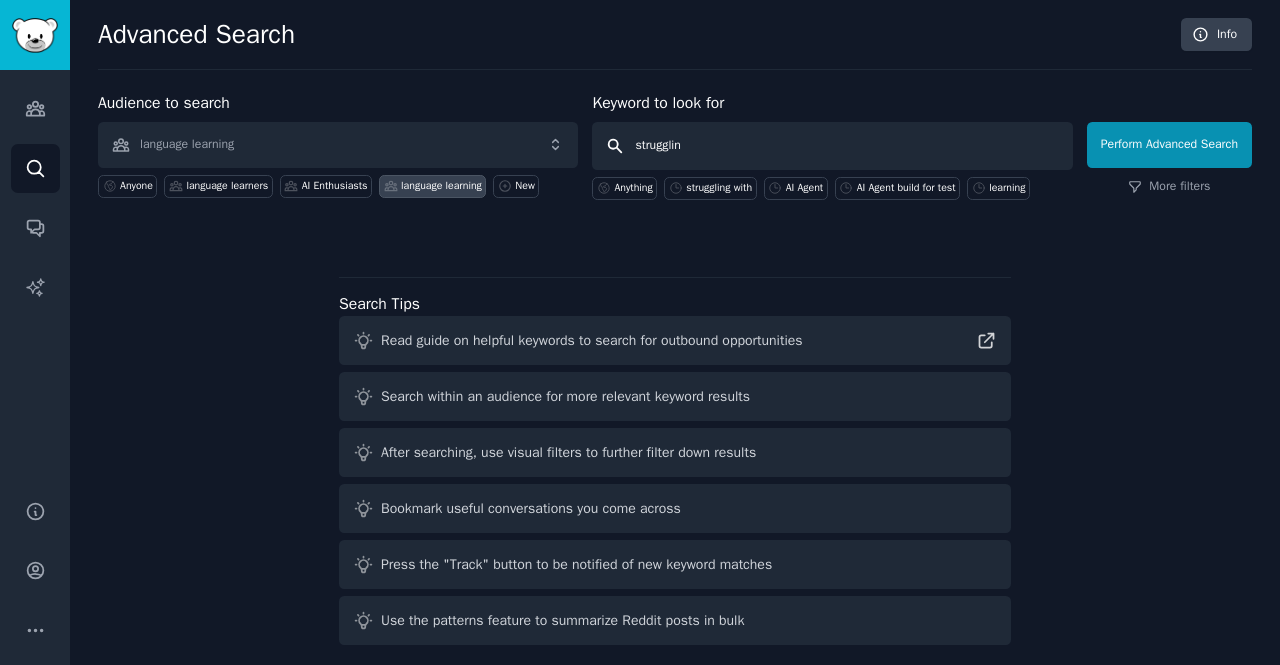 type on "struggling" 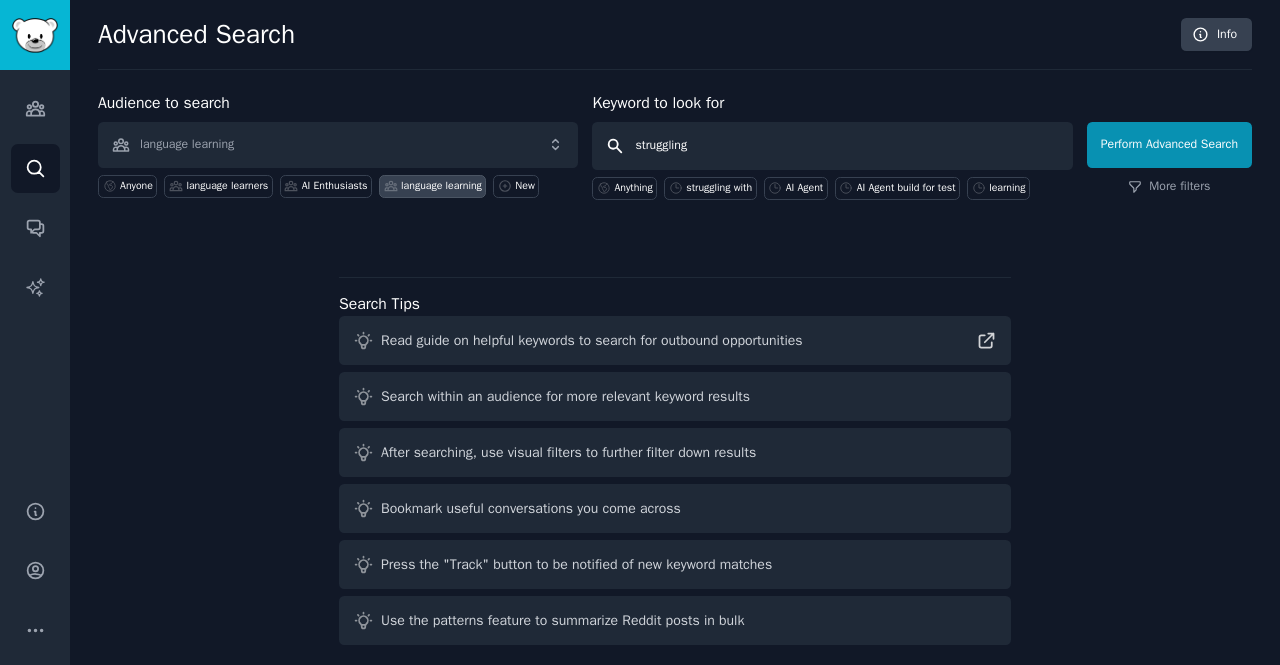 click on "Perform Advanced Search" at bounding box center [1169, 145] 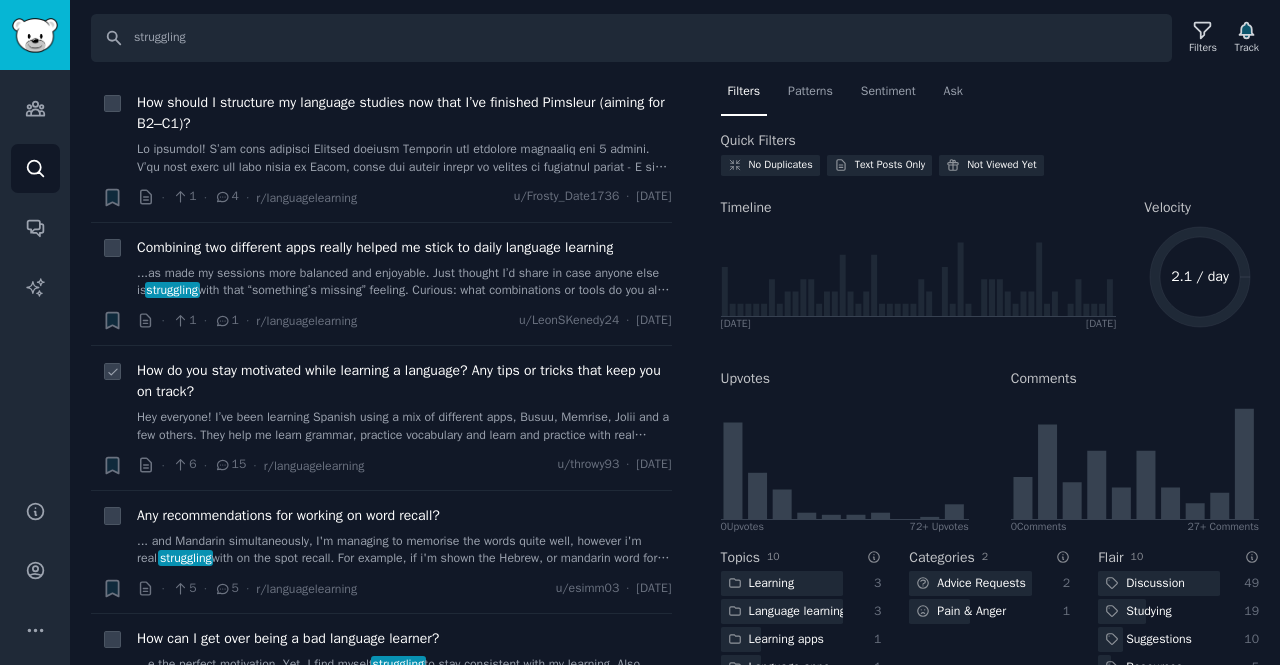 scroll, scrollTop: 30, scrollLeft: 0, axis: vertical 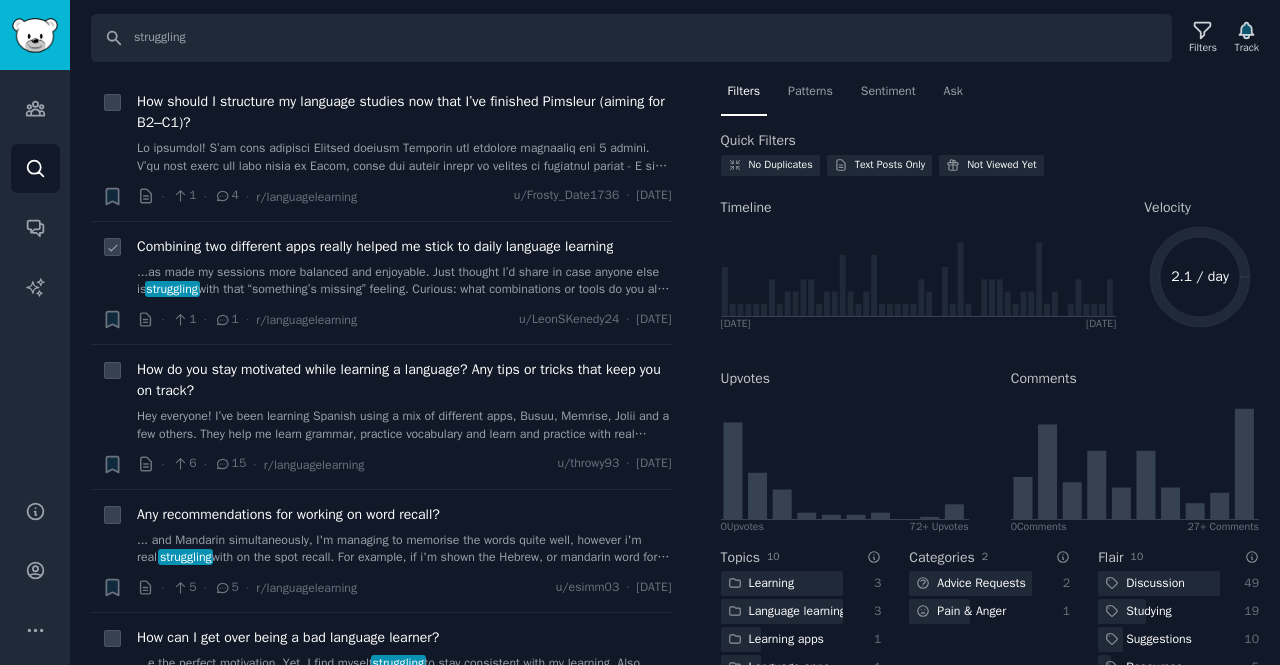 click on "...as made my sessions more balanced and enjoyable. Just thought I’d share in case anyone else is  struggling  with that “something’s missing” feeling.
Curious: what combinations or tools do you all use t..." at bounding box center [404, 281] 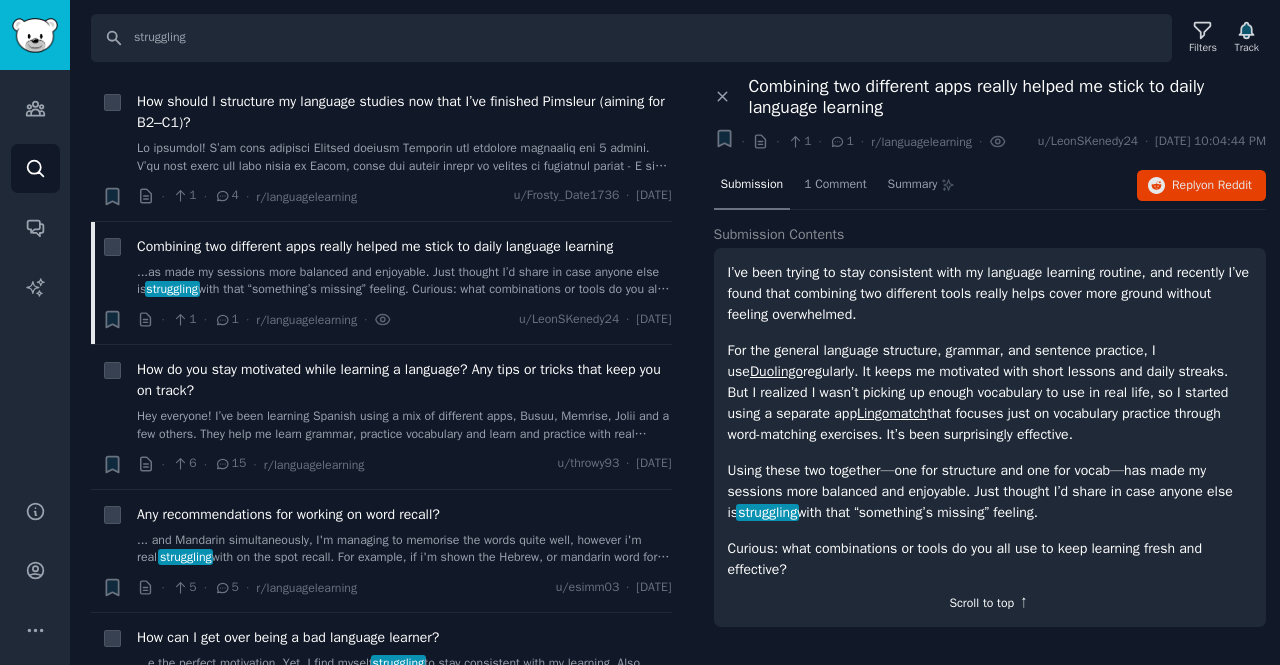 click on "Scroll to top ↑" 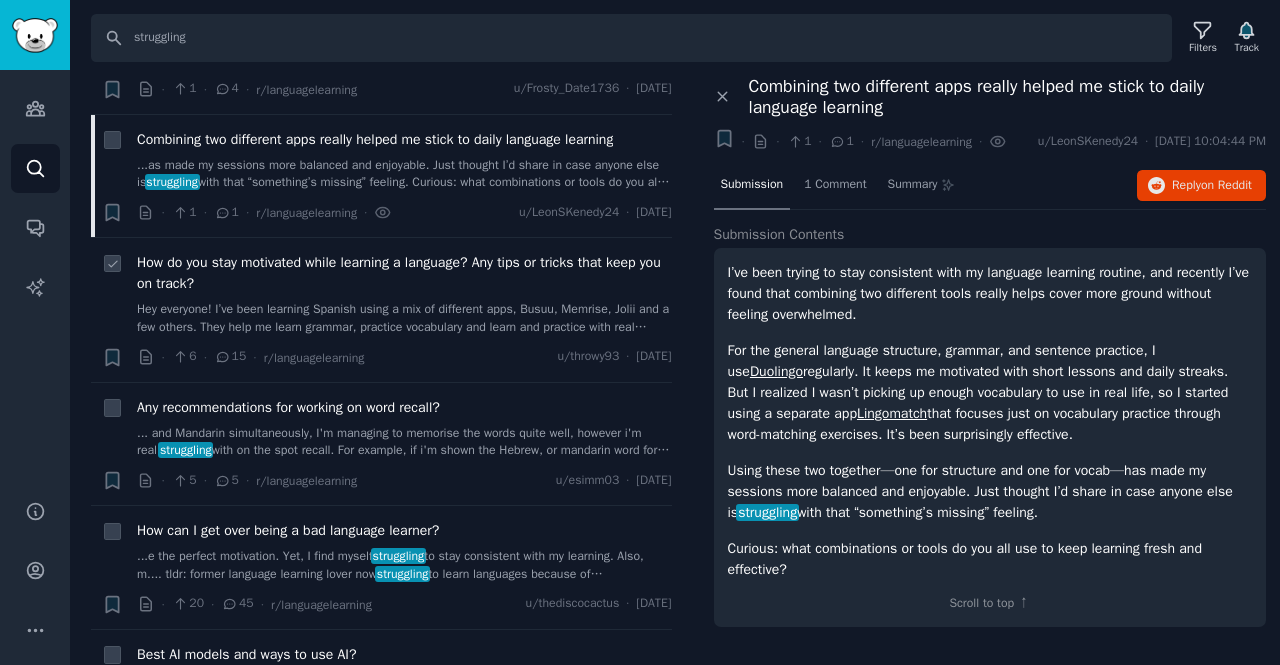 scroll, scrollTop: 138, scrollLeft: 0, axis: vertical 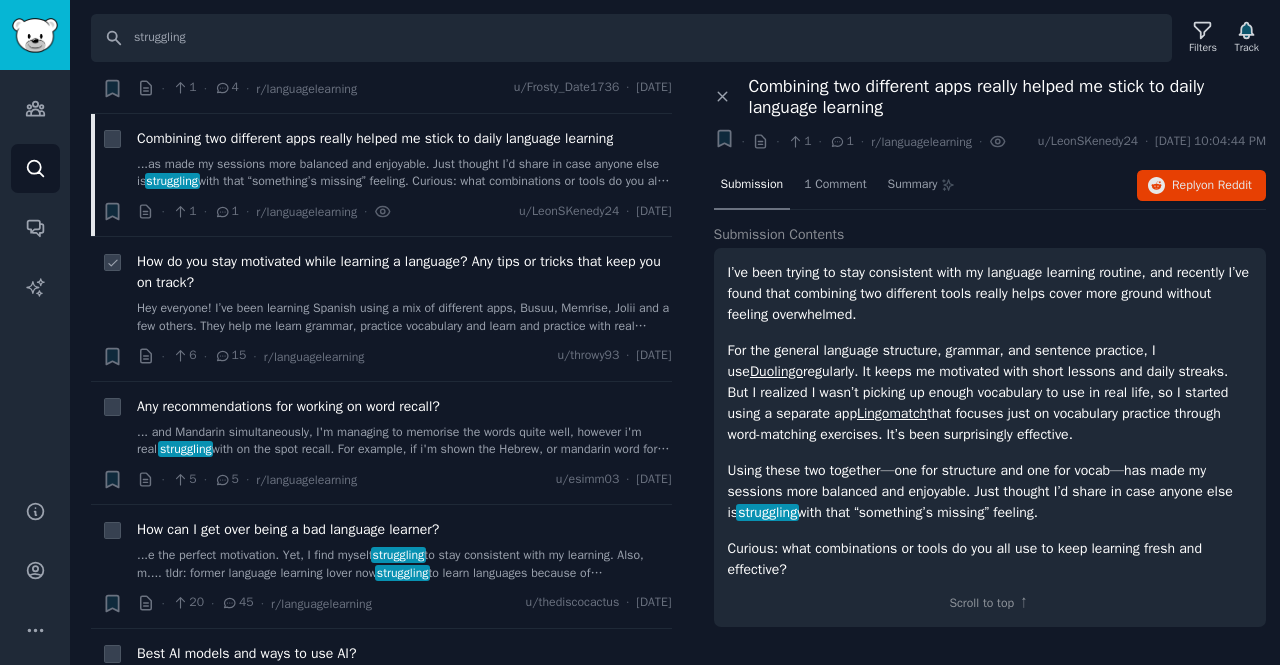 click on "How do you stay motivated while learning a language? Any tips or tricks that keep you on track?" at bounding box center (404, 272) 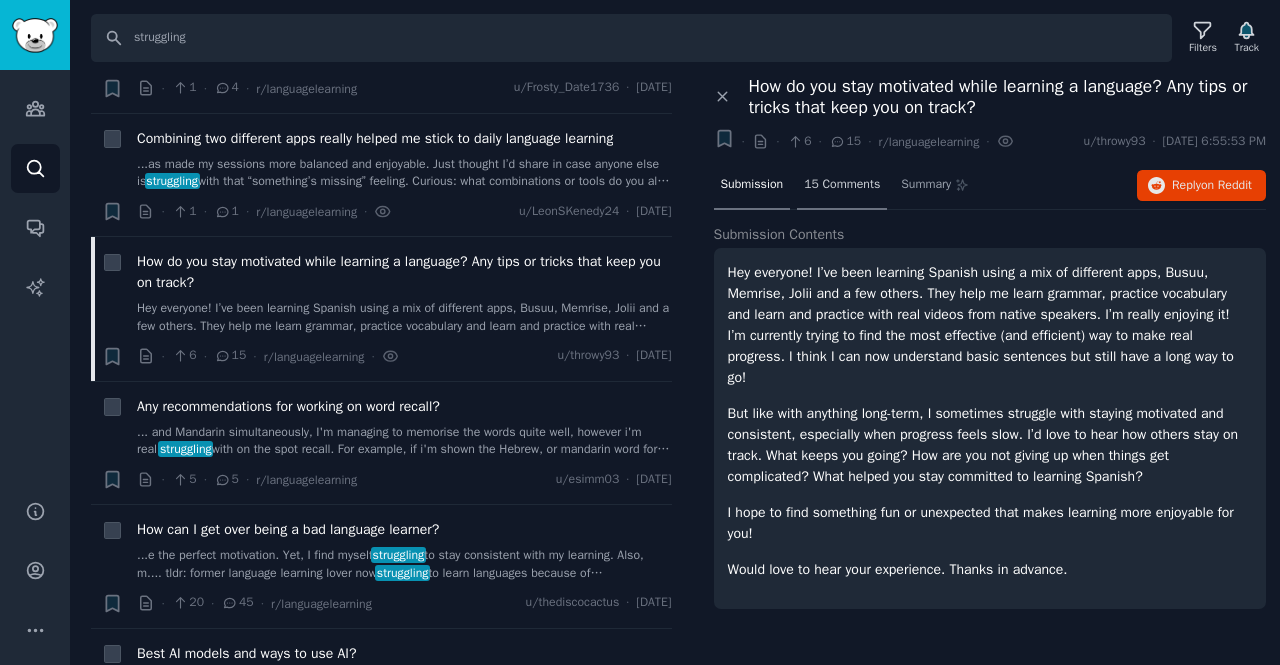 click on "15 Comments" at bounding box center (842, 185) 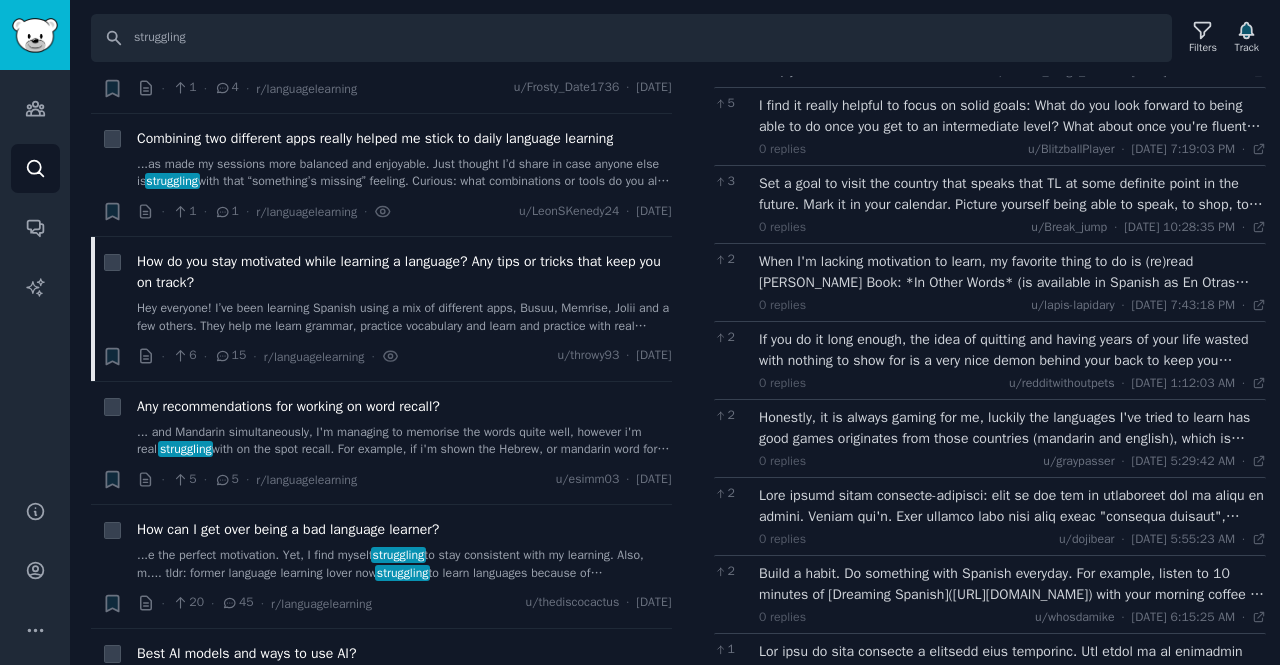 scroll, scrollTop: 239, scrollLeft: 0, axis: vertical 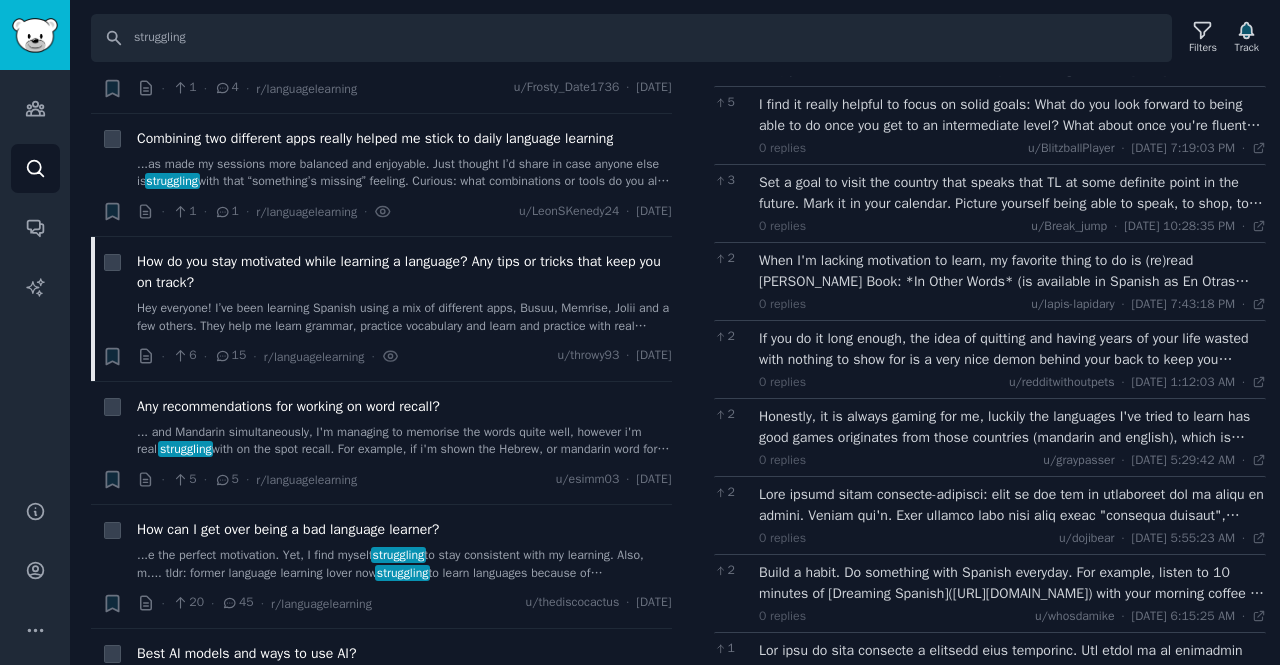 click on "Set a goal to visit the country that speaks that TL at some definite point in the future.  Mark it in your calendar.  Picture yourself being able to speak, to shop, to read a menu at a restaurant, to converse, to flirt, etc. with locals and how much more comfortable and enjoyable that is.  How motivating it is when a local looks at you in astonishment that you can speak their language.
I find that usually motivates me to keep going if I have such a concrete goal.  It drives me to look for different sources of materials to practice and to do the actual practice itself." at bounding box center [1012, 193] 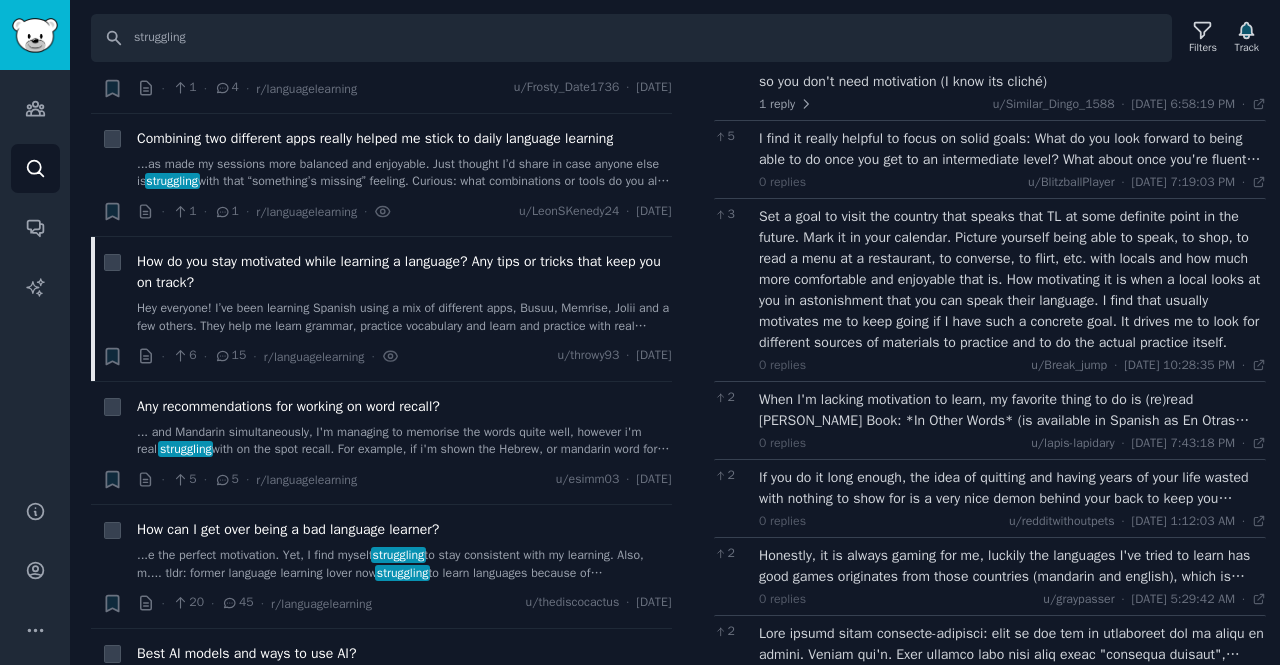 scroll, scrollTop: 204, scrollLeft: 0, axis: vertical 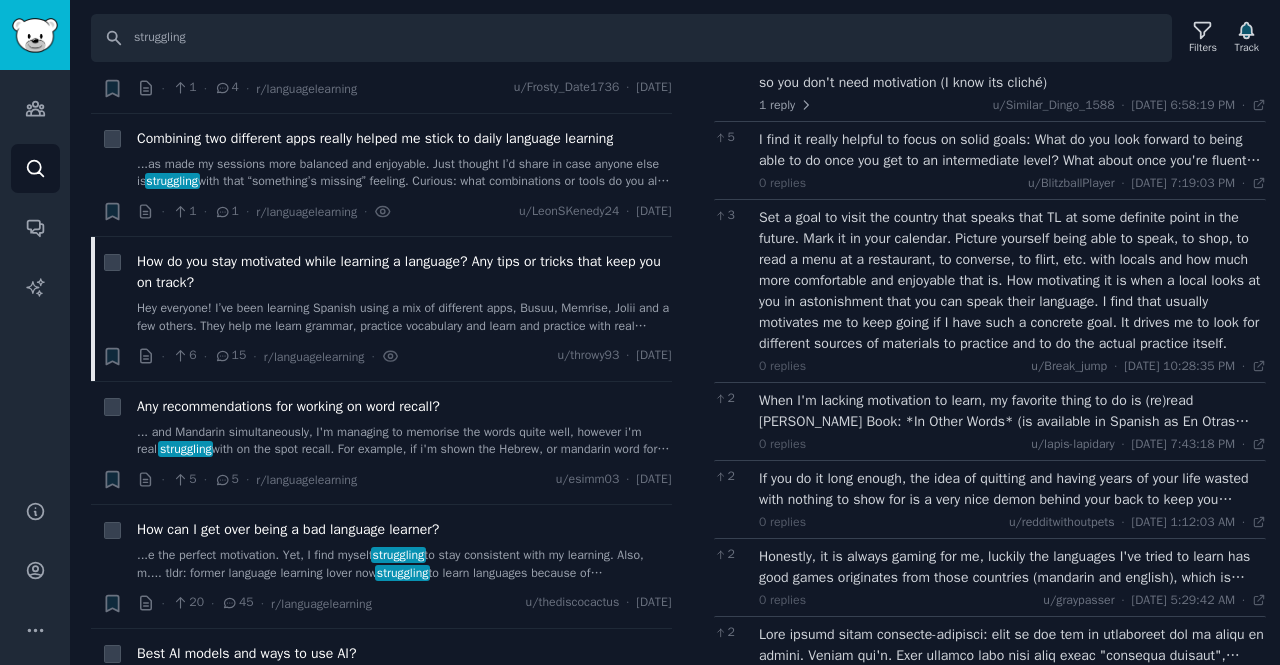 click on "Help Account More" at bounding box center [35, 570] 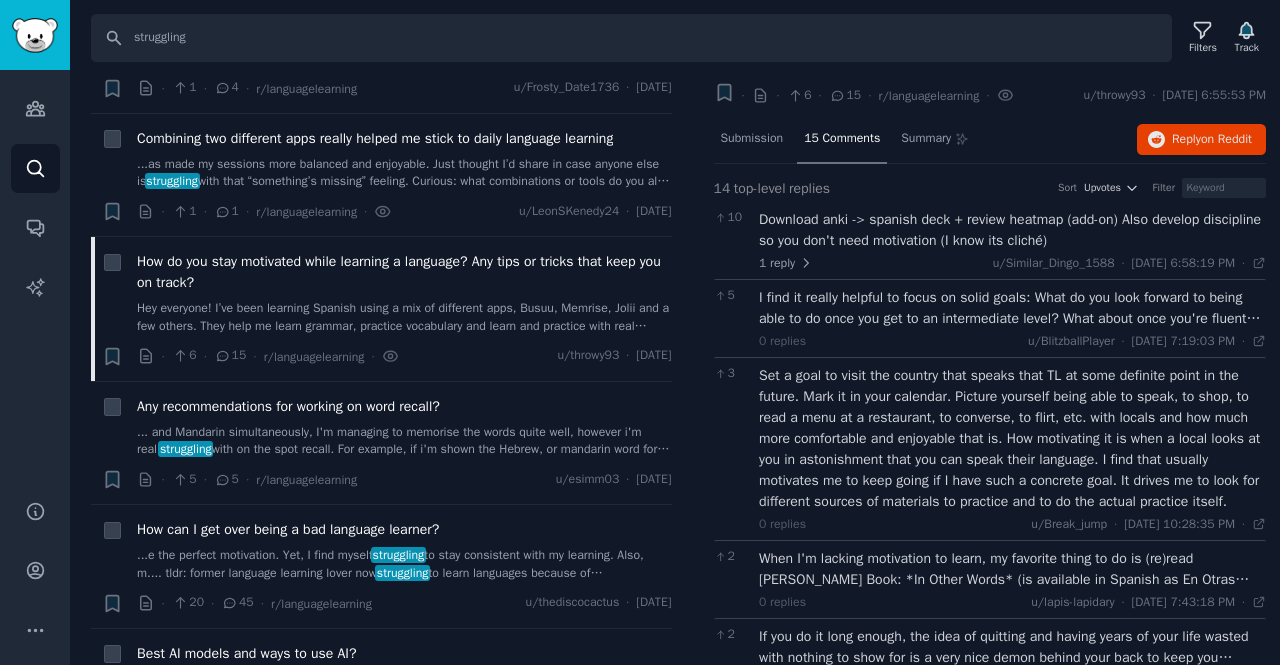 scroll, scrollTop: 0, scrollLeft: 0, axis: both 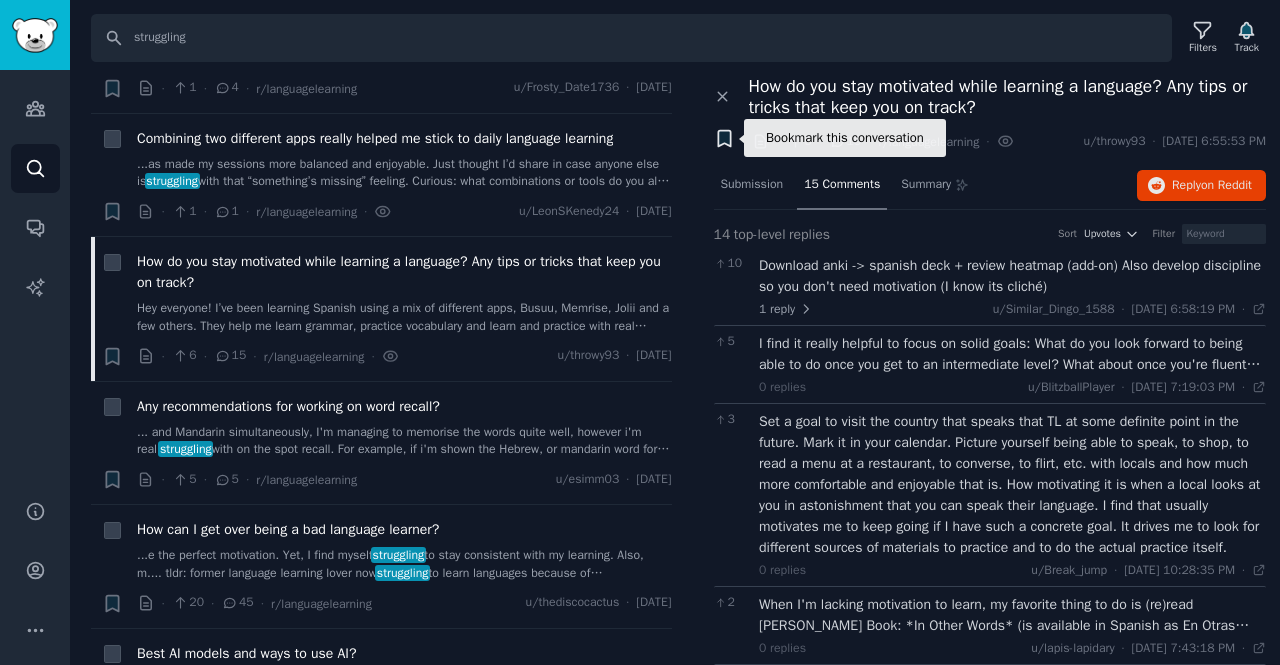 click 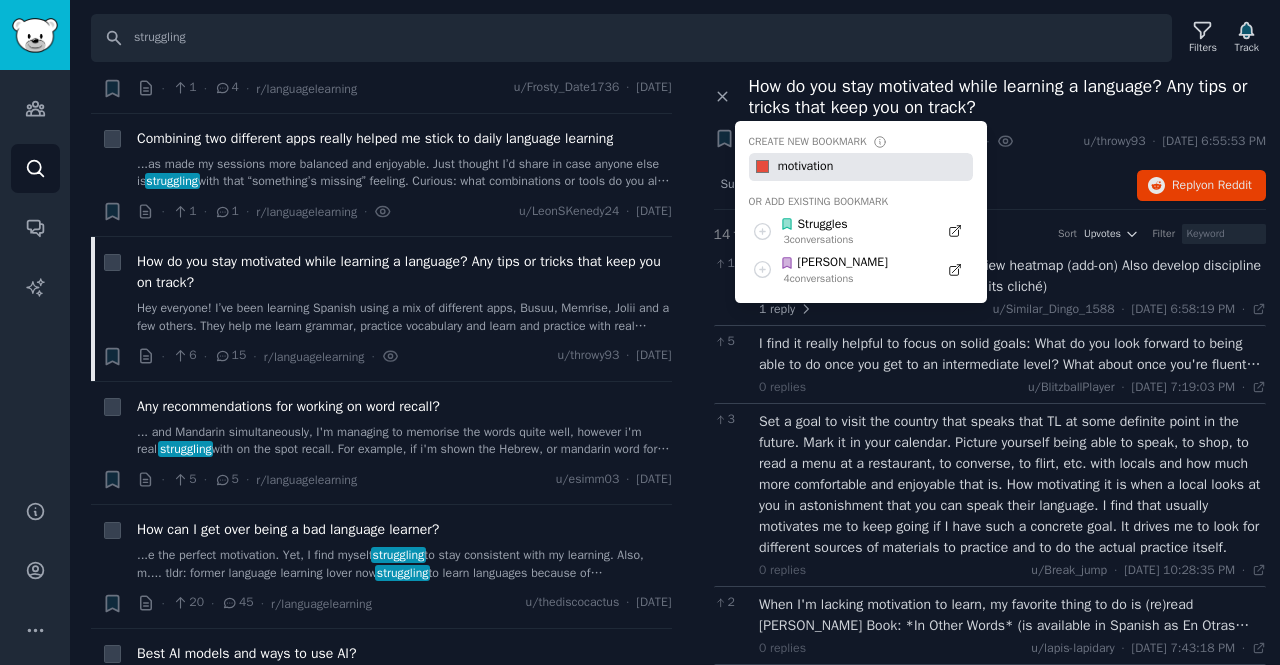 type on "motivation" 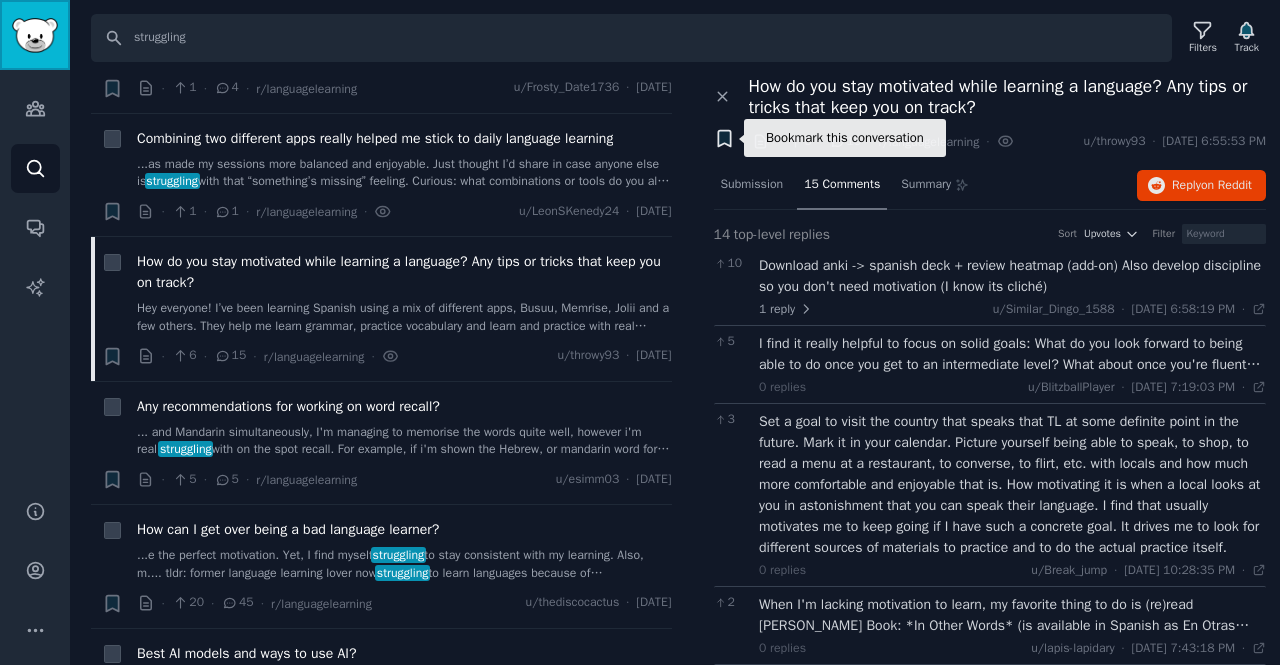 click 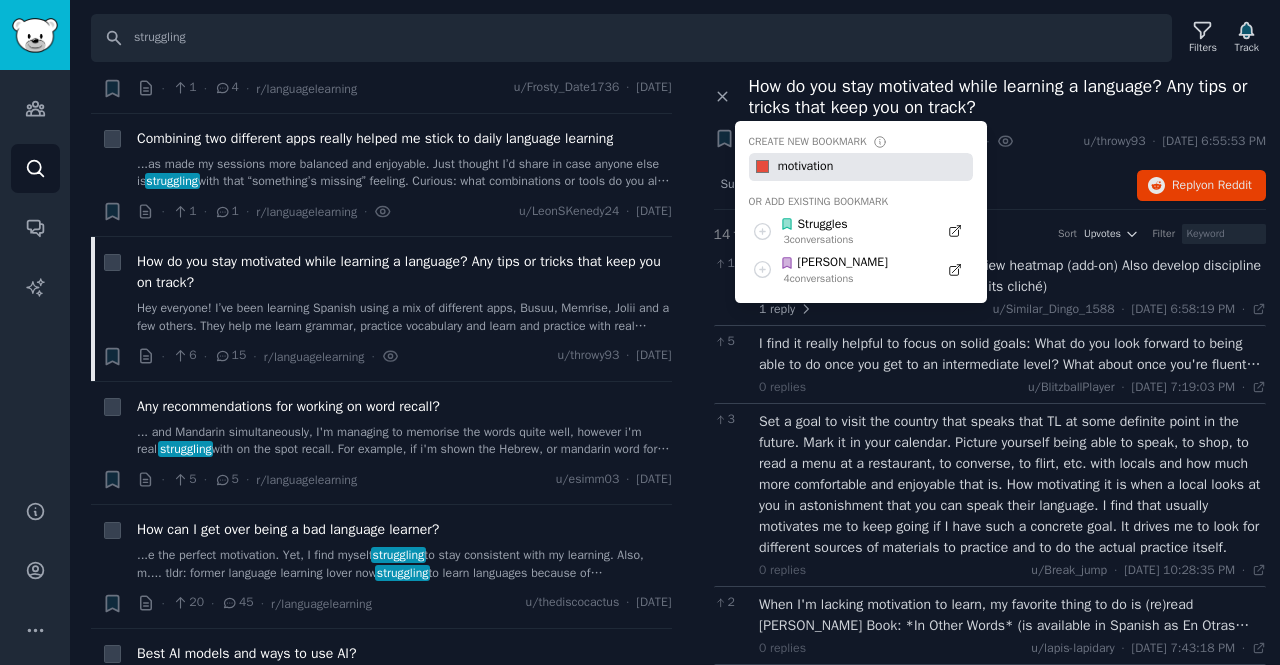 type 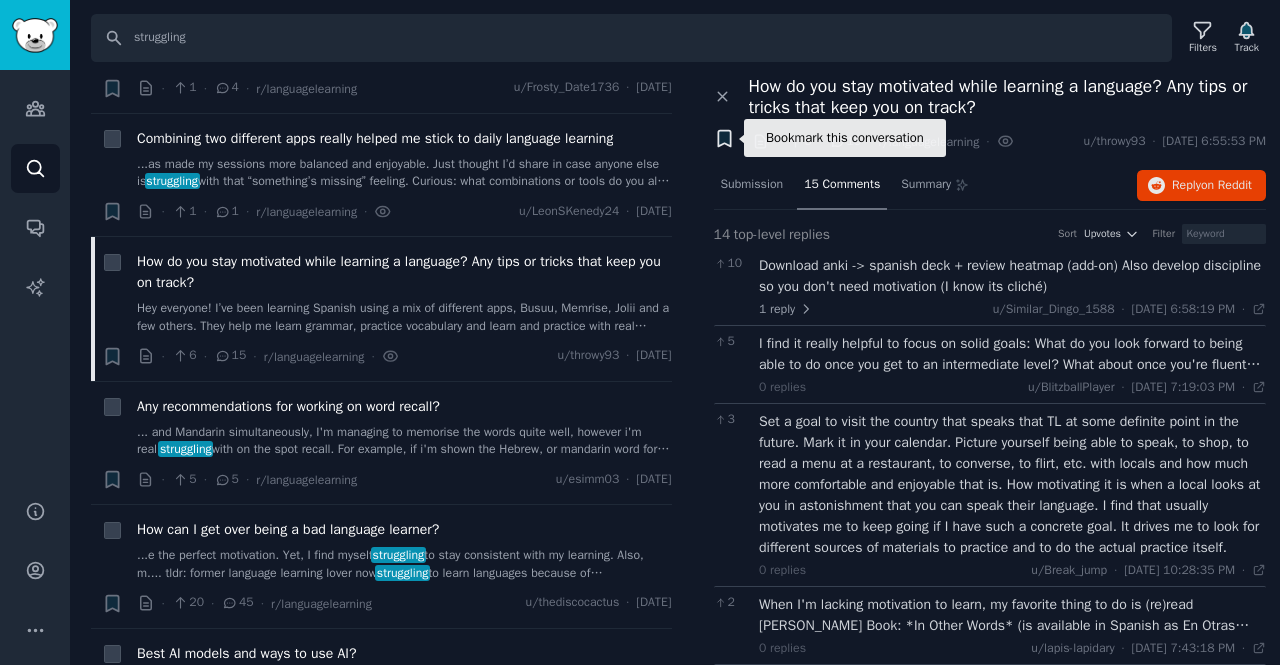 click 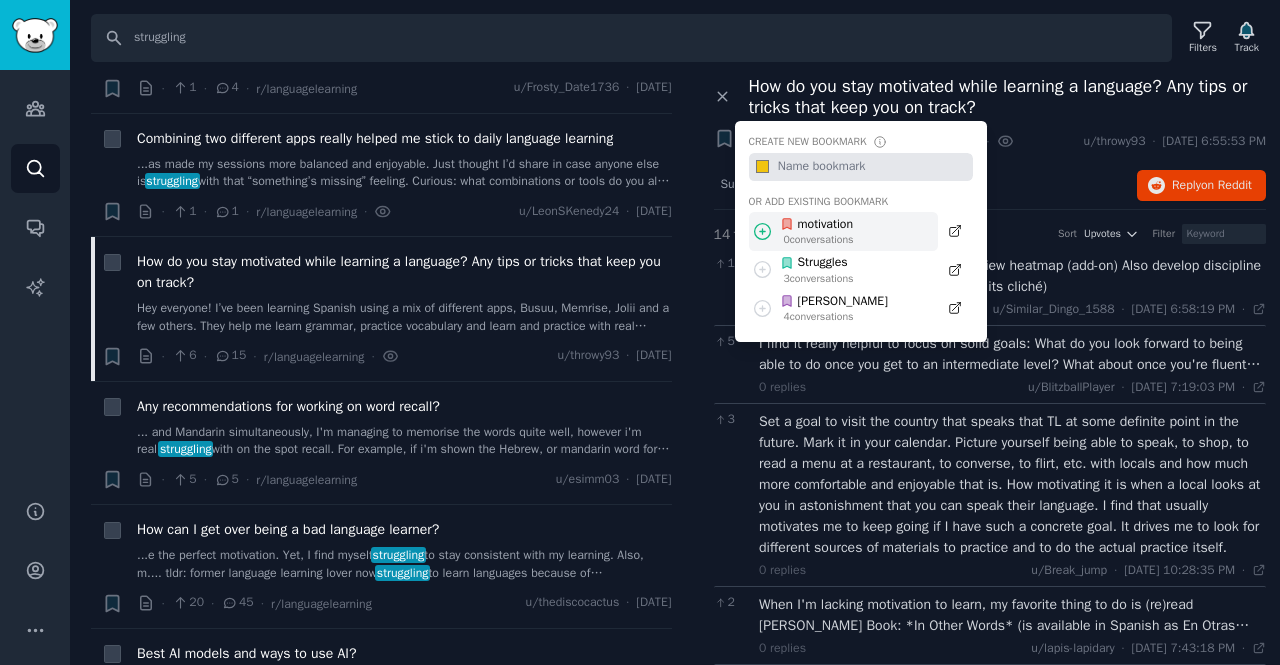 click 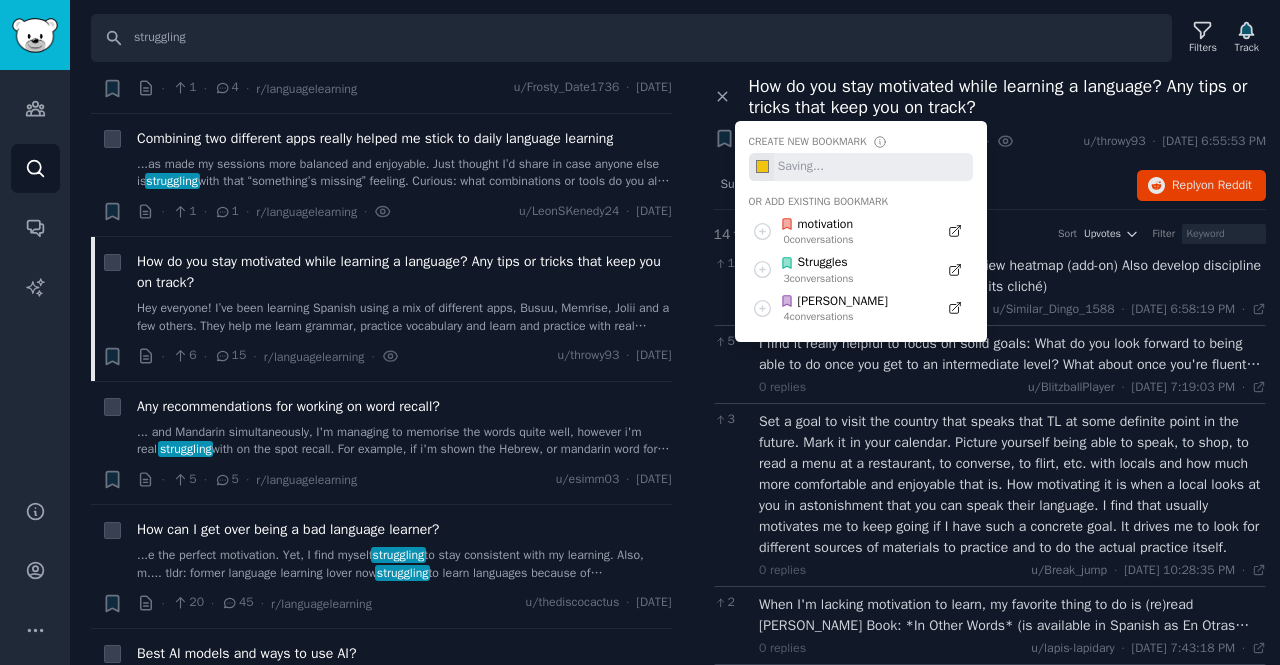 click on "Submission 15 Comments Summary Reply  on Reddit" at bounding box center [990, 186] 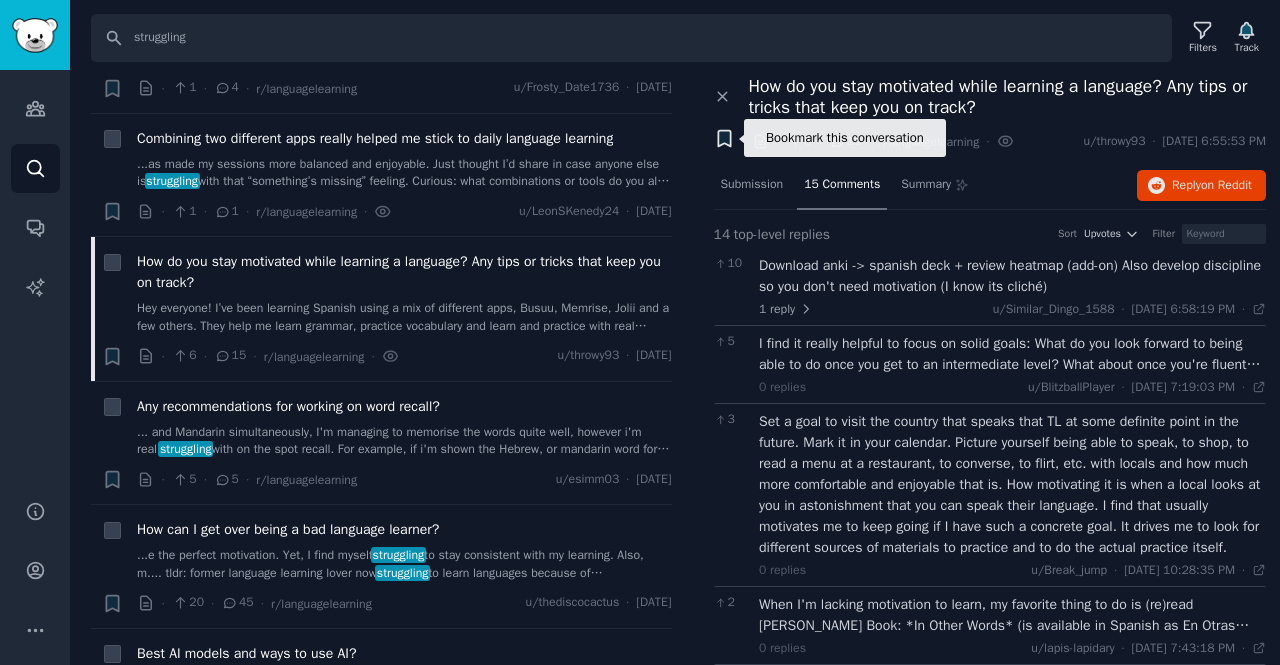 click 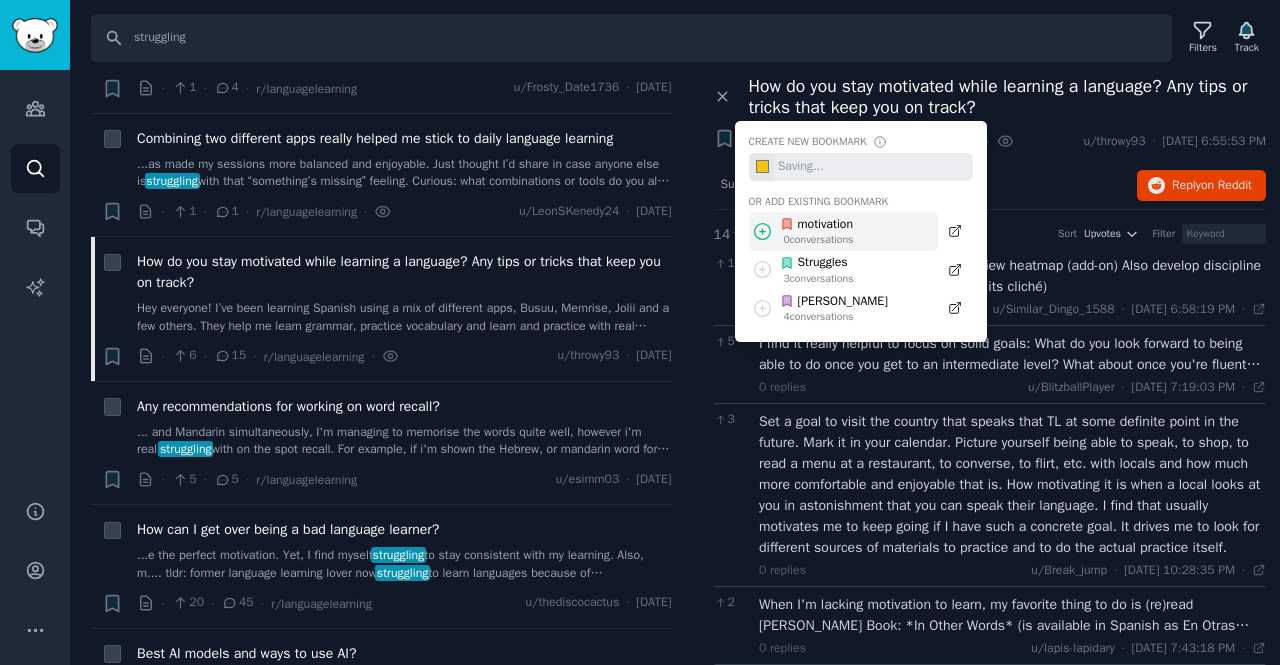 click 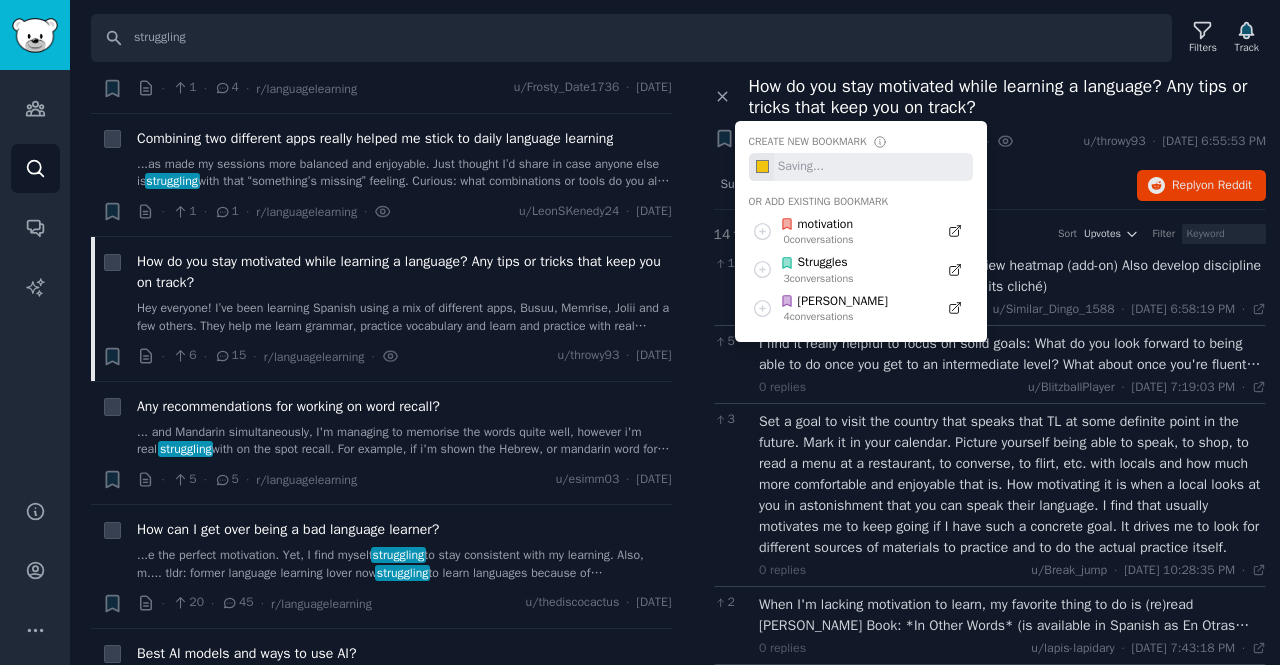 click on "Submission 15 Comments Summary Reply  on Reddit" at bounding box center (990, 186) 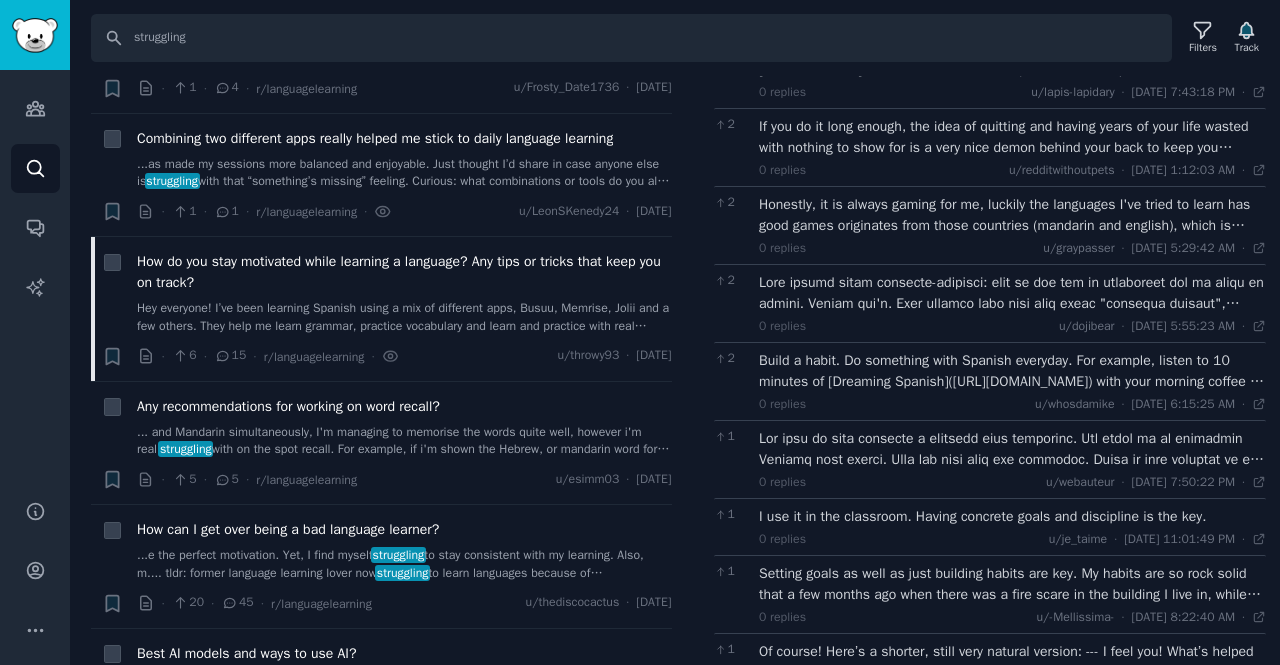 scroll, scrollTop: 557, scrollLeft: 0, axis: vertical 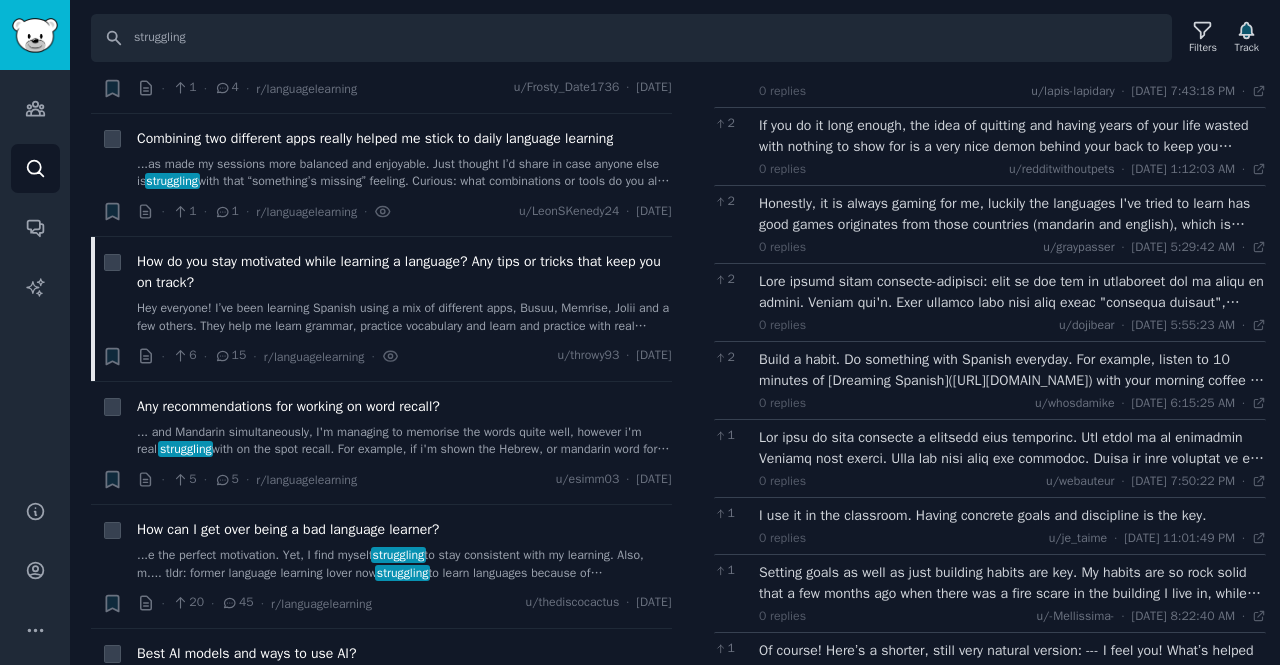 click on "0   replies u/dojibear · Wed 7/16/2025, 5:55:23 AM Wed 7/16/2025 ·" at bounding box center [1012, 326] 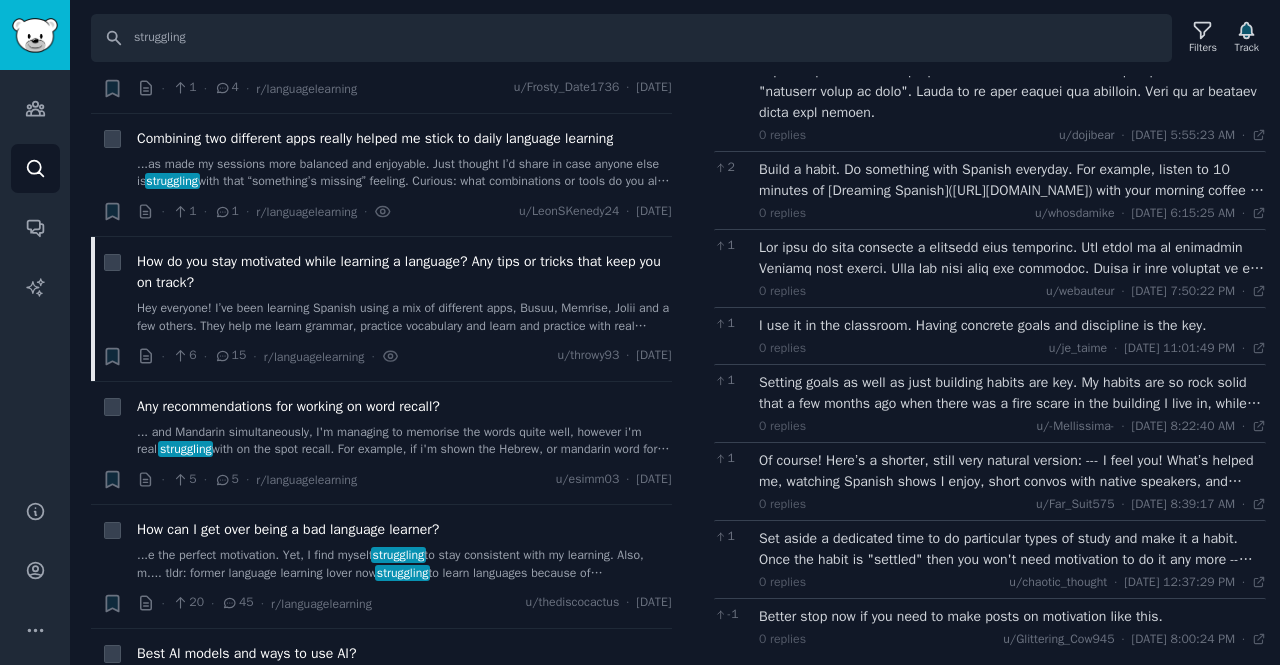scroll, scrollTop: 1066, scrollLeft: 0, axis: vertical 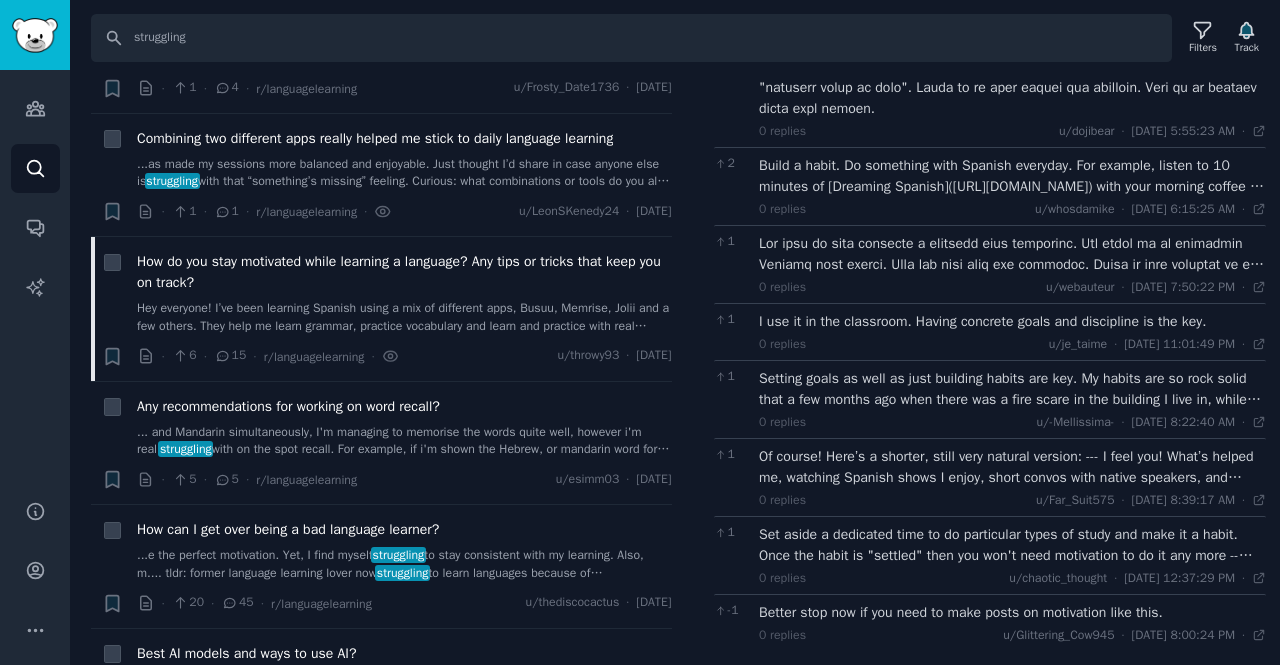 click at bounding box center (1012, 254) 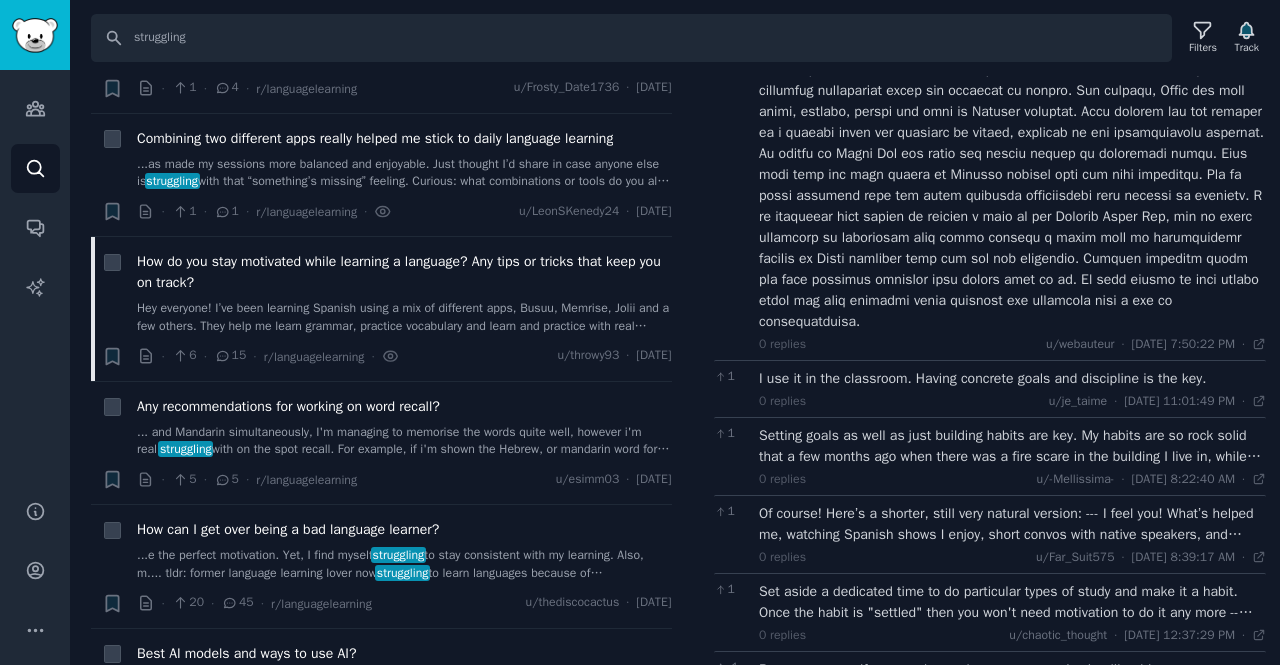scroll, scrollTop: 1262, scrollLeft: 0, axis: vertical 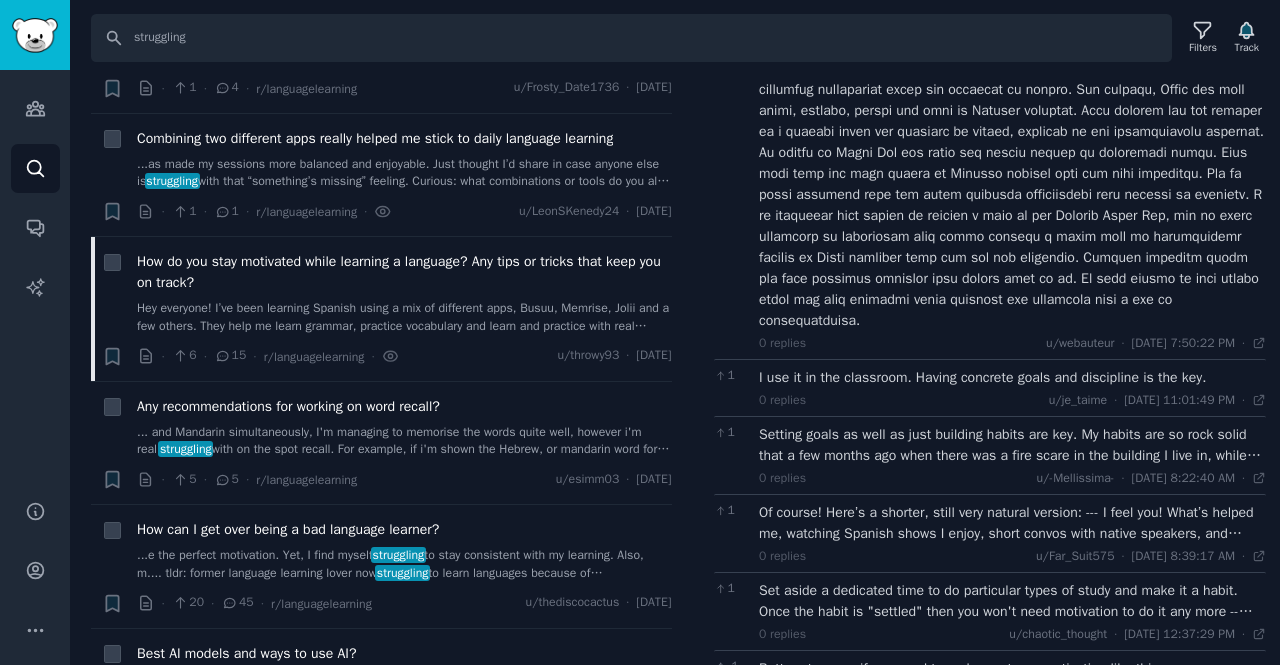 click on "I use it in the classroom. Having concrete goals and discipline is the key." at bounding box center [1012, 377] 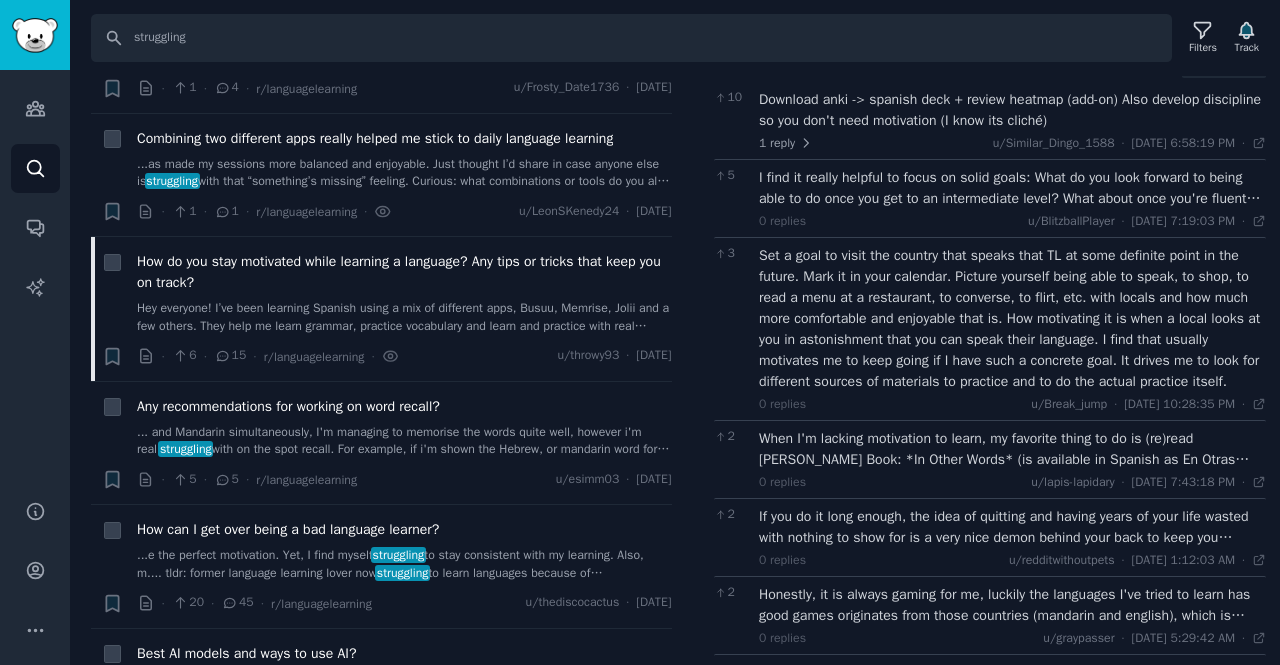 scroll, scrollTop: 0, scrollLeft: 0, axis: both 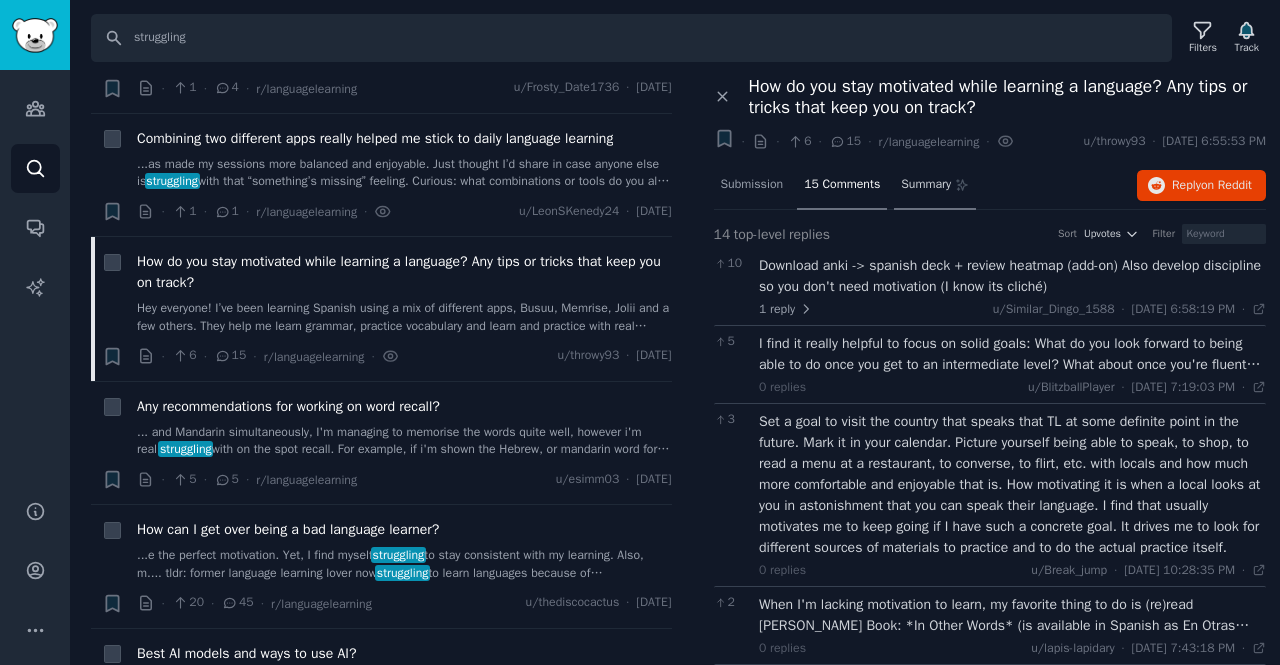 click on "Summary" at bounding box center [934, 186] 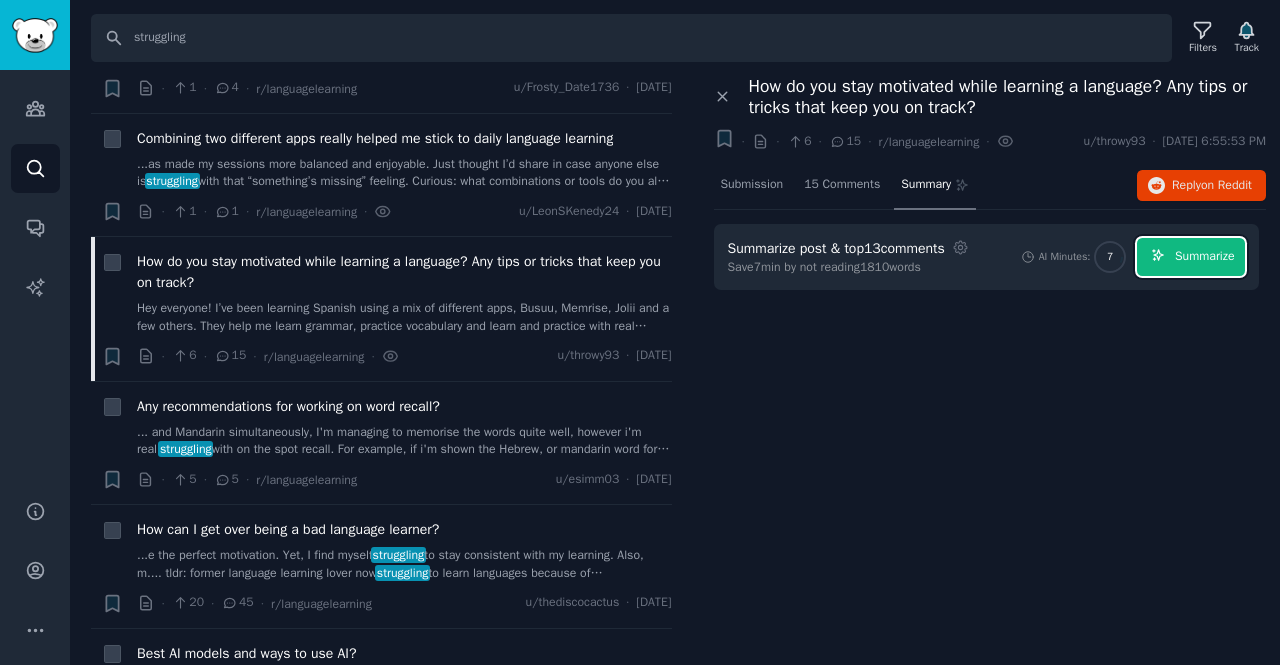 click on "Summarize" at bounding box center [1204, 257] 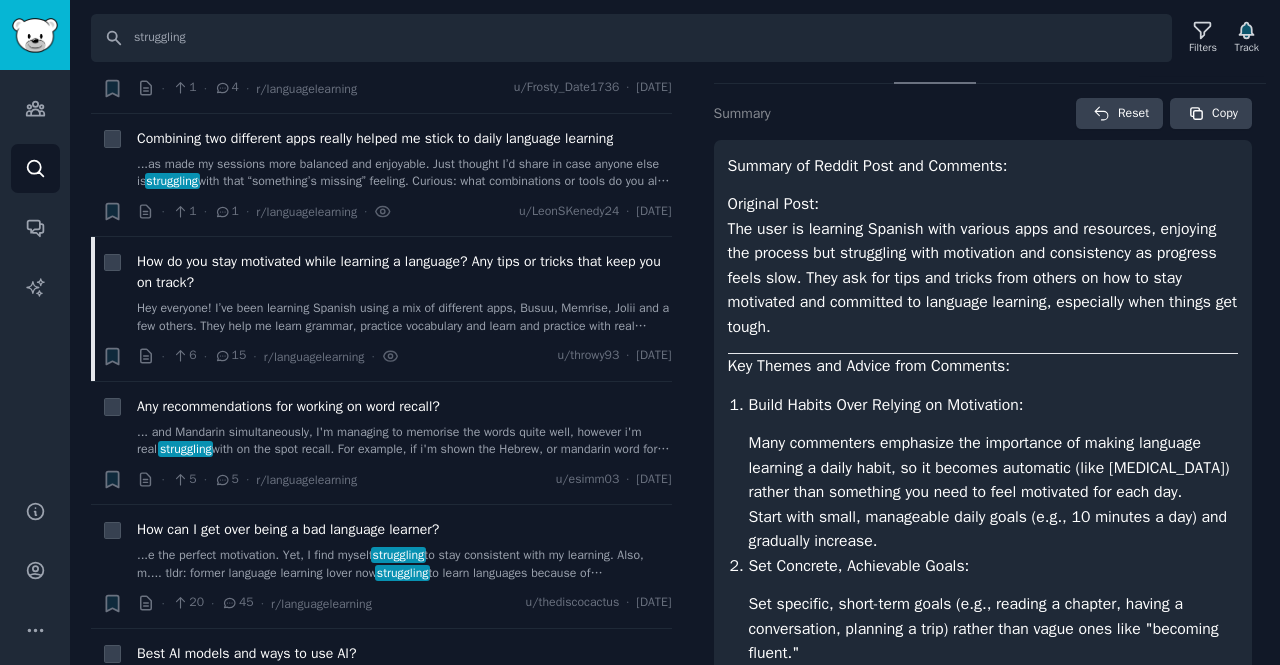 scroll, scrollTop: 0, scrollLeft: 0, axis: both 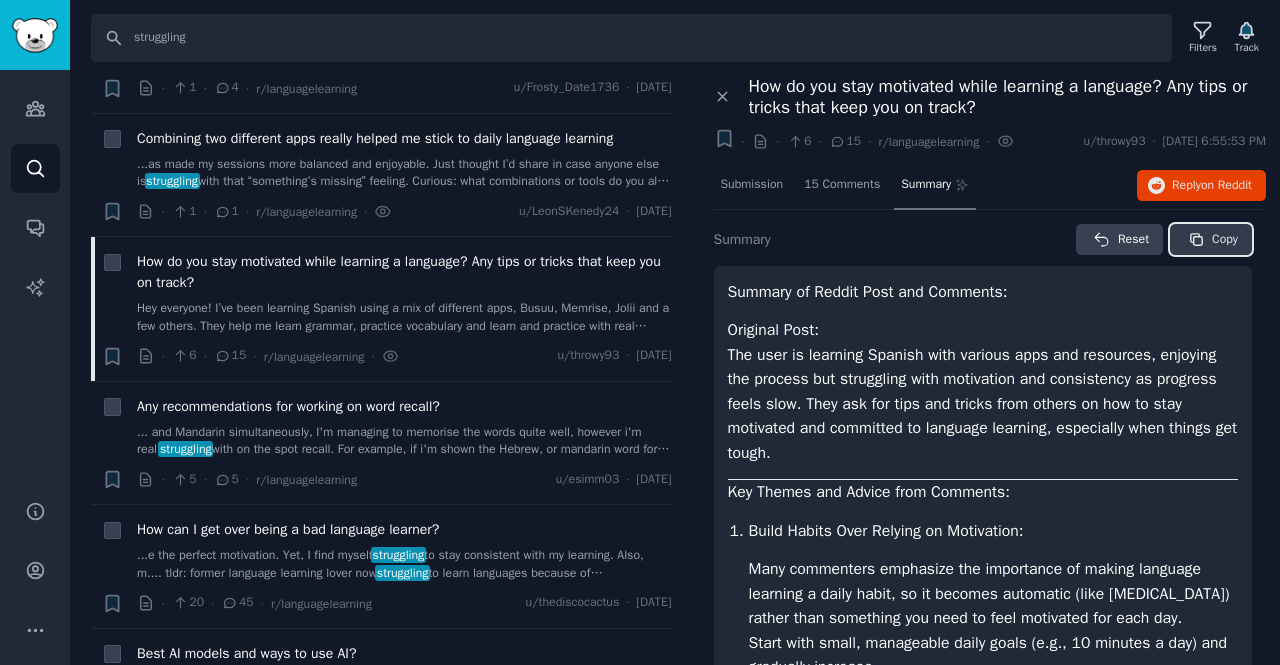 click on "Copy" at bounding box center (1225, 240) 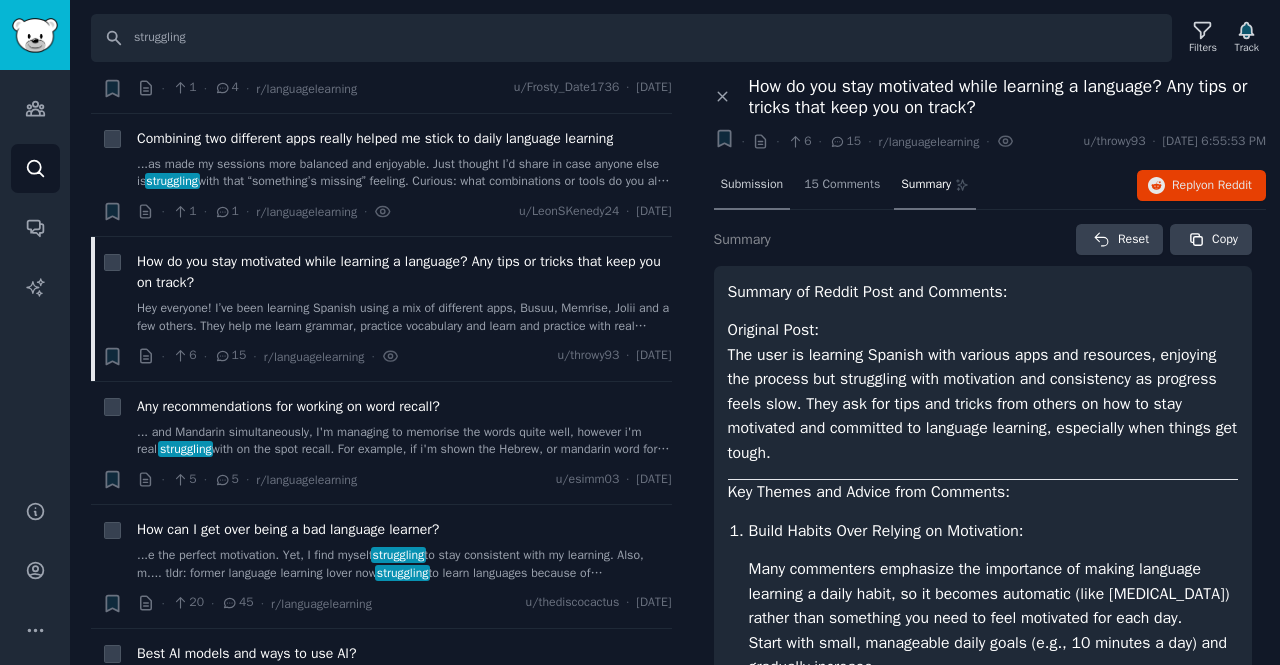 click on "Submission" at bounding box center (752, 185) 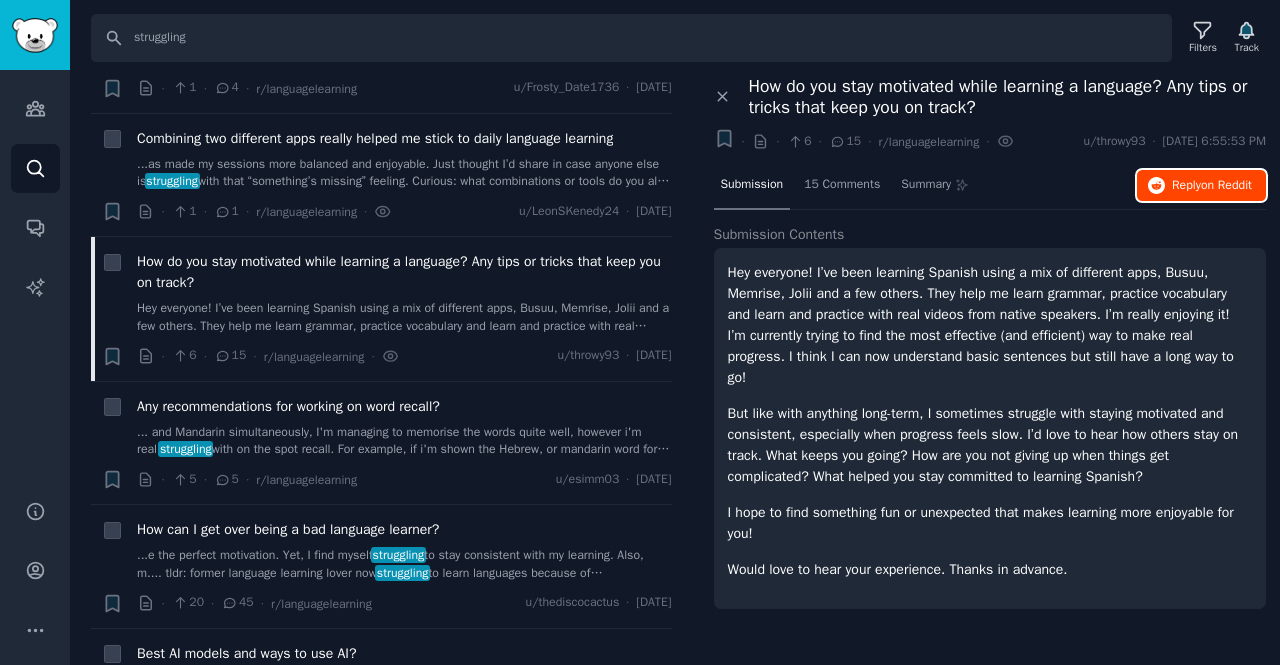 click on "Reply  on Reddit" at bounding box center (1212, 186) 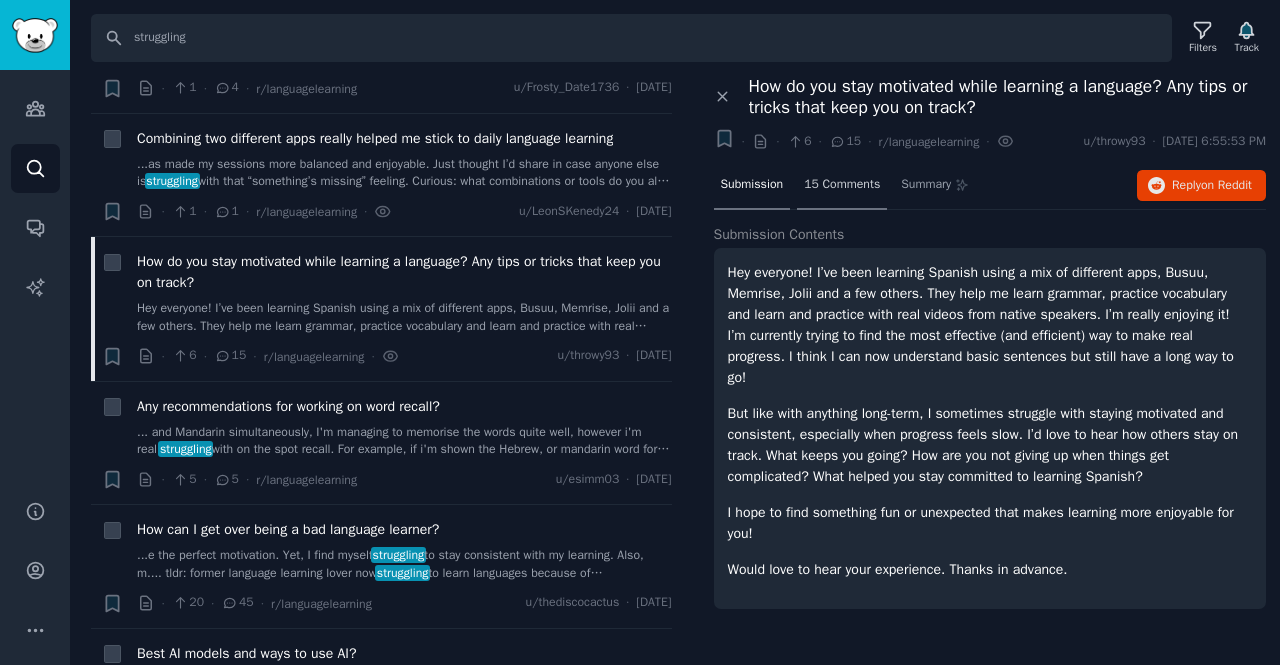 click on "15 Comments" at bounding box center [842, 185] 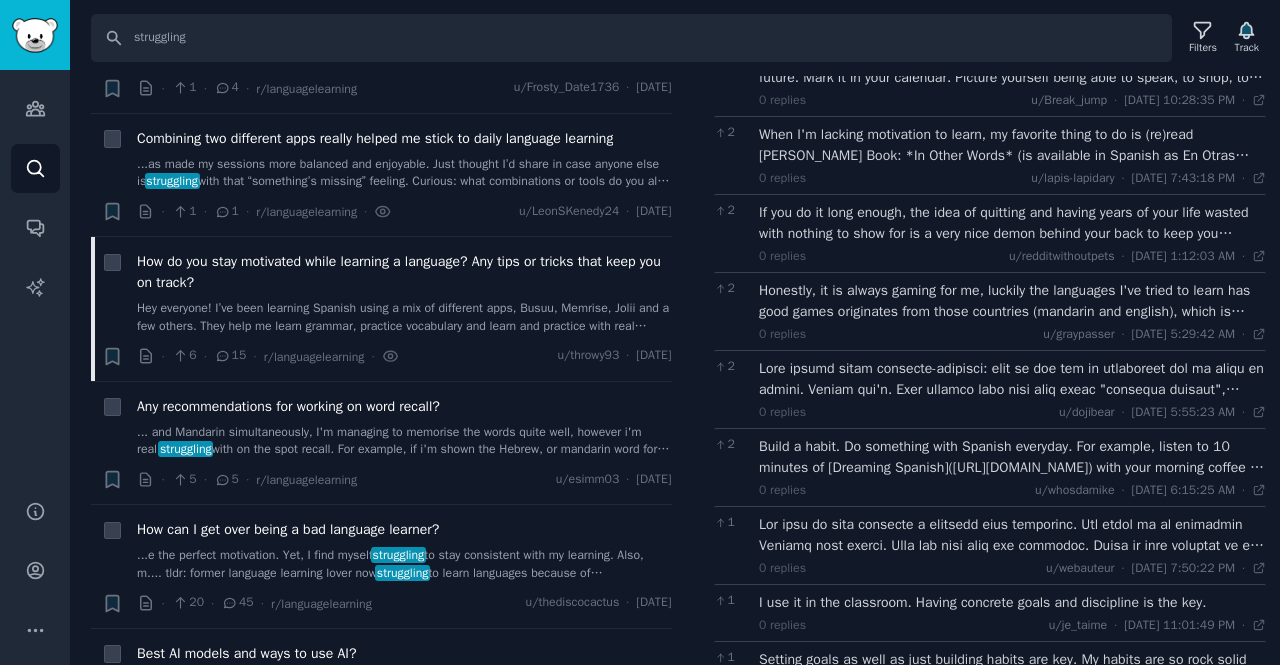 scroll, scrollTop: 366, scrollLeft: 0, axis: vertical 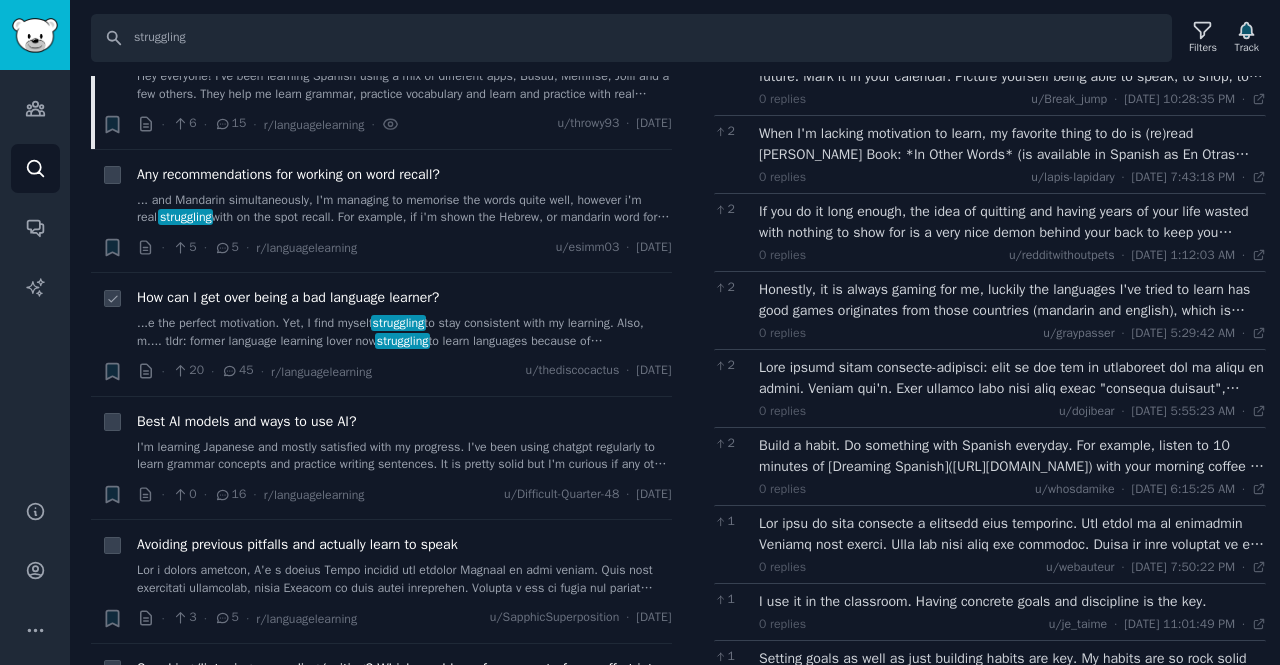 click on "...e the perfect motivation. Yet, I find myself  struggling  to stay consistent with my learning. Also, m....
tldr: former language learning lover now  struggling  to learn languages because of adhd - any adv..." at bounding box center (404, 332) 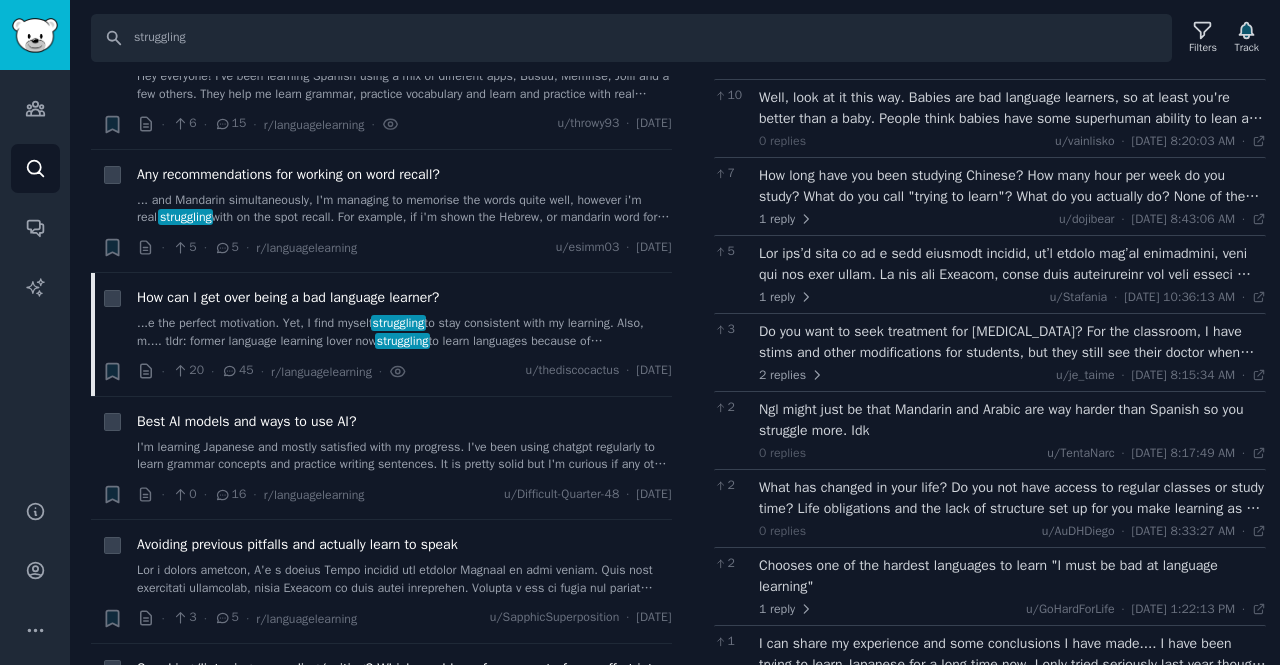 scroll, scrollTop: 154, scrollLeft: 0, axis: vertical 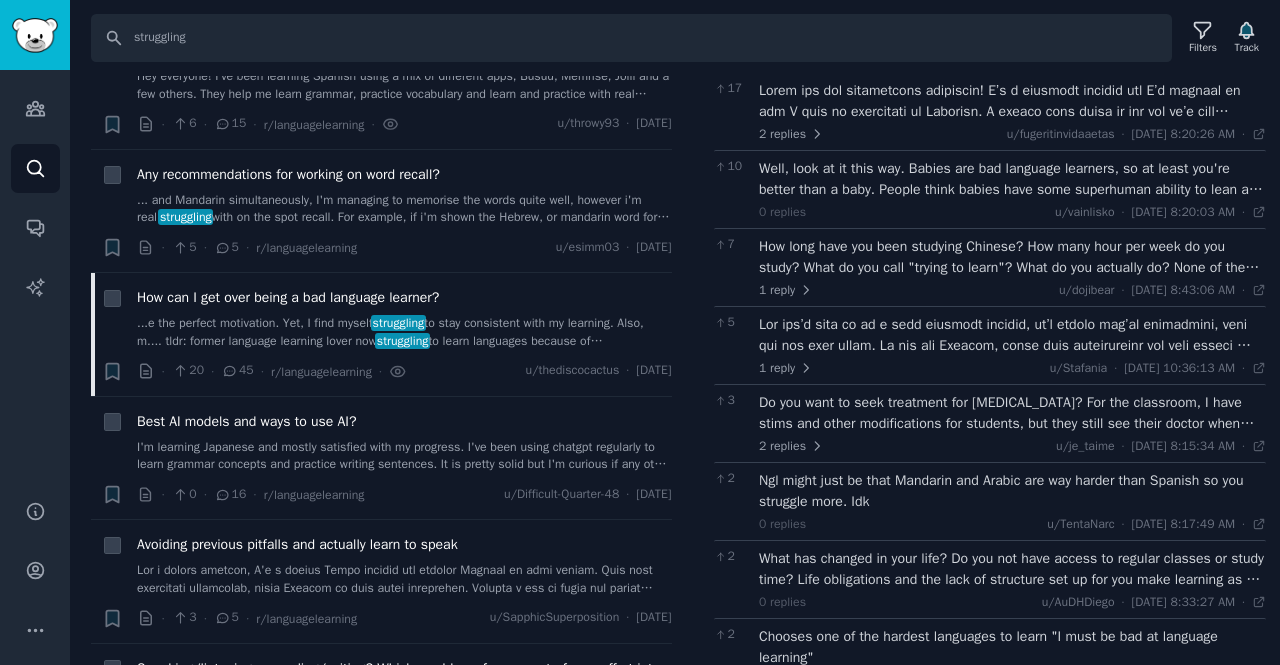 click on "Well, look at it this way. Babies are bad language learners, so at least you're better than a baby. People think babies have some superhuman ability to lean a language, but the secret is just that babies never stop trying even though they suck at it. Of course, they don't have much choice really, so their motivation is secure. In your case, I would say speak as much Chinese as you know, even if it's just "good morning", "how are you", "I'm good thanks", "bye" etc. Use them every day any chance you get, and spend as much time around people speaking the language as you can. Ask them questions. This ultimately will make the act of studying more comfortable/easy and productive. 0   replies u/vainlisko · Mon 7/14/2025, 8:20:03 AM Mon 7/14/2025 ·" at bounding box center [1012, 189] 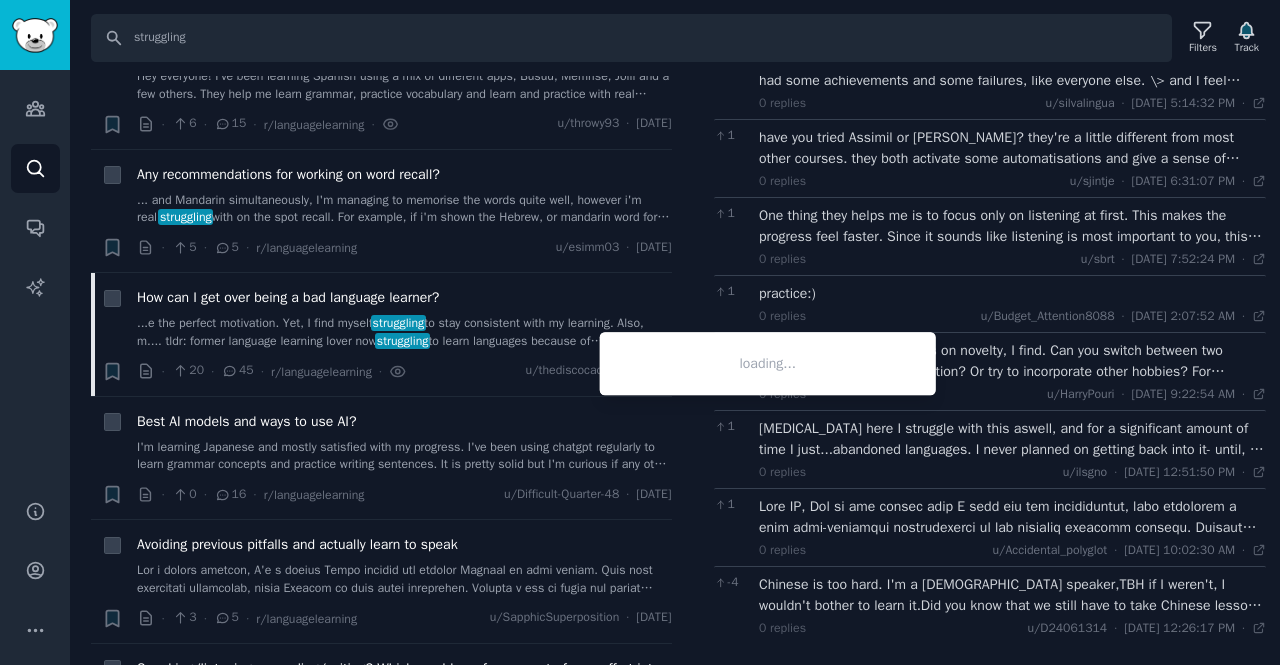scroll, scrollTop: 1199, scrollLeft: 0, axis: vertical 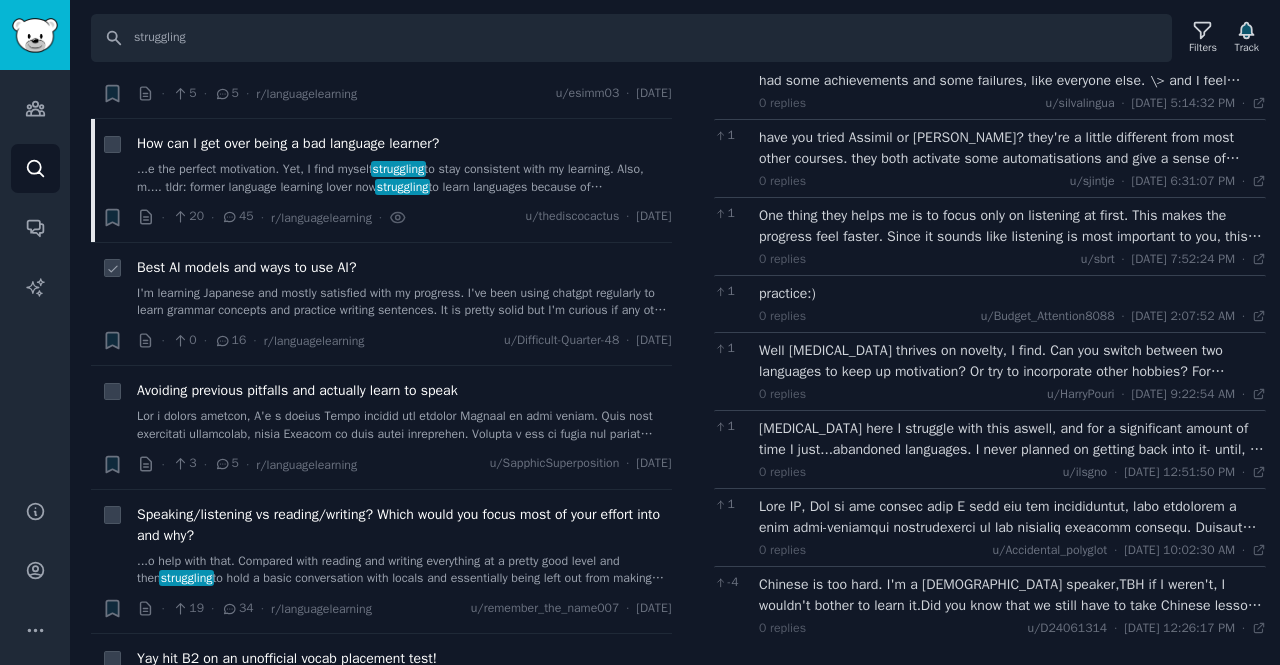 click on "Best AI models and ways to use AI? I'm learning Japanese and mostly satisfied with my progress. I've been using chatgpt regularly to learn grammar concepts and practice writing sentences. It is pretty solid but I'm curious if any other models are better? The biggest issue chatgpt struggles with is remembering previous conversations so it sometimes forgets what concepts we've discussed.
Also curious if anyone's found any prompts that work really well for language learning?" at bounding box center [404, 288] 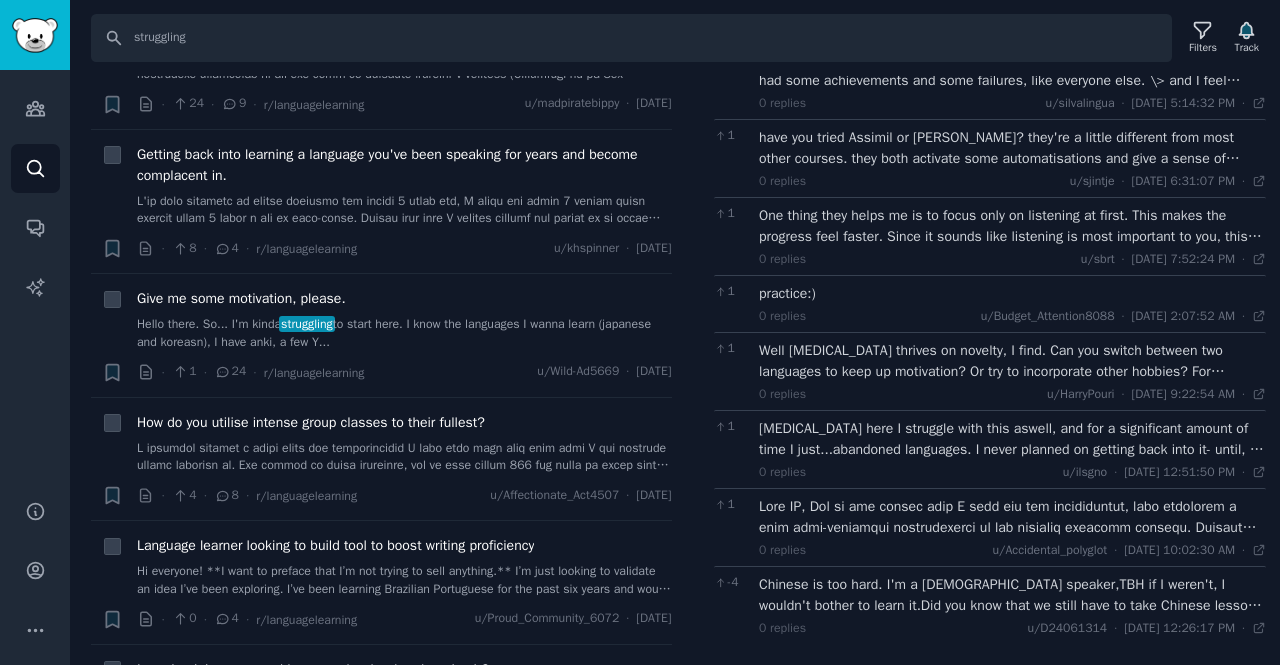 scroll, scrollTop: 1154, scrollLeft: 0, axis: vertical 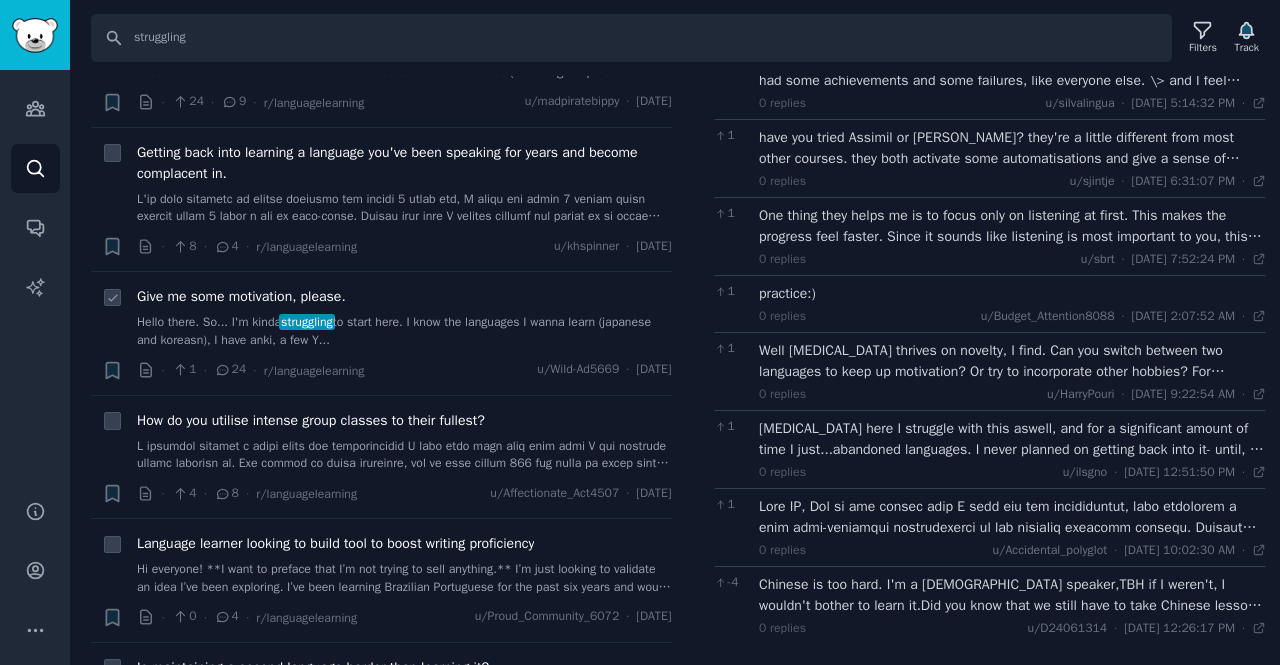 click on "Hello there. So... I'm kinda  struggling  to start here. I know the languages I wanna learn (japanese and koreasn), I have anki, a few Y..." at bounding box center (404, 331) 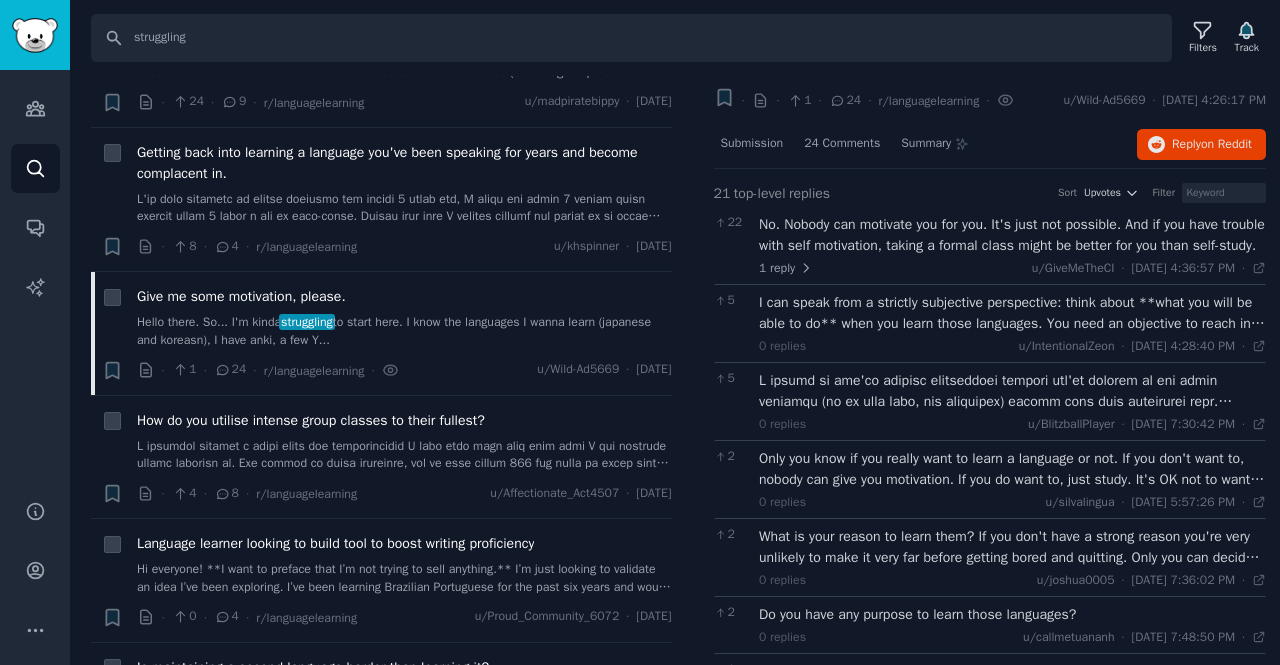scroll, scrollTop: 0, scrollLeft: 0, axis: both 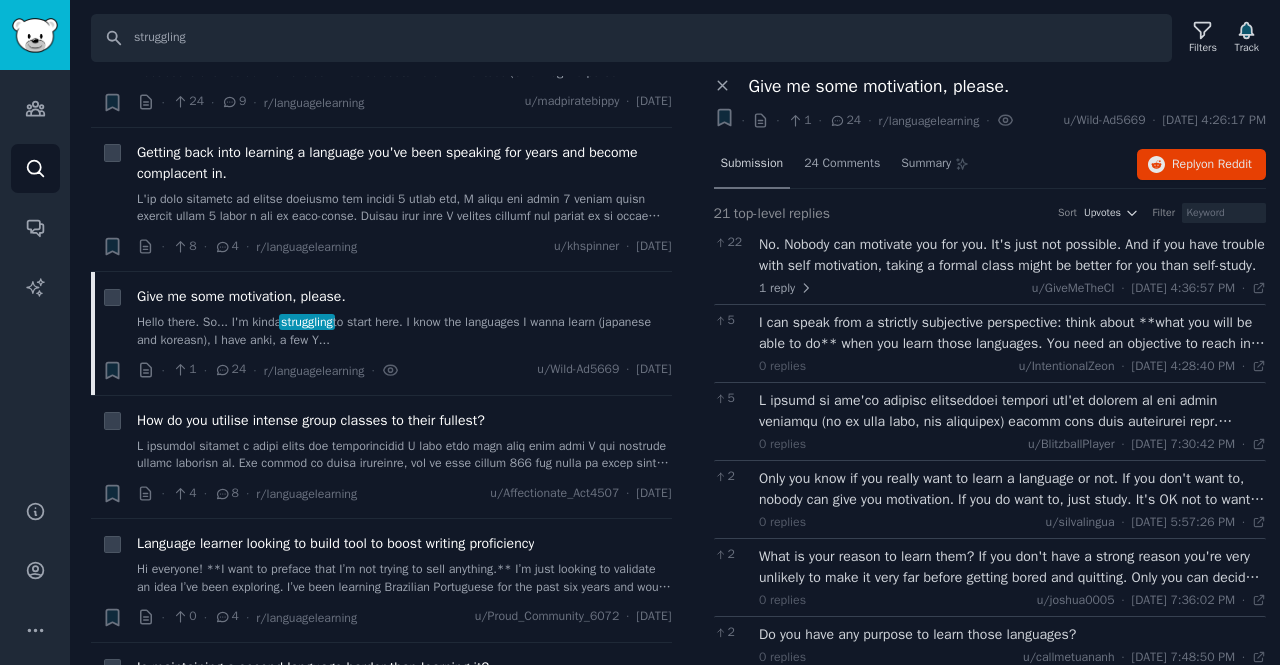 click on "Submission" at bounding box center (752, 164) 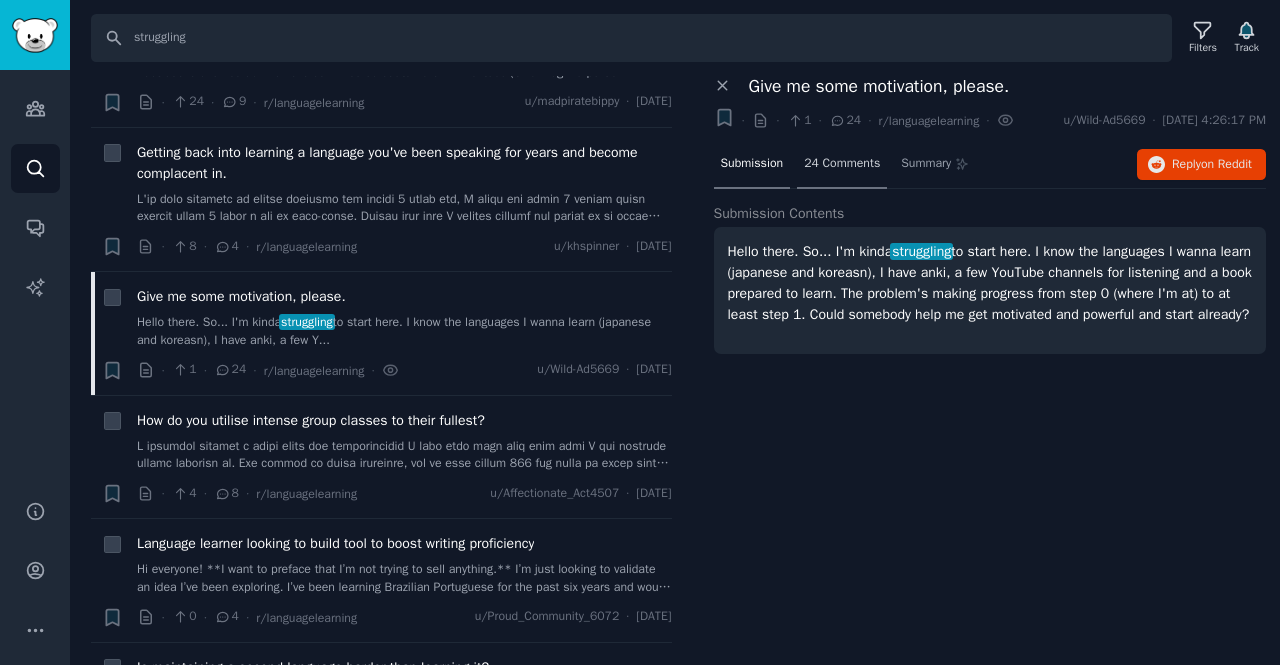click on "24 Comments" at bounding box center (842, 164) 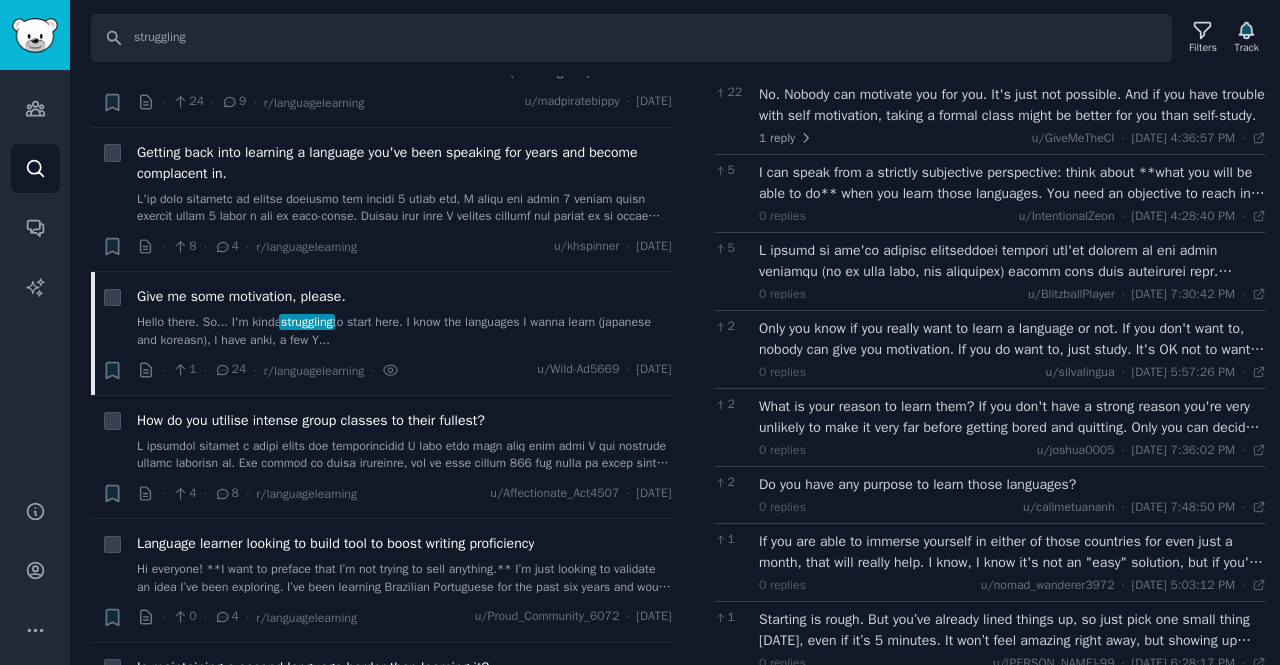 scroll, scrollTop: 151, scrollLeft: 0, axis: vertical 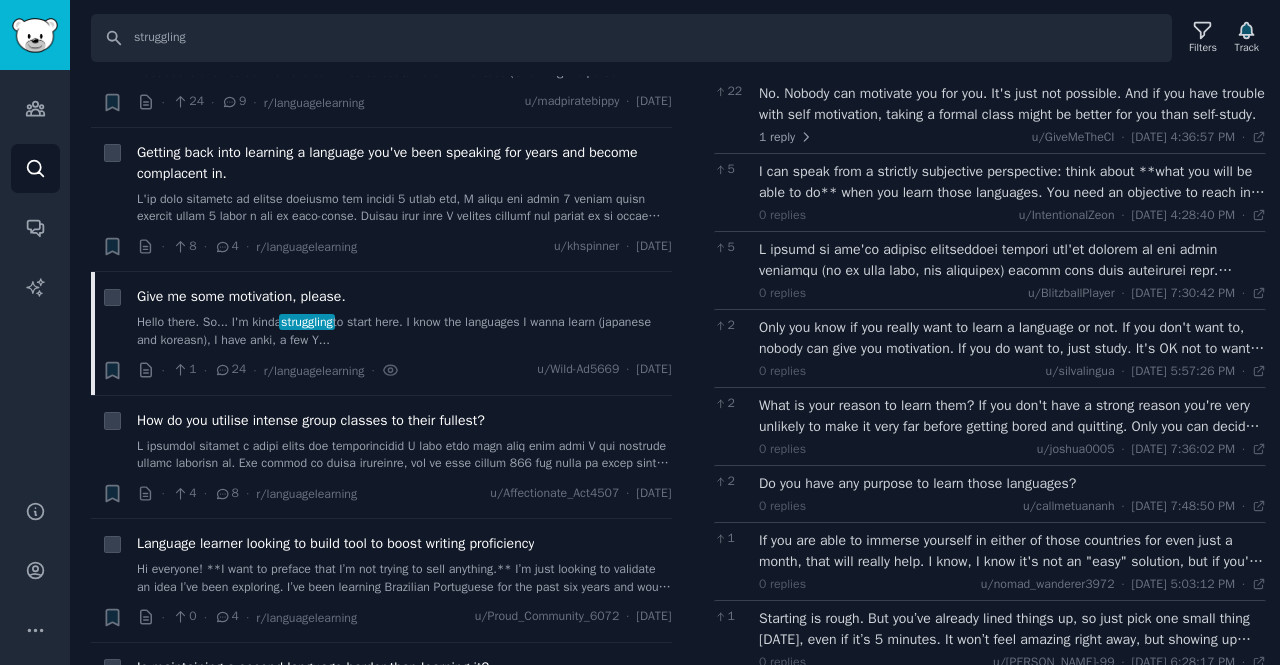 click on "I can speak from a strictly subjective perspective: think about **what you will be able to do** when you learn those languages.
You need an objective to reach in order to find the proper motivation. If you truly feel that kind of motivation, nothing can stop you." at bounding box center [1012, 182] 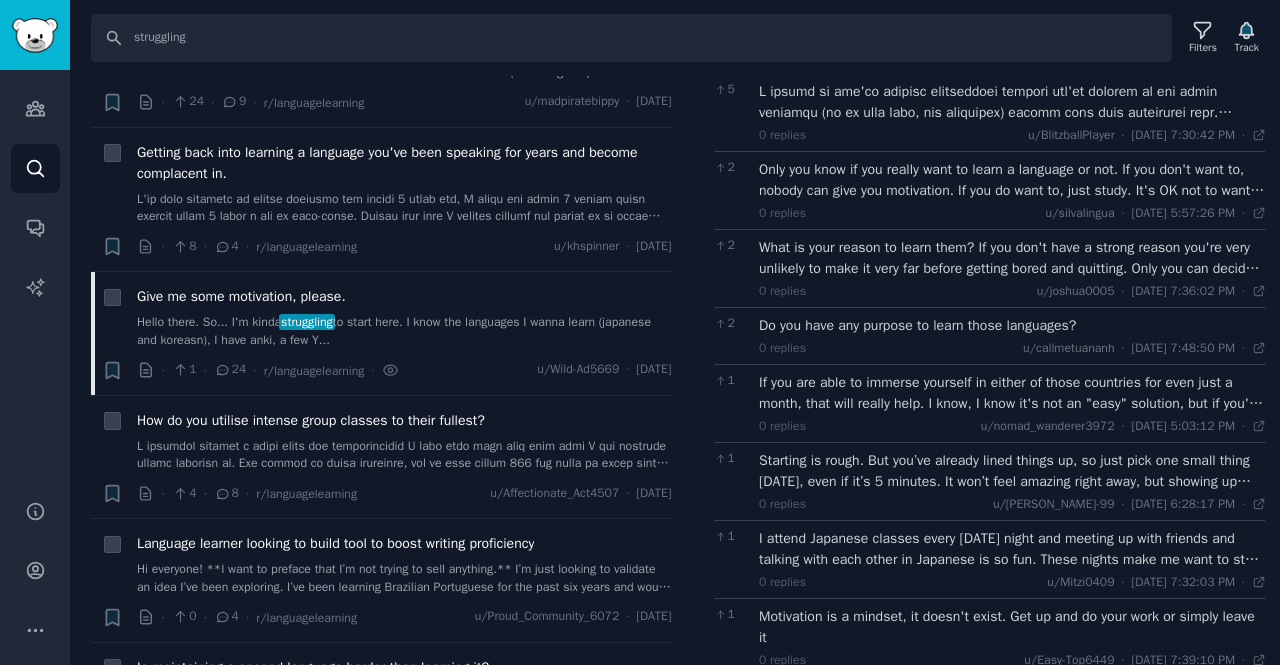 scroll, scrollTop: 352, scrollLeft: 0, axis: vertical 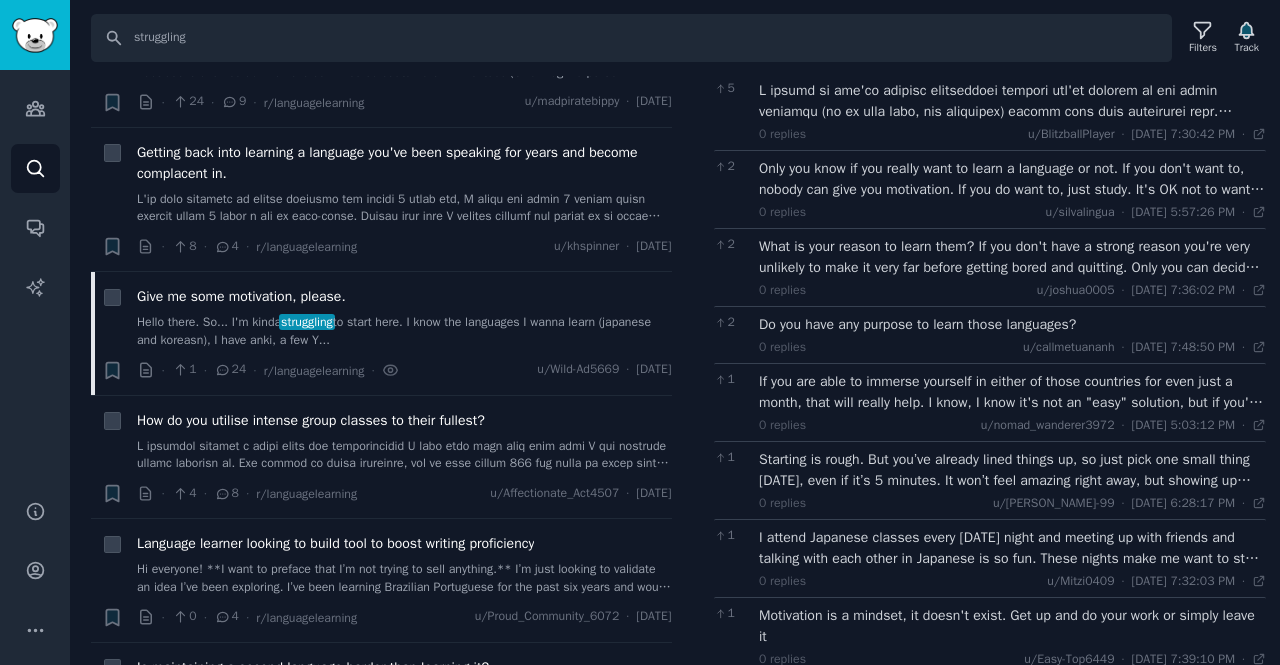 click on "What is your reason to learn them? If you don't have a strong reason you're very unlikely to make it very far before getting bored and quitting. Only you can decide why you want to learn them. We can't make them magically become fun for you.
Also don't feel bad if you end up giving up. It's just a hobby. If you absolutely need them you'll find motivation, but clearly this is just for fun so you don't absolutely need them to survive. English is the only useful language unless you're in a specific situation so there's no reason to force you to learn them without wanting to." at bounding box center [1012, 257] 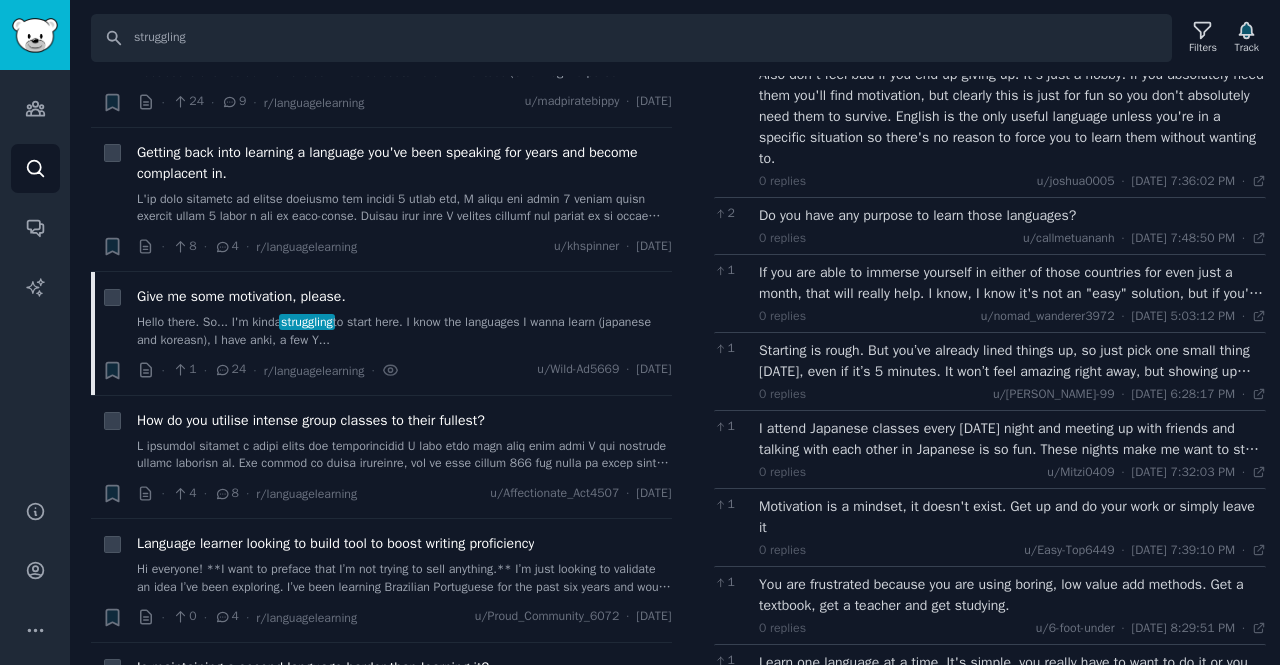 scroll, scrollTop: 589, scrollLeft: 0, axis: vertical 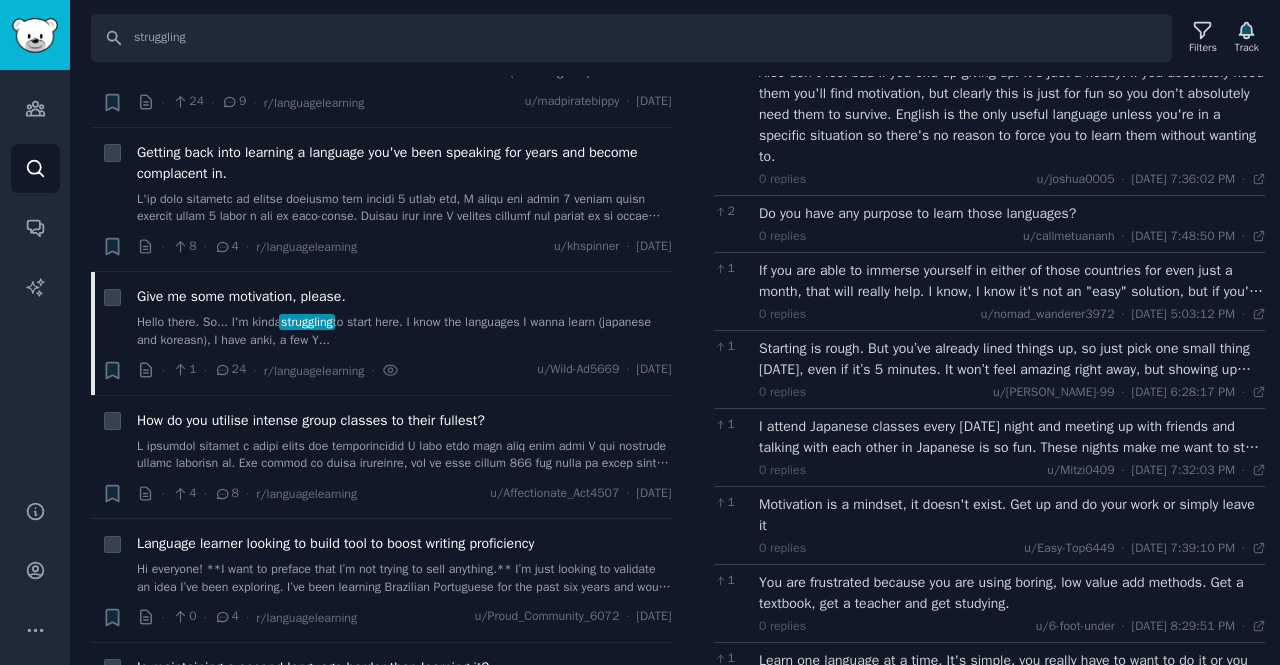 click on "If you are able to immerse yourself in either of those countries for even just a month, that will really help. I know, I know it's not an "easy" solution, but if you're able to work remotely you can totally take advantage of this." at bounding box center [1012, 281] 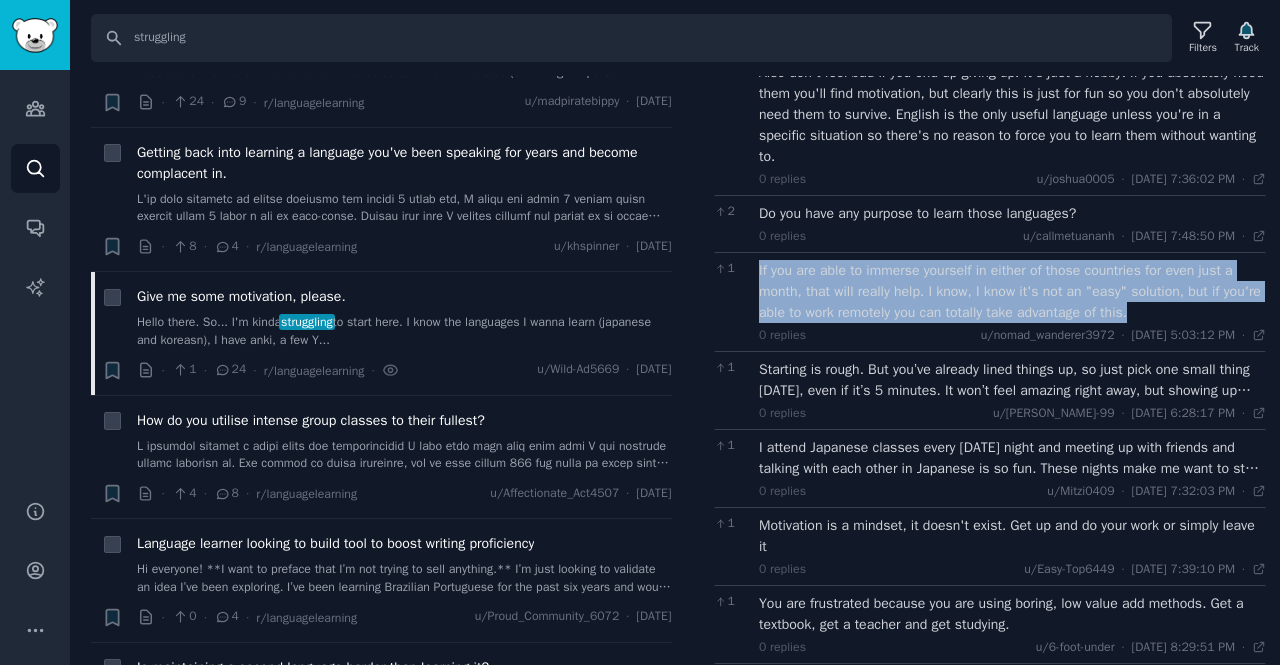 drag, startPoint x: 756, startPoint y: 266, endPoint x: 1161, endPoint y: 307, distance: 407.07 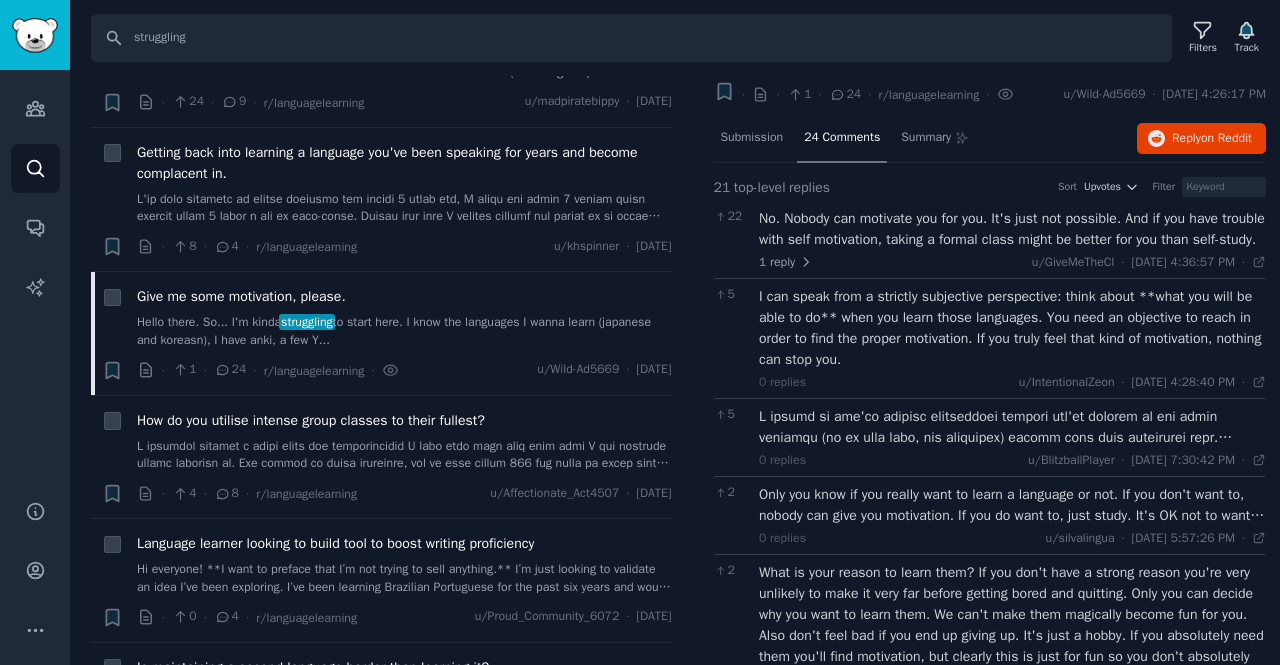 scroll, scrollTop: 0, scrollLeft: 0, axis: both 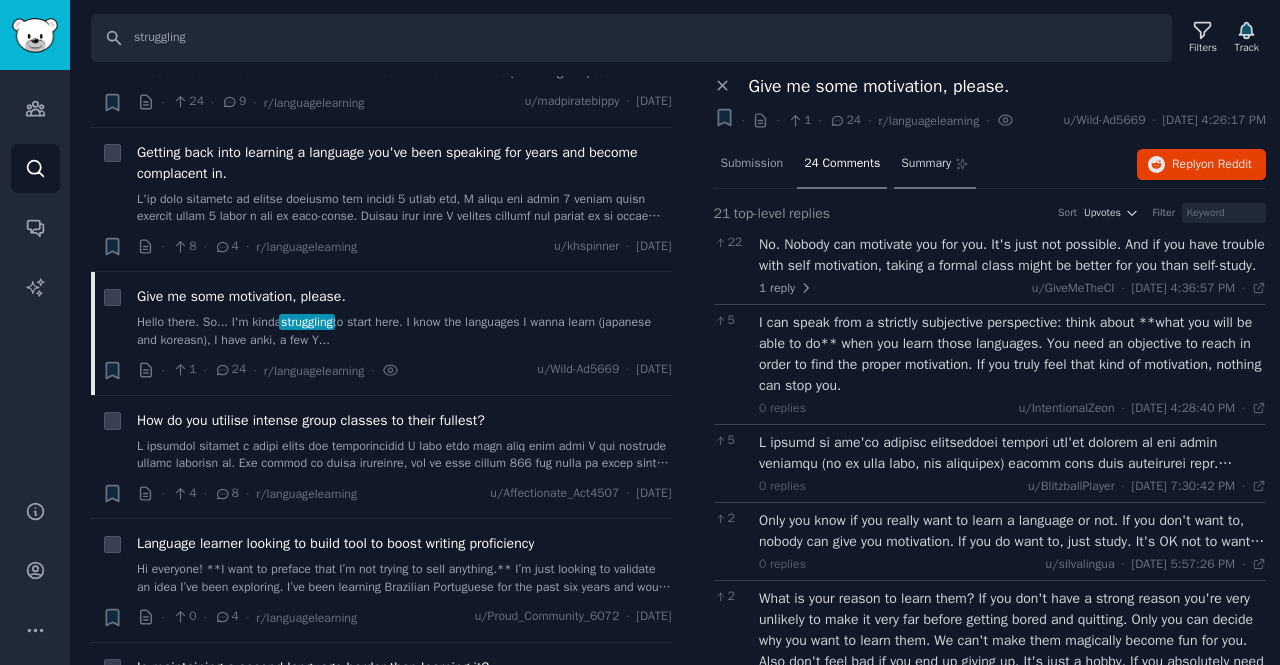 click on "Summary" at bounding box center (934, 165) 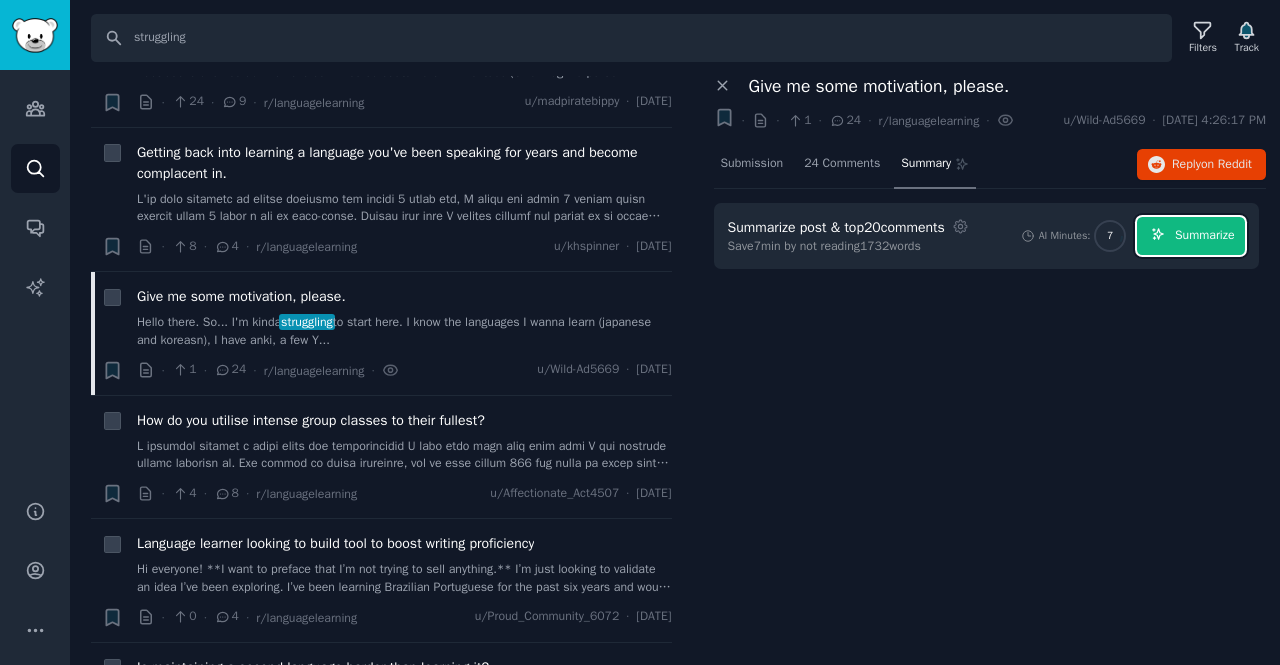 click on "Summarize" at bounding box center [1204, 236] 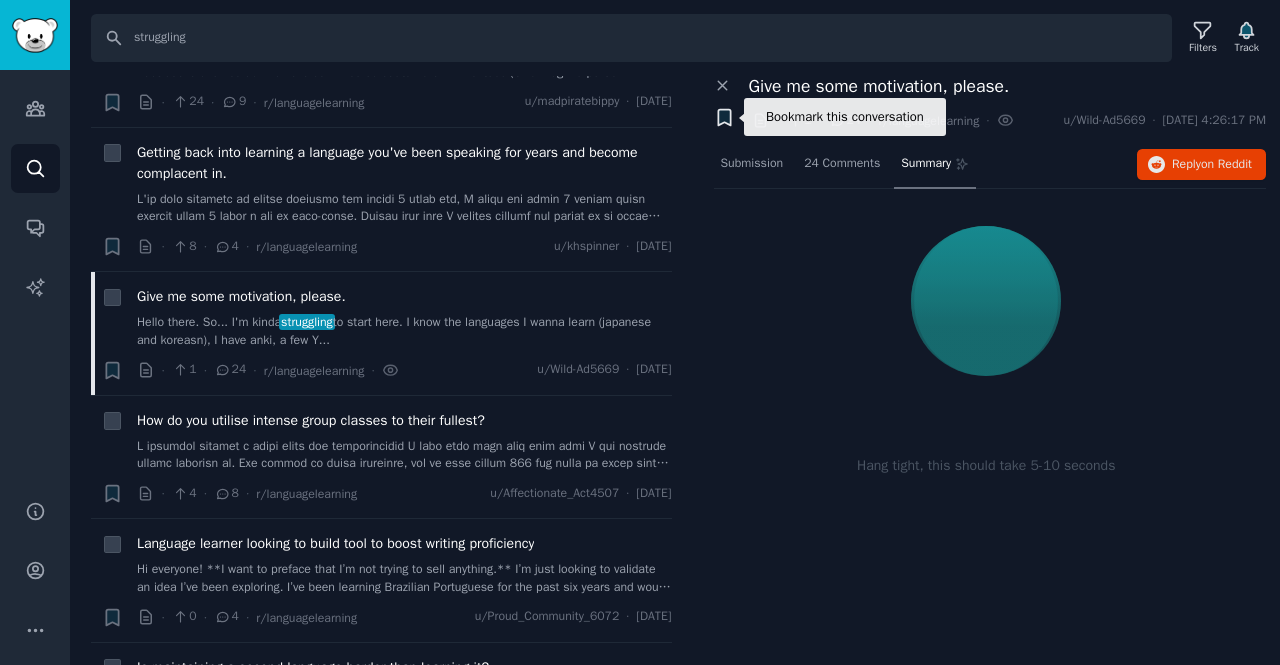 click 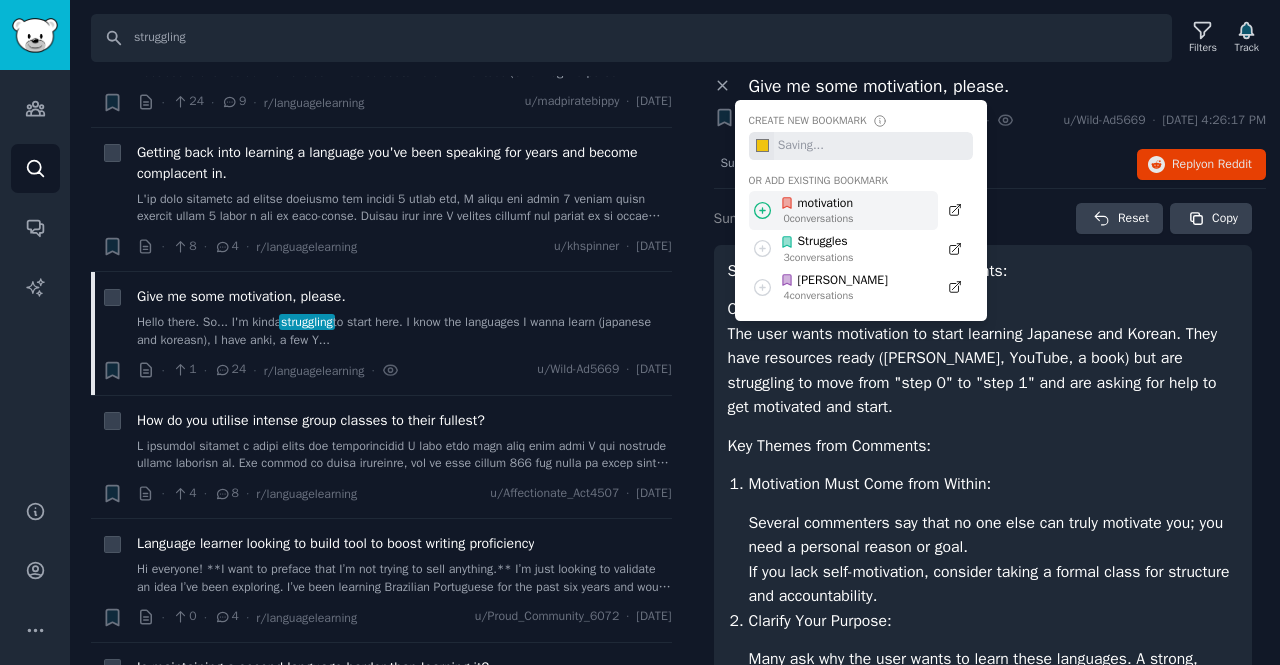 click 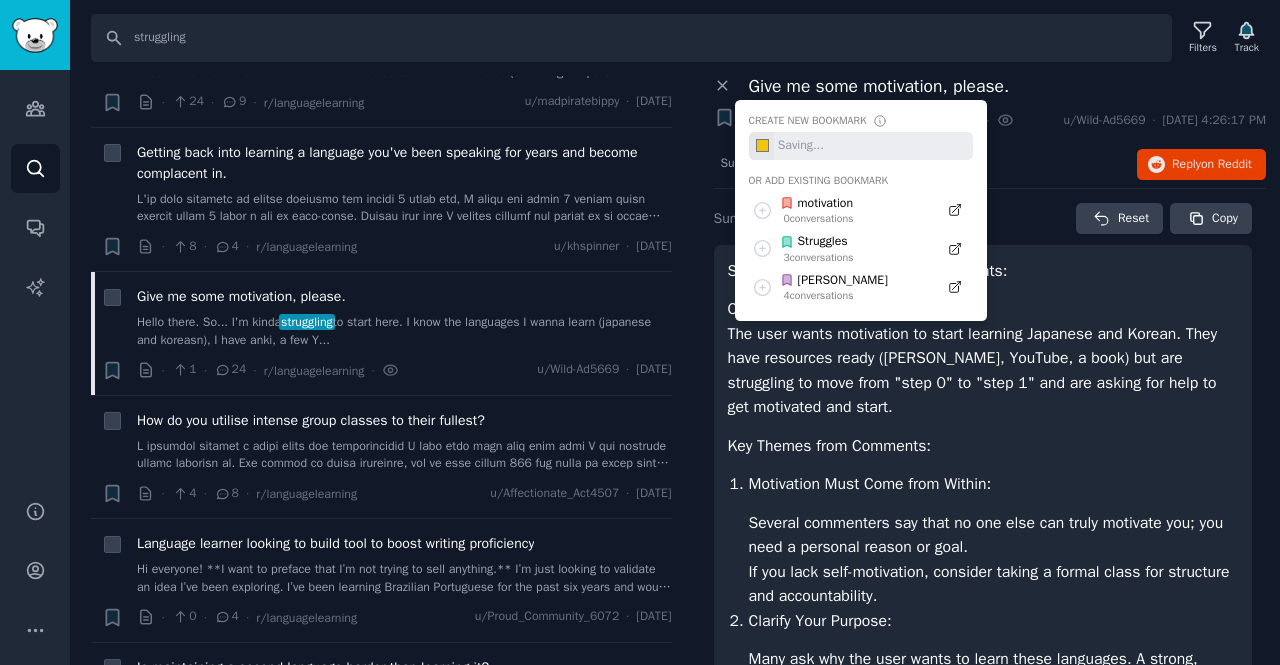 click on "Give me some motivation, please." at bounding box center [1008, 86] 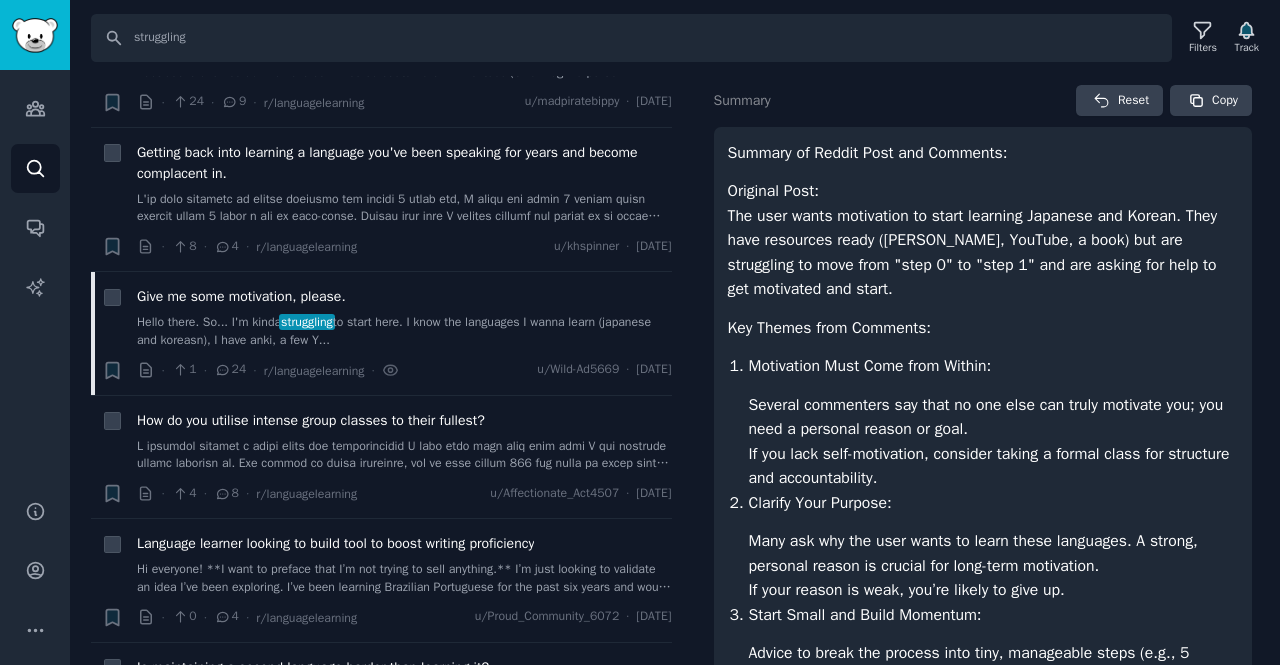 scroll, scrollTop: 0, scrollLeft: 0, axis: both 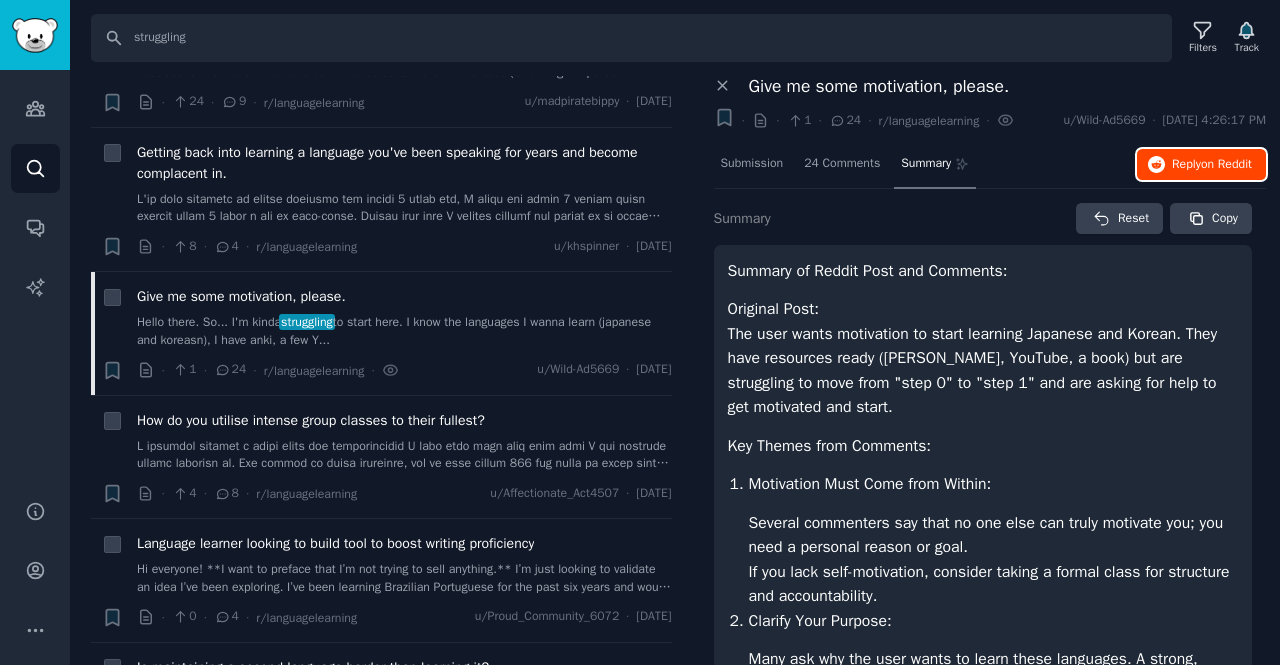click on "Reply  on Reddit" at bounding box center [1212, 165] 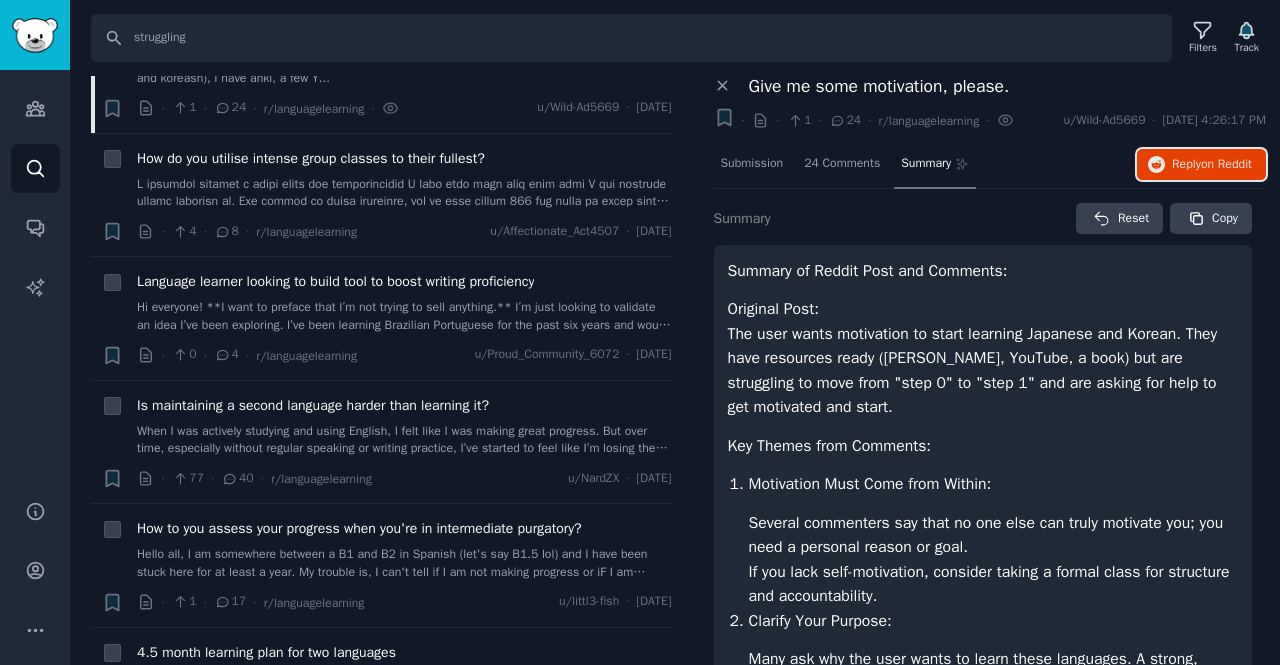 scroll, scrollTop: 1423, scrollLeft: 0, axis: vertical 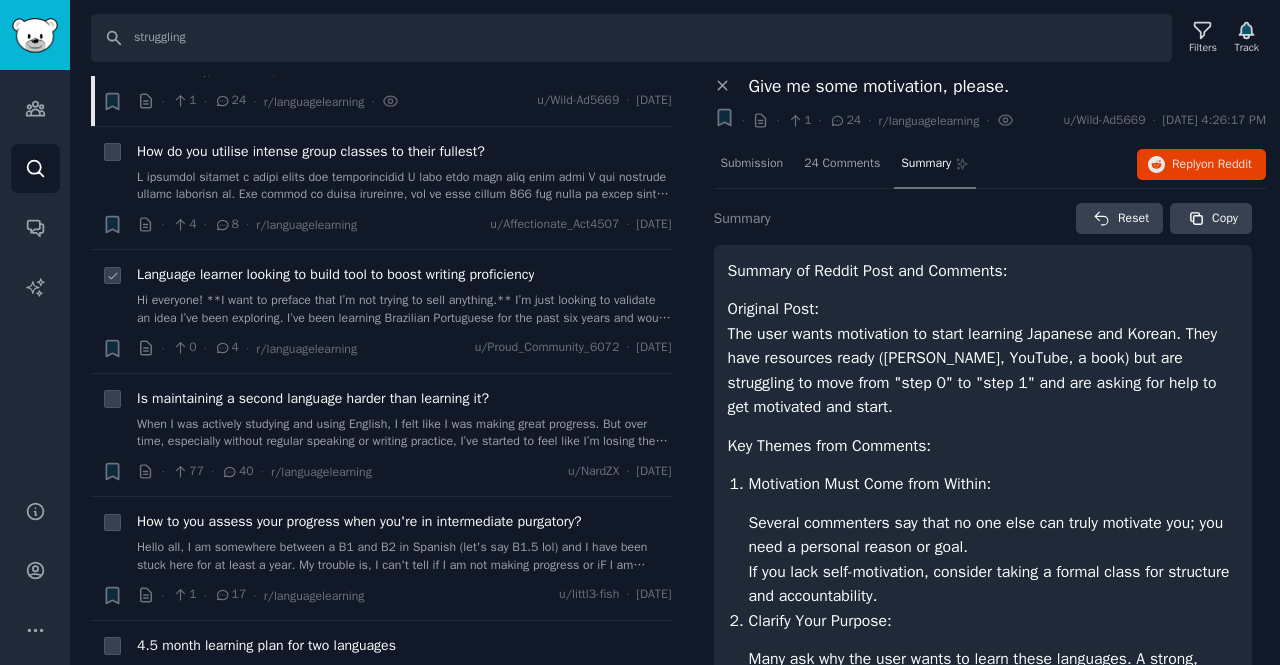 click on "Hi everyone!
**I want to preface that I’m not trying to sell anything.** I’m just looking to validate an idea I’ve been exploring. I’ve been learning Brazilian Portuguese for the past six years and would say I’m around a B1/B2 level. I meet with a tutor weekly and keep both a handwritten notebook and a Notion doc for my homework, but sometimes struggle with my writing.
I’ve been thinking about a platform that could help nudge me in the right direction with my writing. Something that explains why one phrase might work better than another, tracks my progress, and helps me avoid anglicized sentence structures. In an open-ended notebook style.
Does this sound like a useful way to supplement language learning? Would you use something like this?" at bounding box center [404, 309] 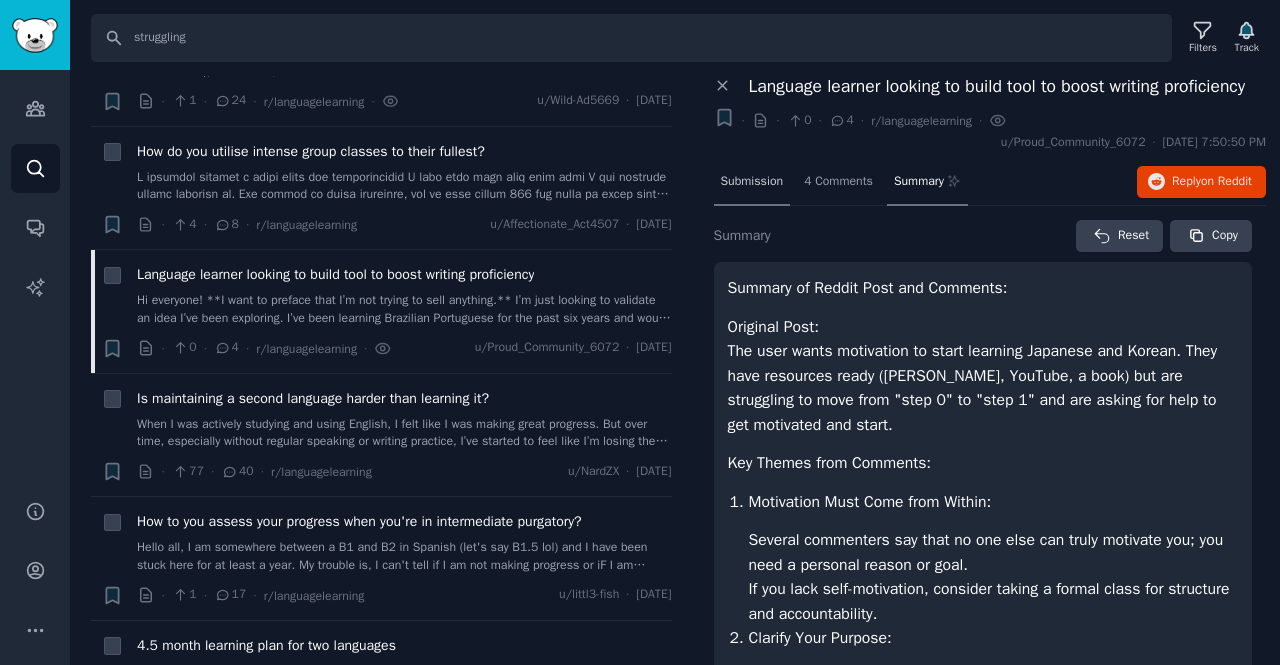 click on "Submission" at bounding box center (752, 182) 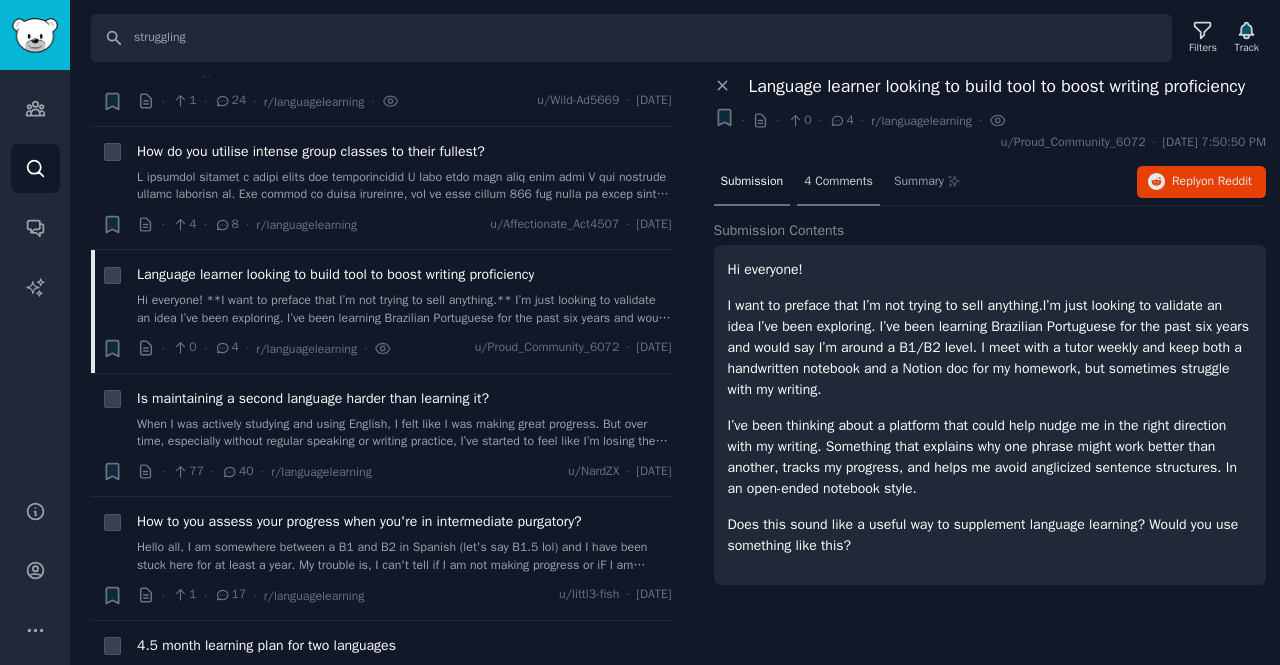 click on "4 Comments" at bounding box center (838, 182) 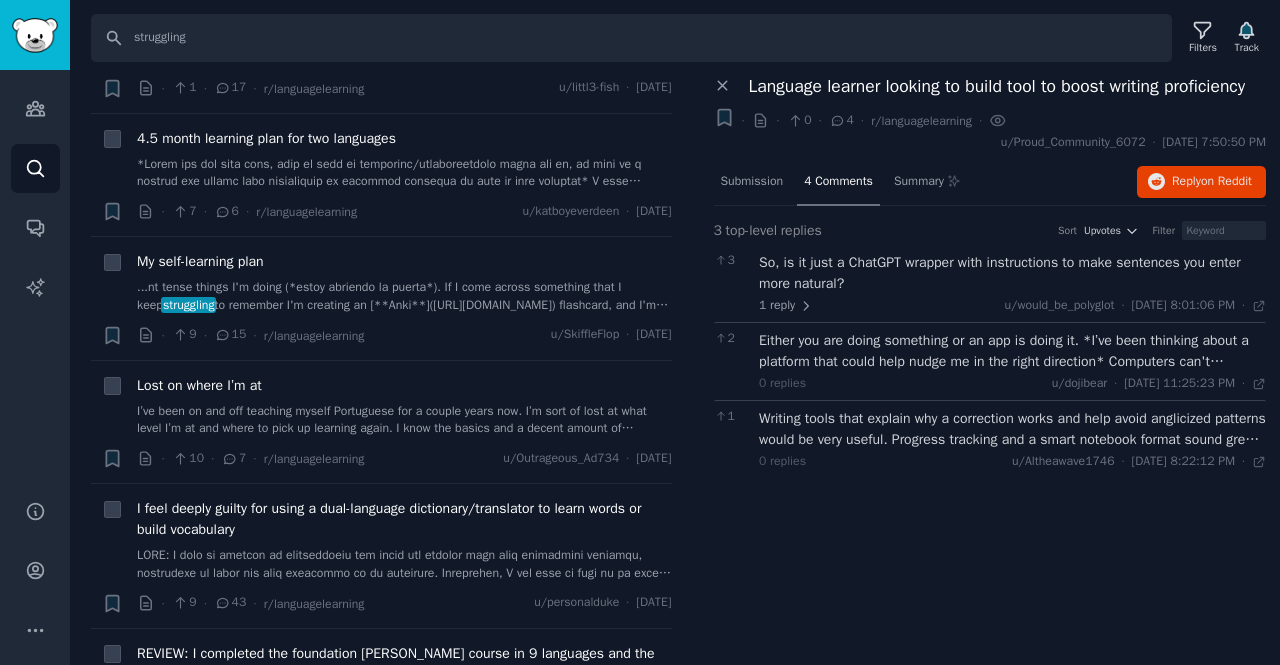 scroll, scrollTop: 1932, scrollLeft: 0, axis: vertical 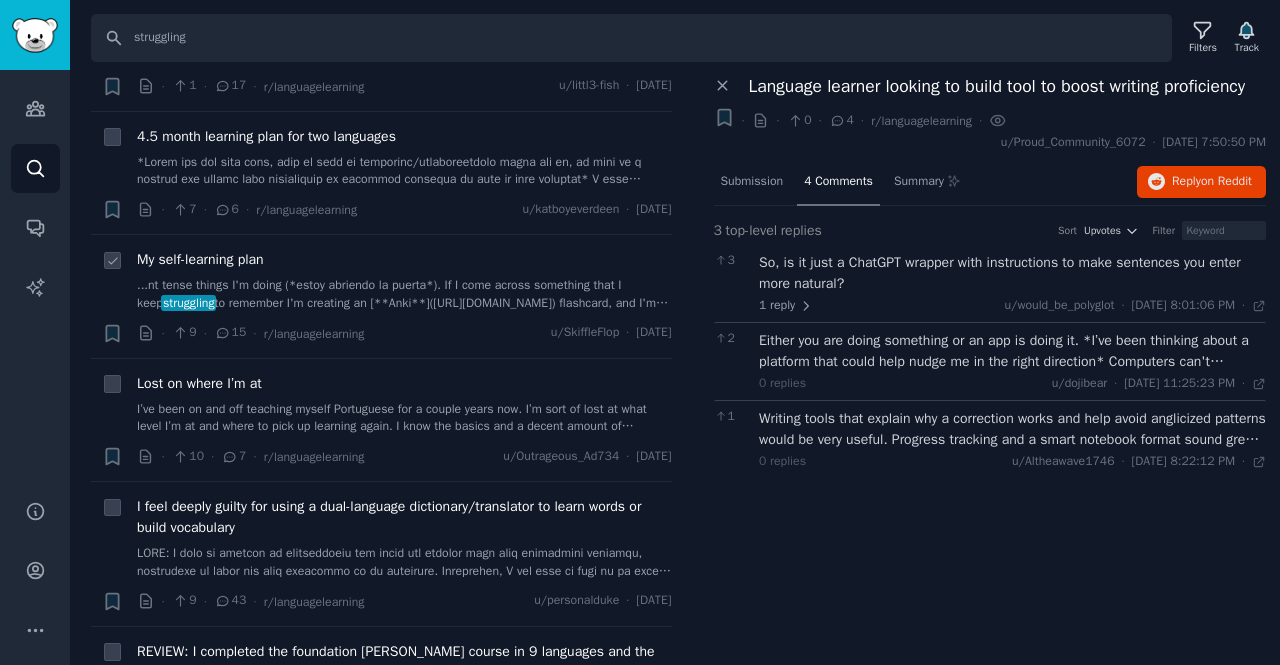 click on "...nt tense things I'm doing (*estoy abriendo la puerta*). If I come across something that I keep  struggling  to remember I'm creating an [**Anki**](https://apps.ankiweb.net) flashcard, and I'm also doing..." at bounding box center (404, 294) 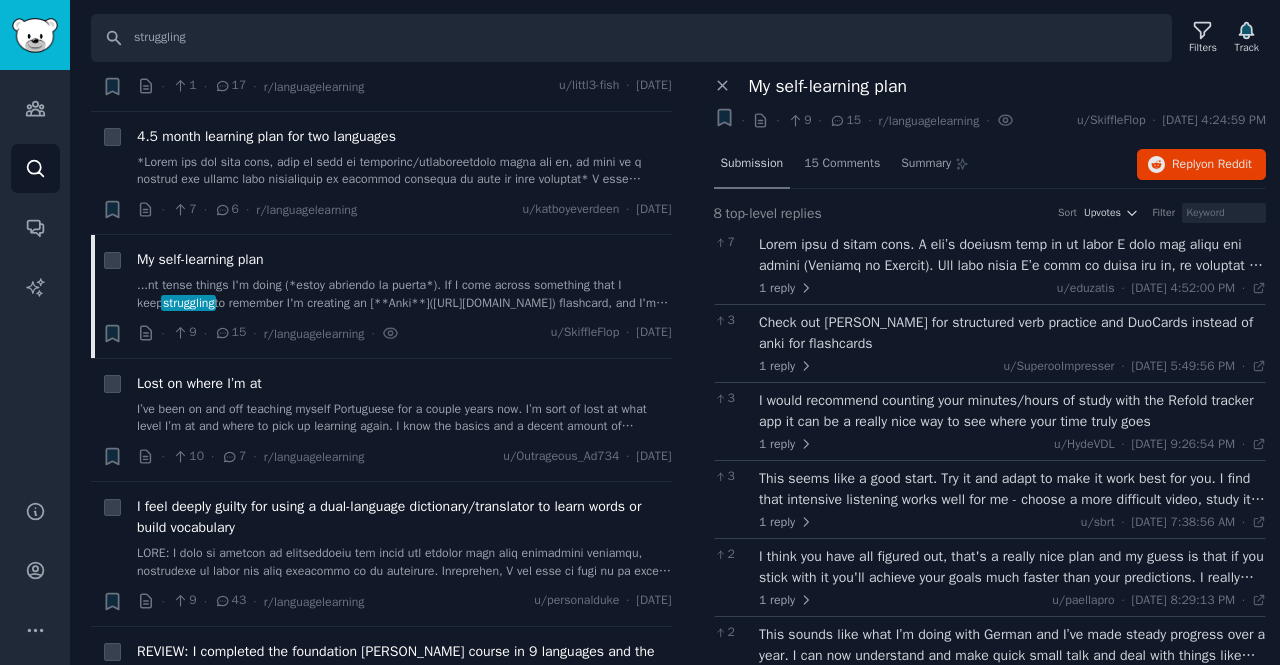 click on "Submission" at bounding box center (752, 164) 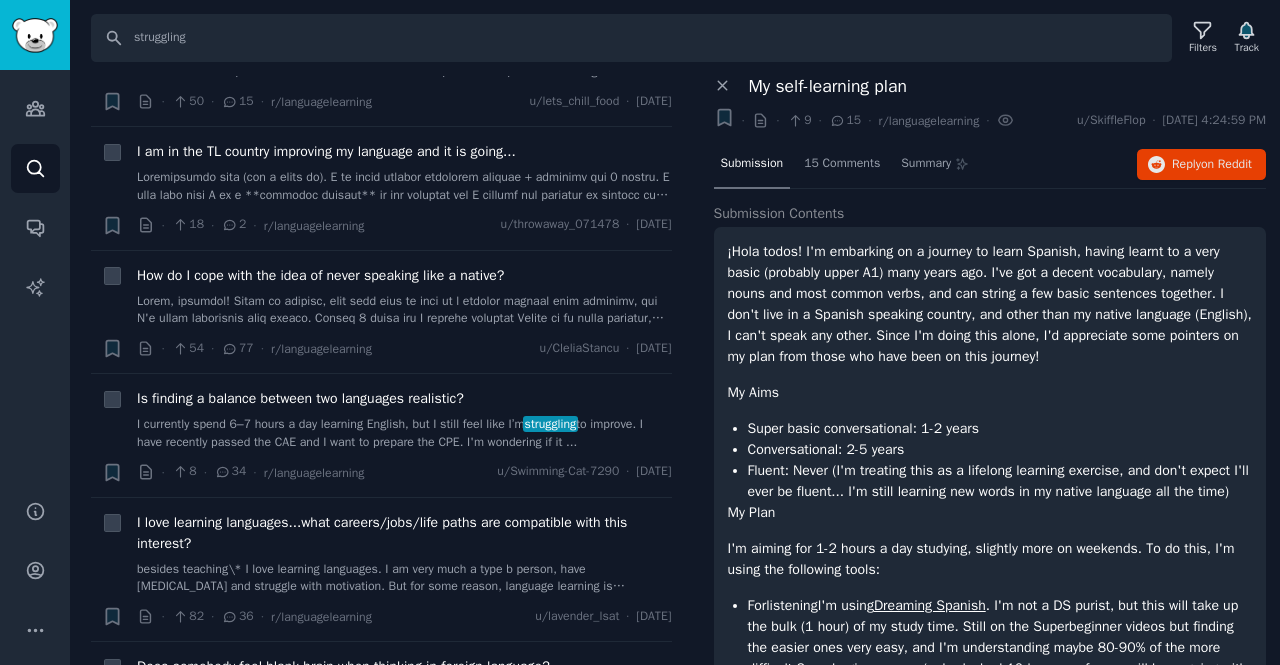 scroll, scrollTop: 2582, scrollLeft: 0, axis: vertical 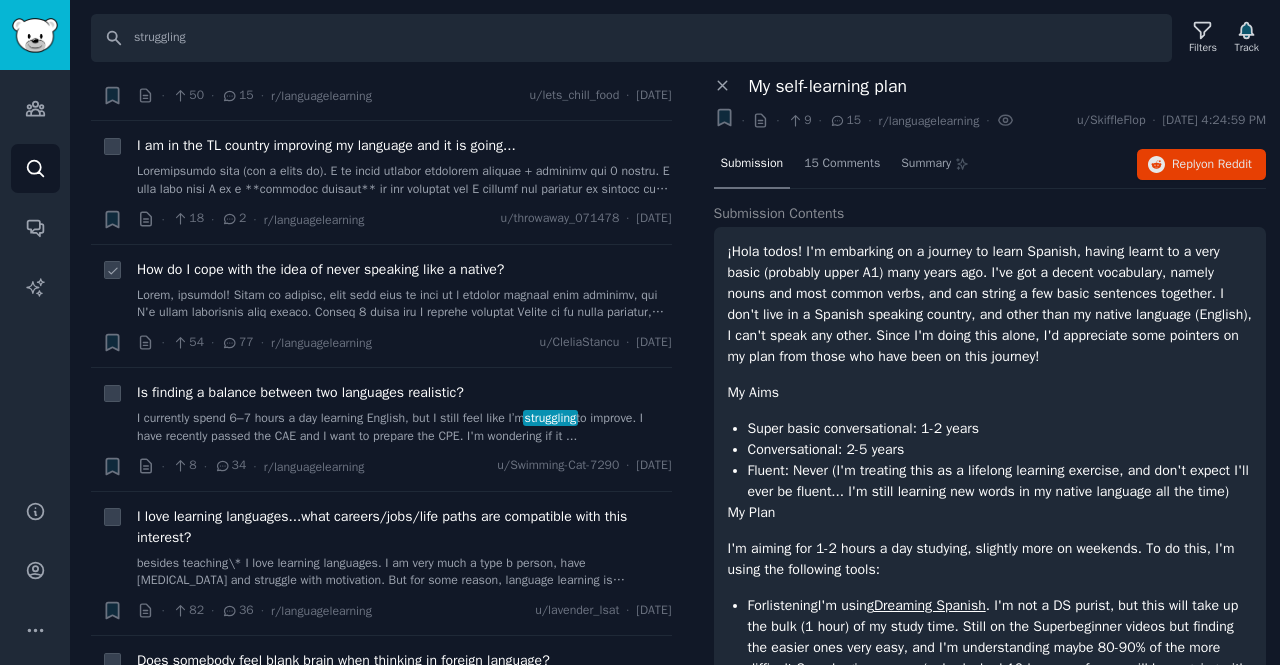 click at bounding box center (404, 304) 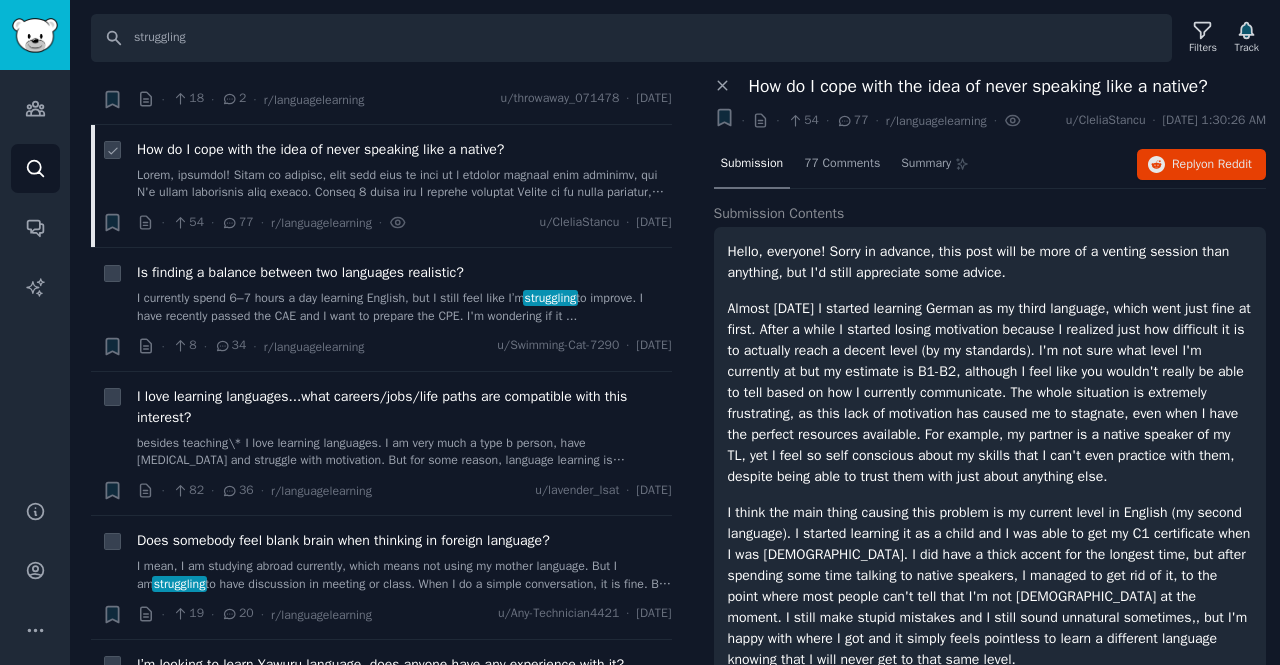 scroll, scrollTop: 2703, scrollLeft: 0, axis: vertical 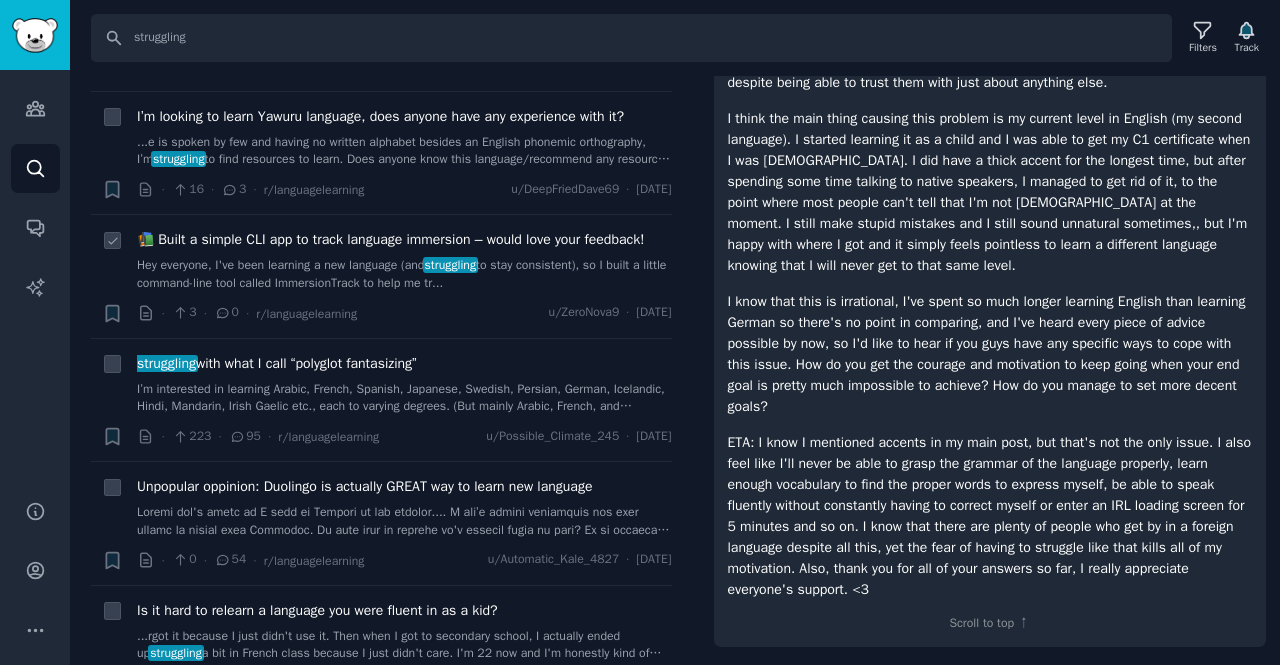 click on "📚 Built a simple CLI app to track language immersion – would love your feedback!" at bounding box center [390, 239] 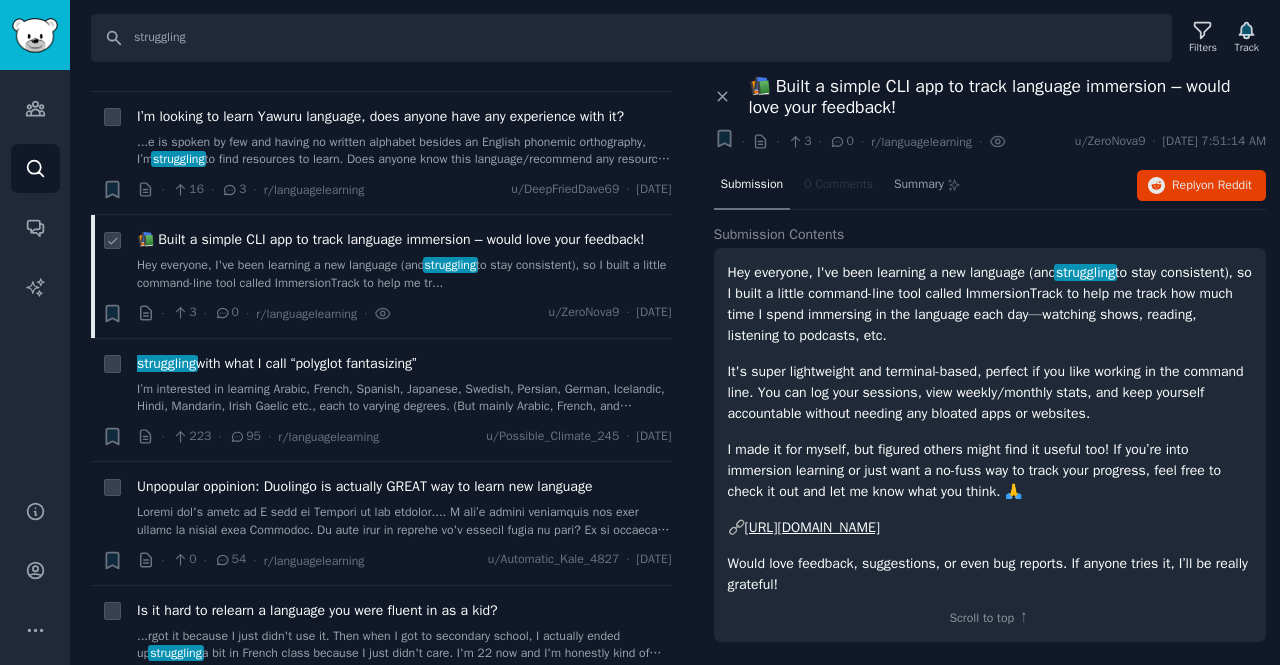 scroll, scrollTop: 0, scrollLeft: 0, axis: both 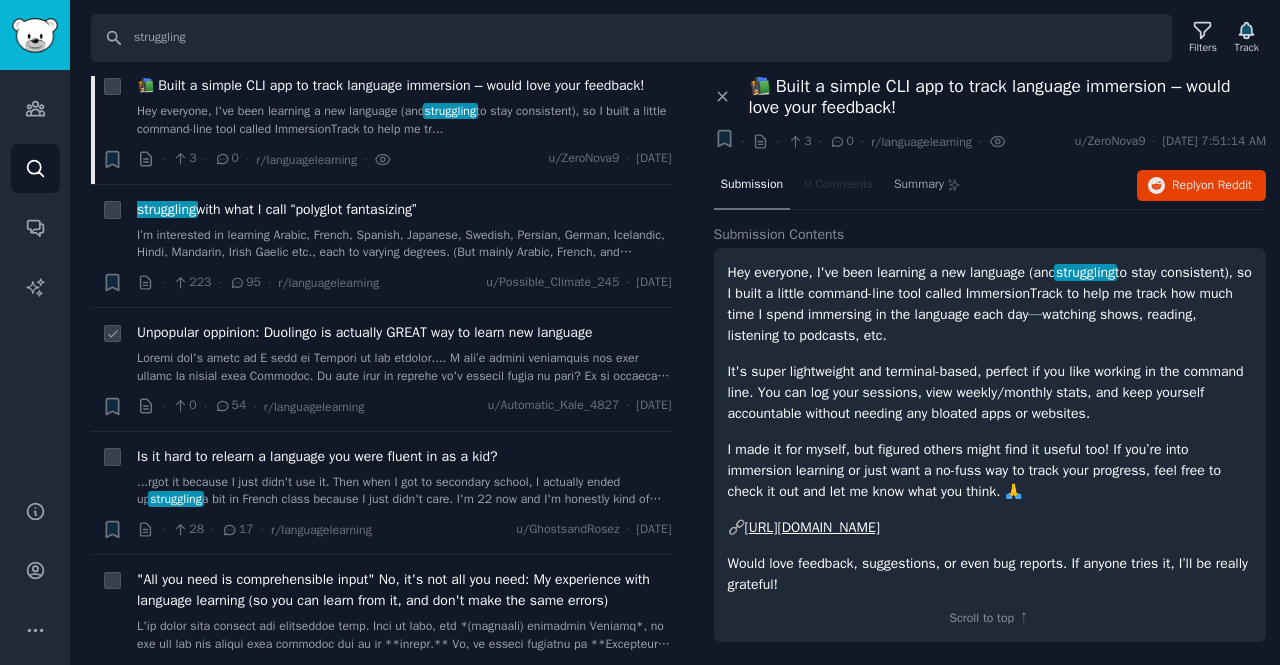 click on "Unpopular oppinion: Duolingo is actually GREAT way to learn new language" at bounding box center (404, 353) 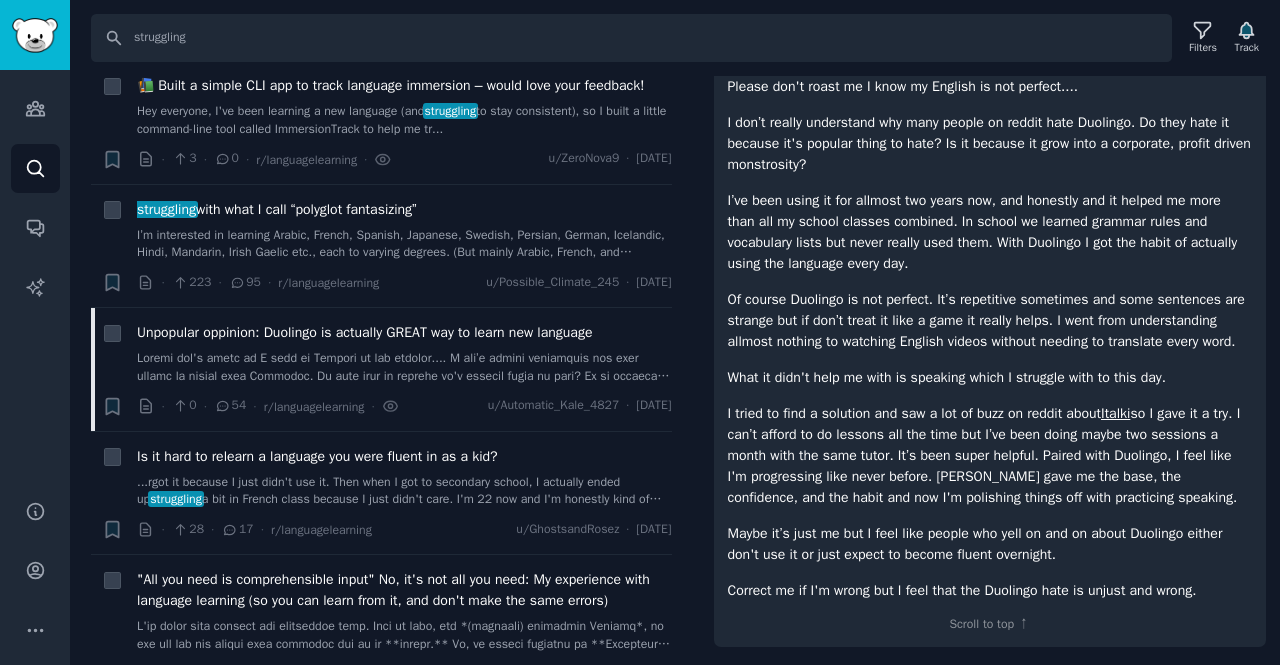 scroll, scrollTop: 0, scrollLeft: 0, axis: both 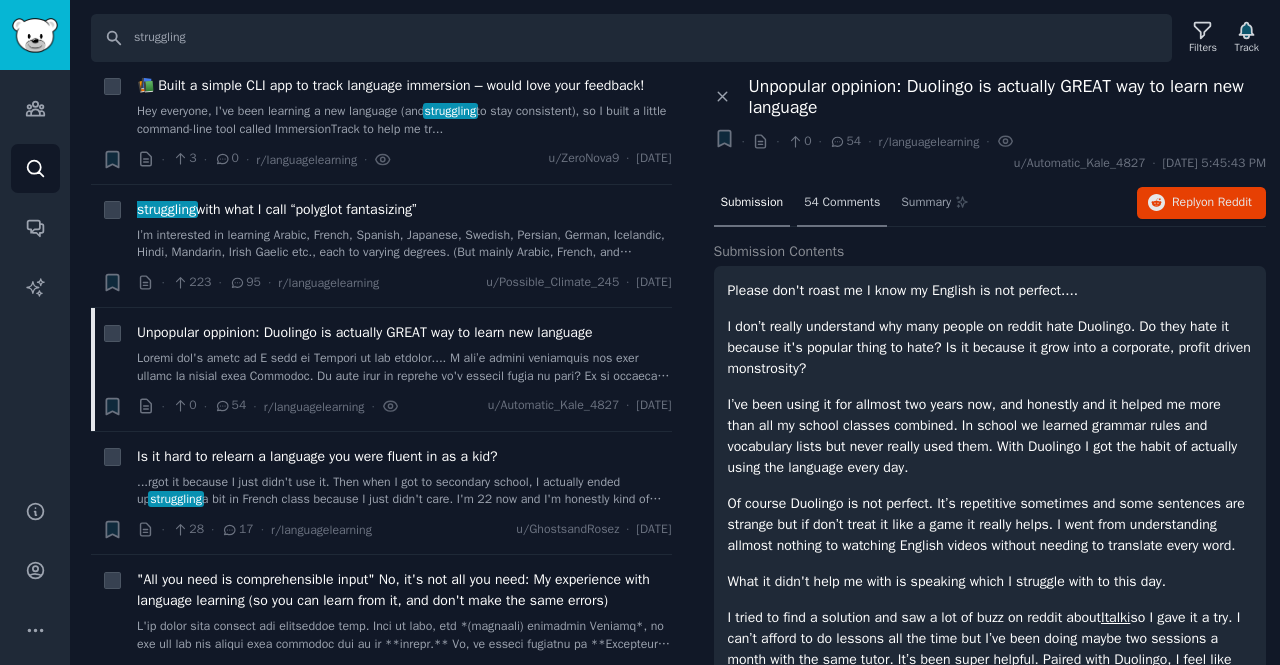 click on "54 Comments" at bounding box center [842, 203] 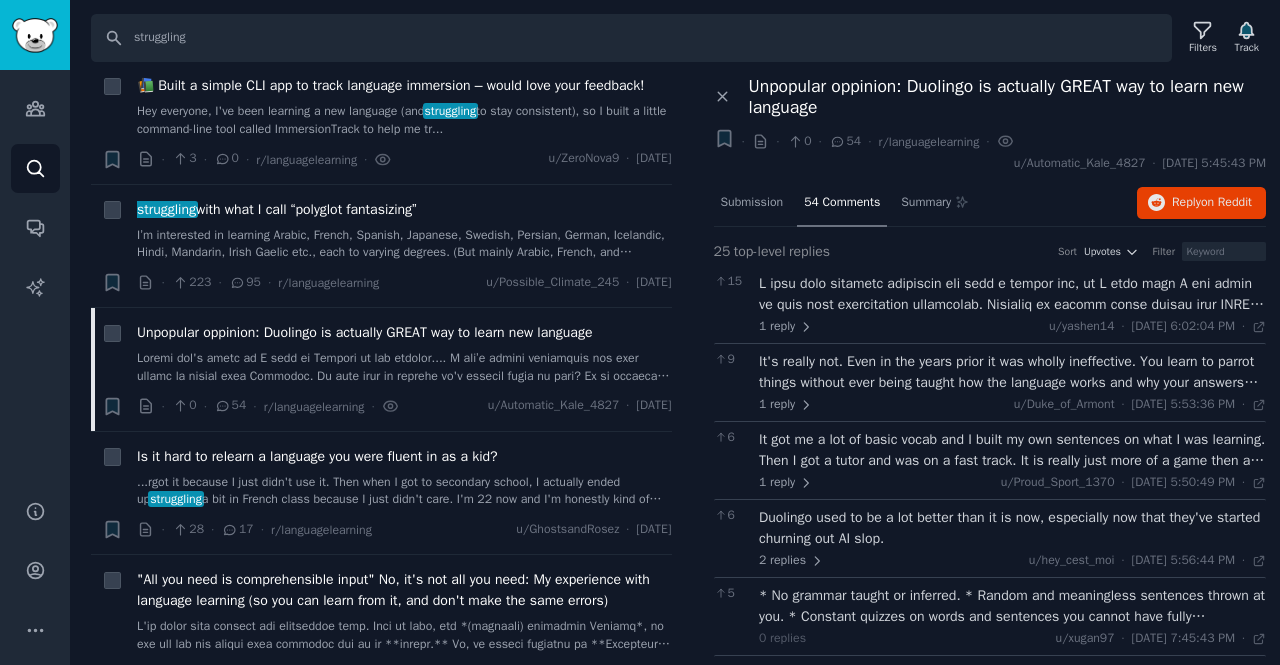 click on "54 Comments" at bounding box center [842, 203] 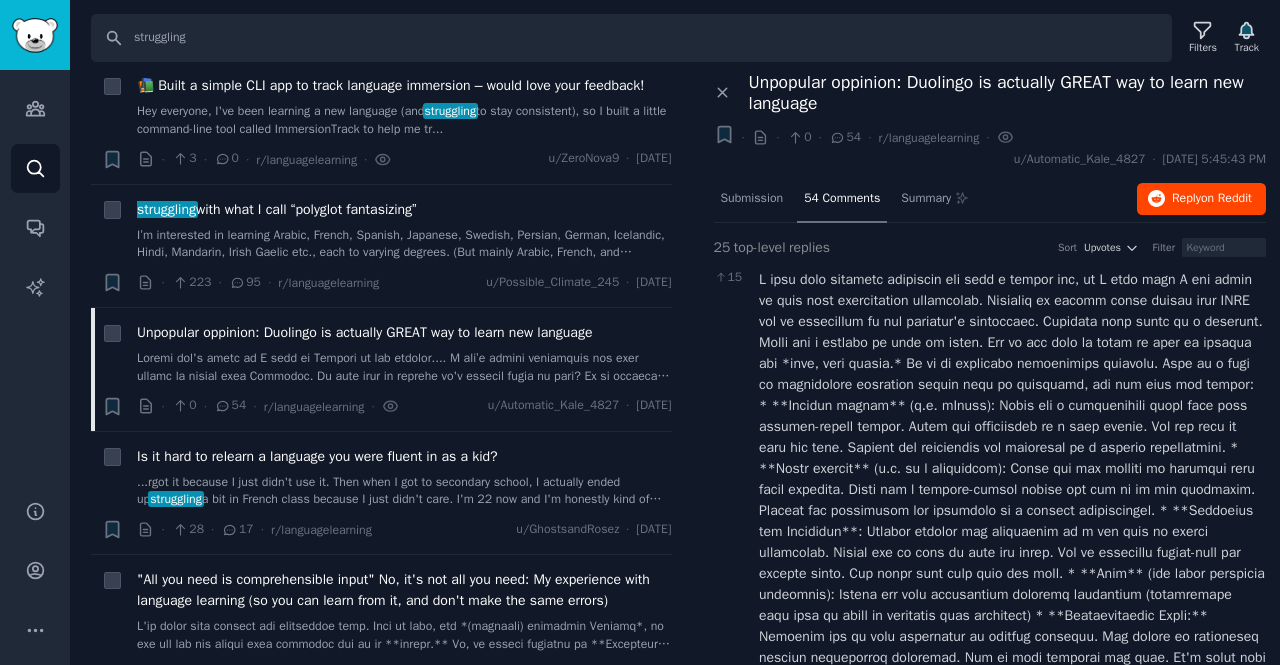 scroll, scrollTop: 0, scrollLeft: 0, axis: both 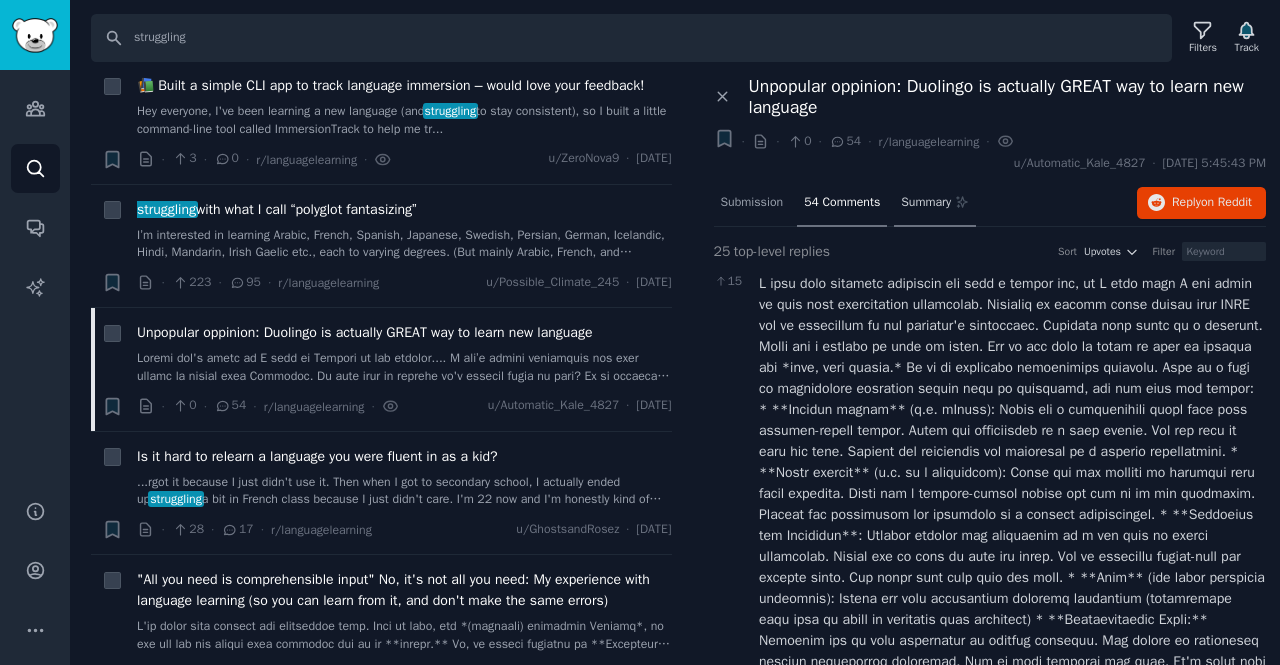 click on "Summary" at bounding box center (926, 203) 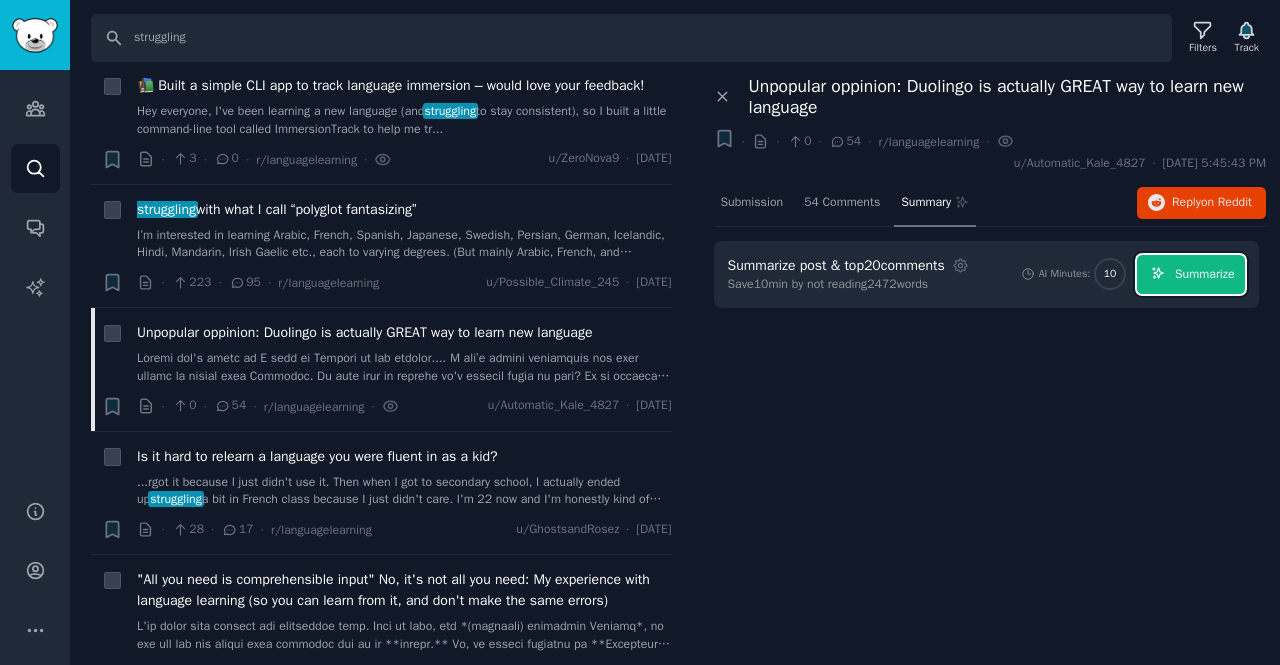 click on "Summarize" at bounding box center (1204, 275) 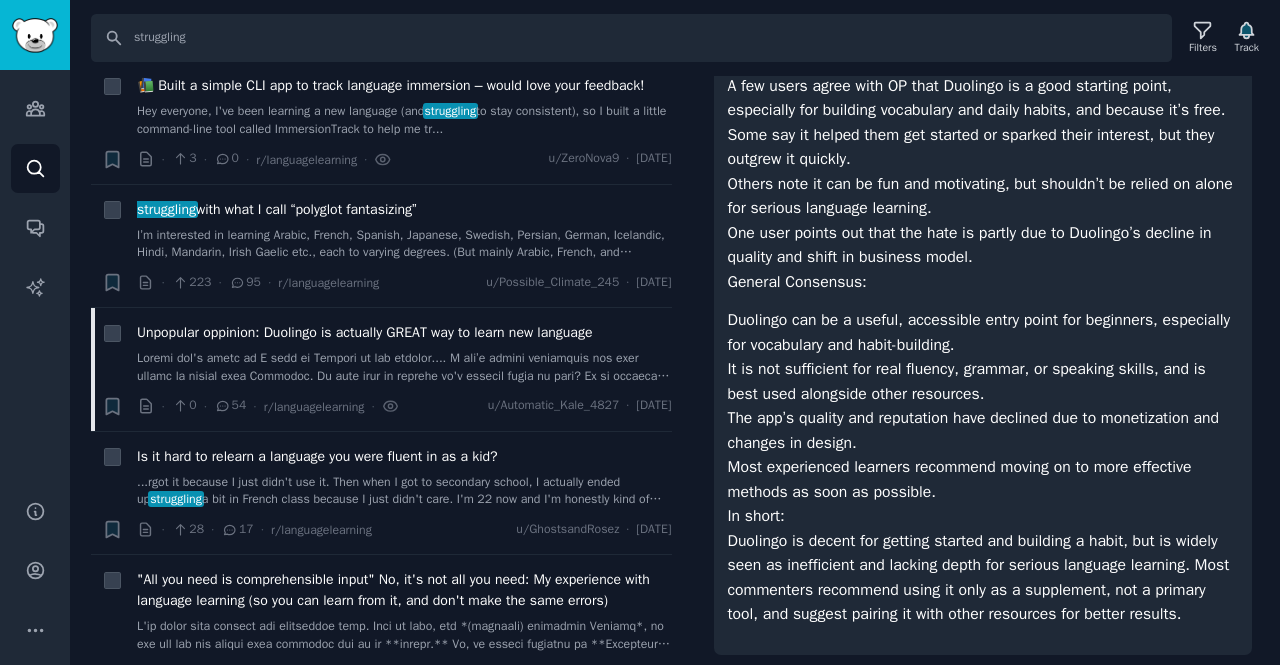 scroll, scrollTop: 1110, scrollLeft: 0, axis: vertical 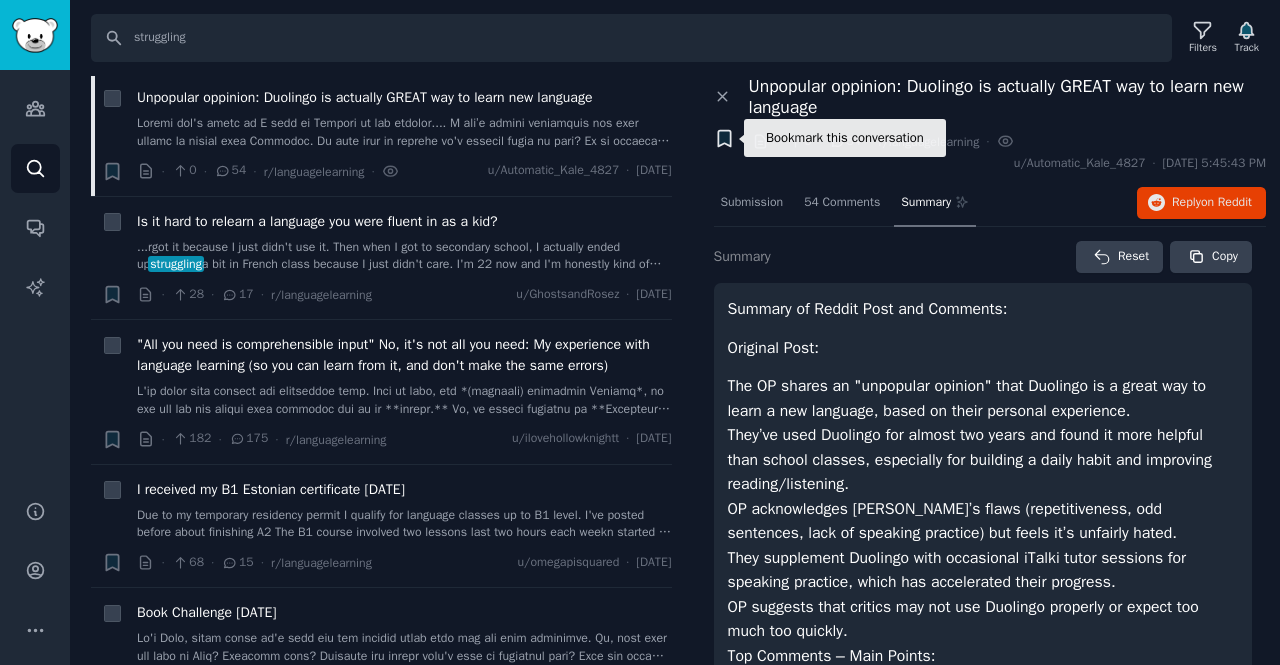 click 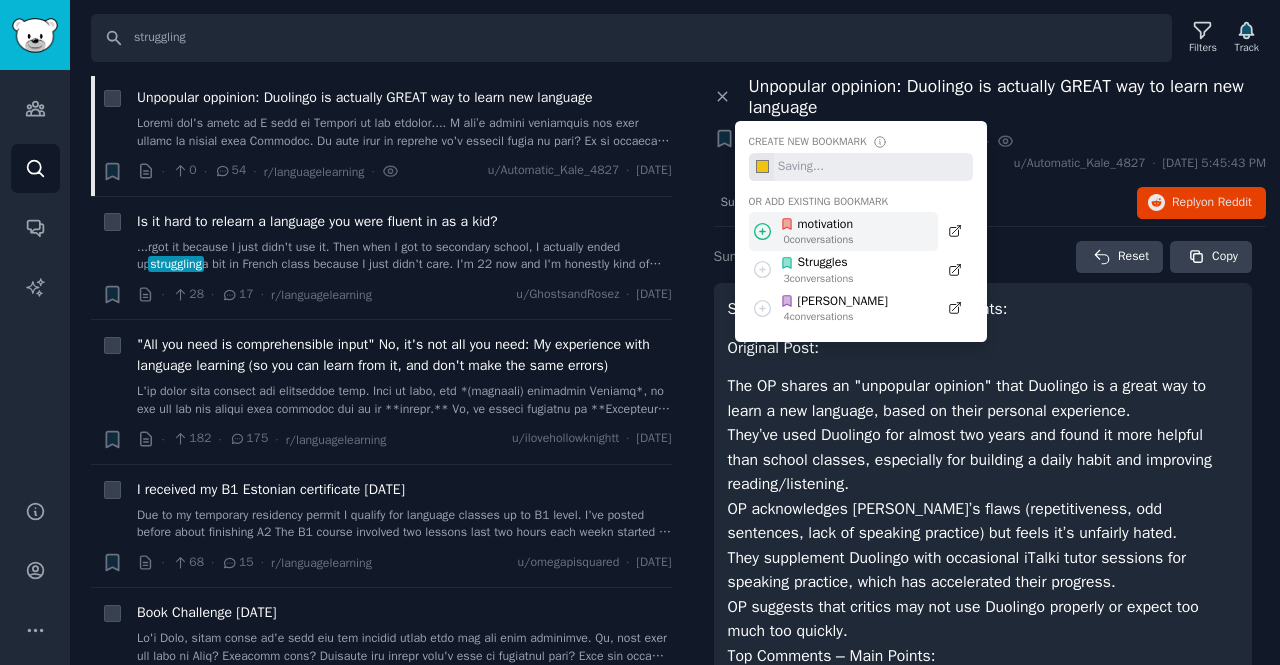 click 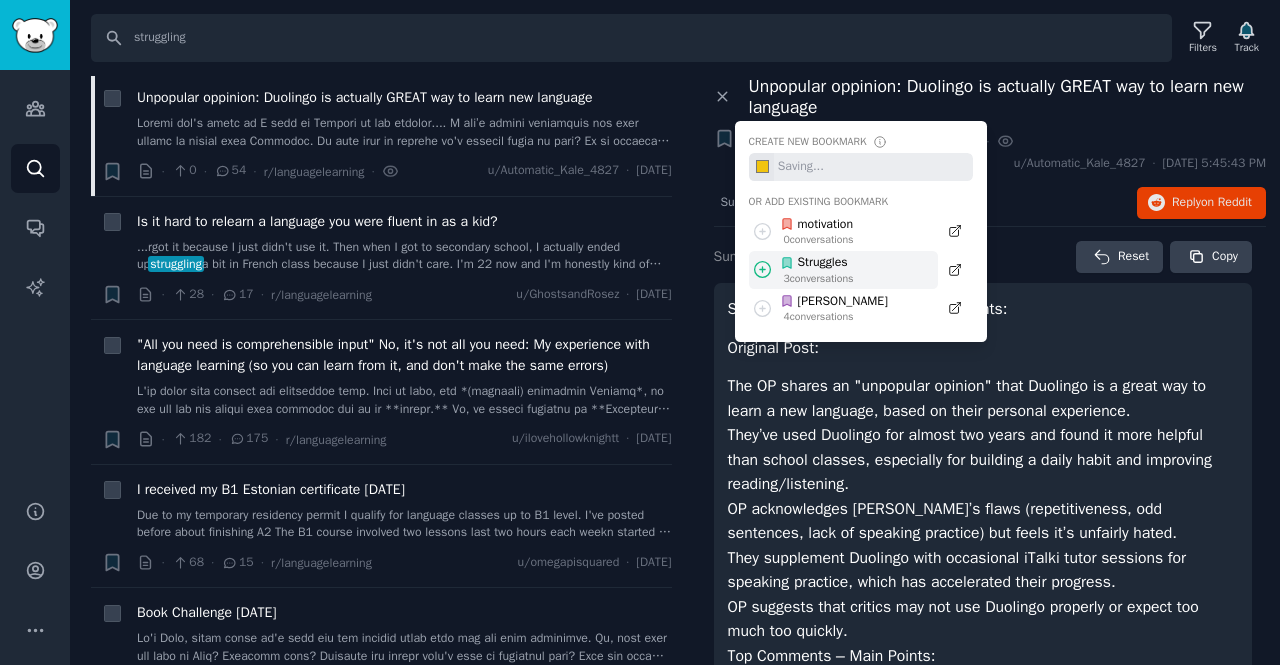 click 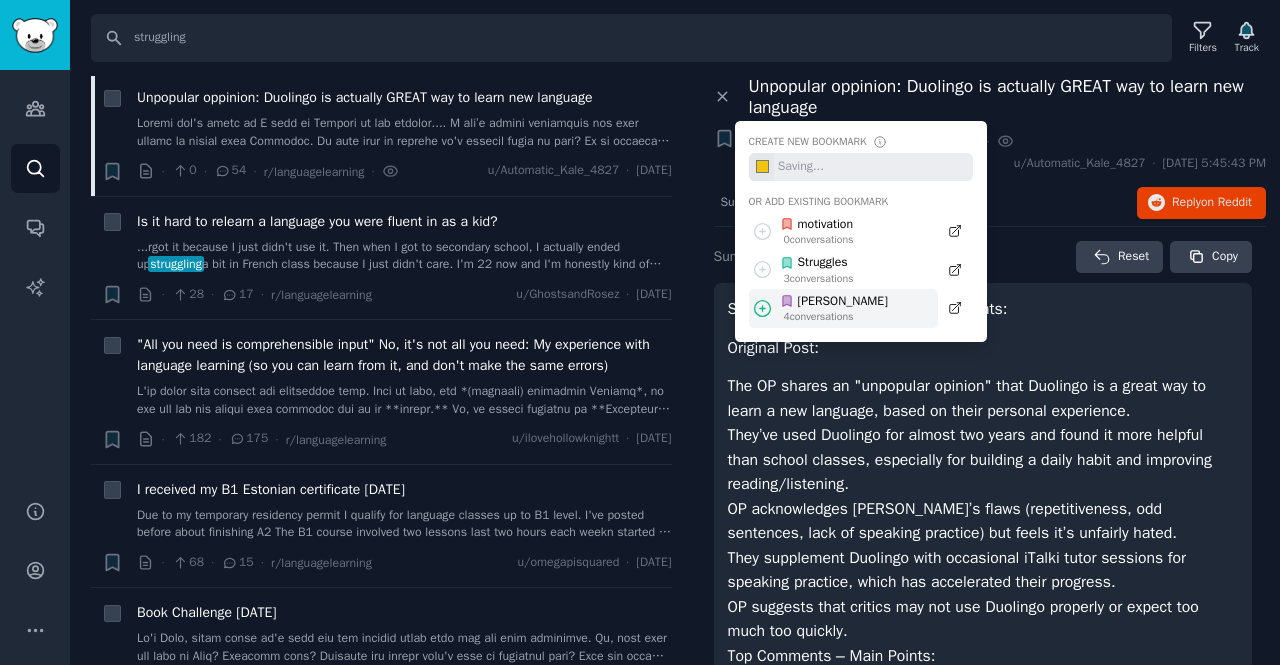 click 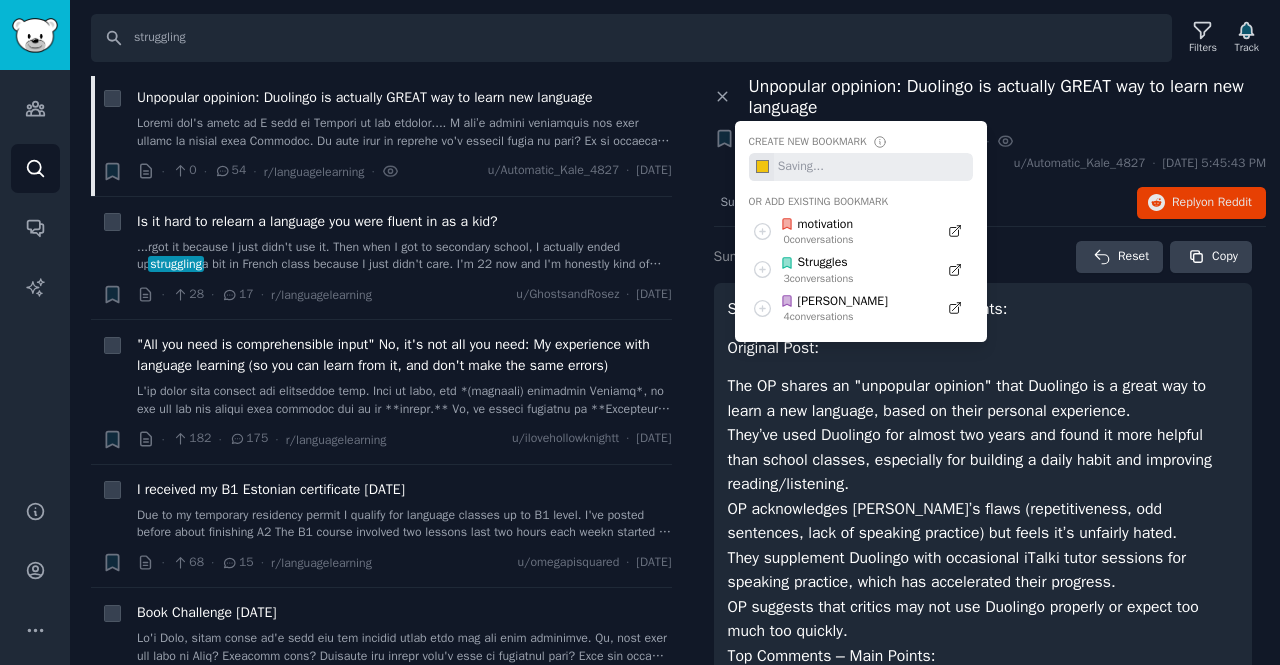click on "Bookmark this conversation + Create new bookmark #f1c40f Or add existing bookmark motivation 0  conversation s Struggles 3  conversation s Anna 4  conversation s · · 0 · 54 · r/languagelearning You've viewed this submission on GummySearch · u/Automatic_Kale_4827 · Wed 7/2/2025, 5:45:43 PM" at bounding box center [990, 150] 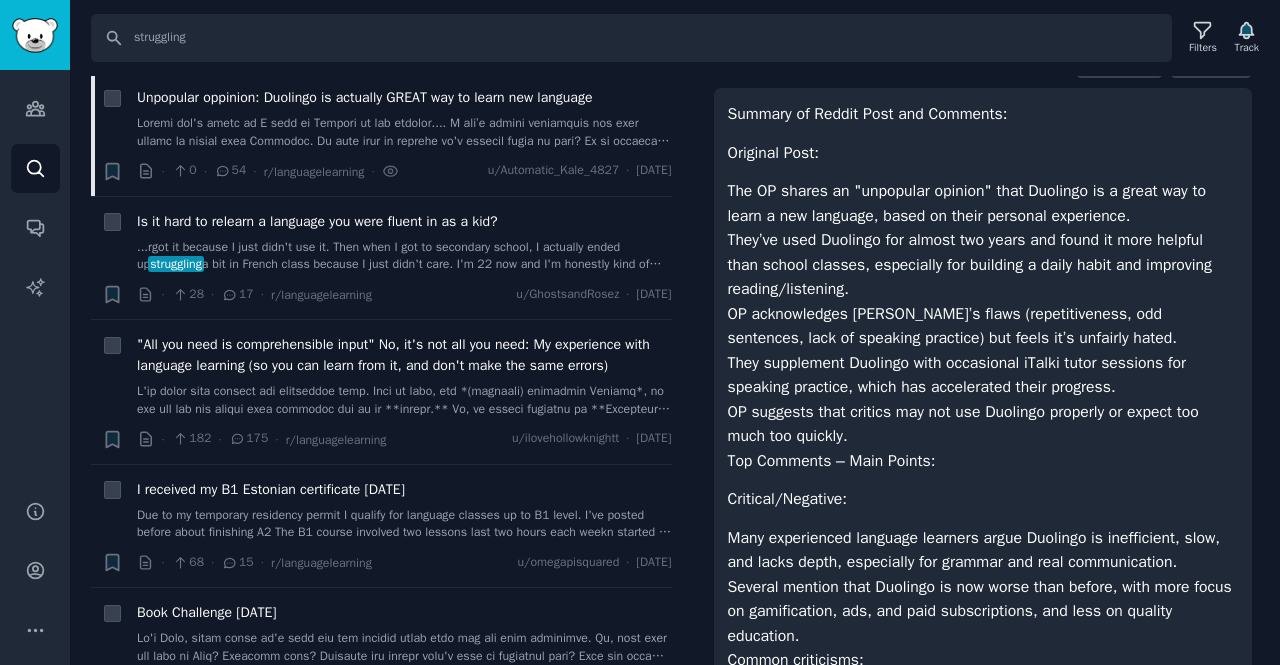 scroll, scrollTop: 0, scrollLeft: 0, axis: both 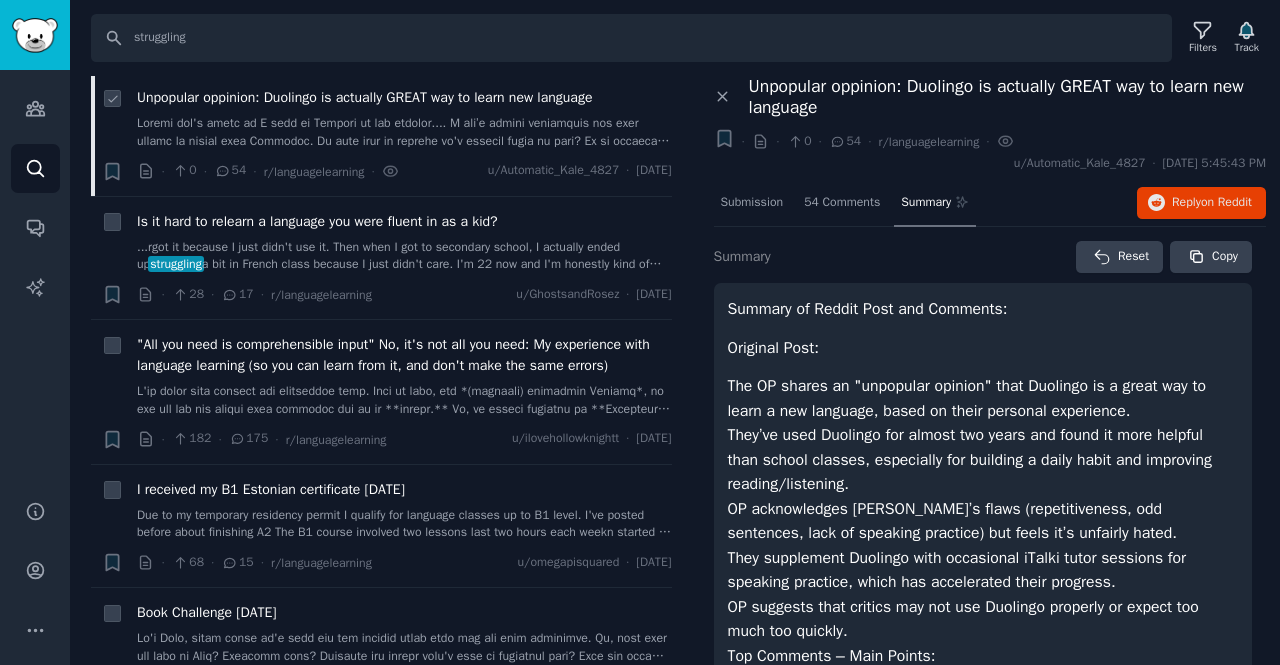 click on "Unpopular oppinion: Duolingo is actually GREAT way to learn new language" at bounding box center (364, 97) 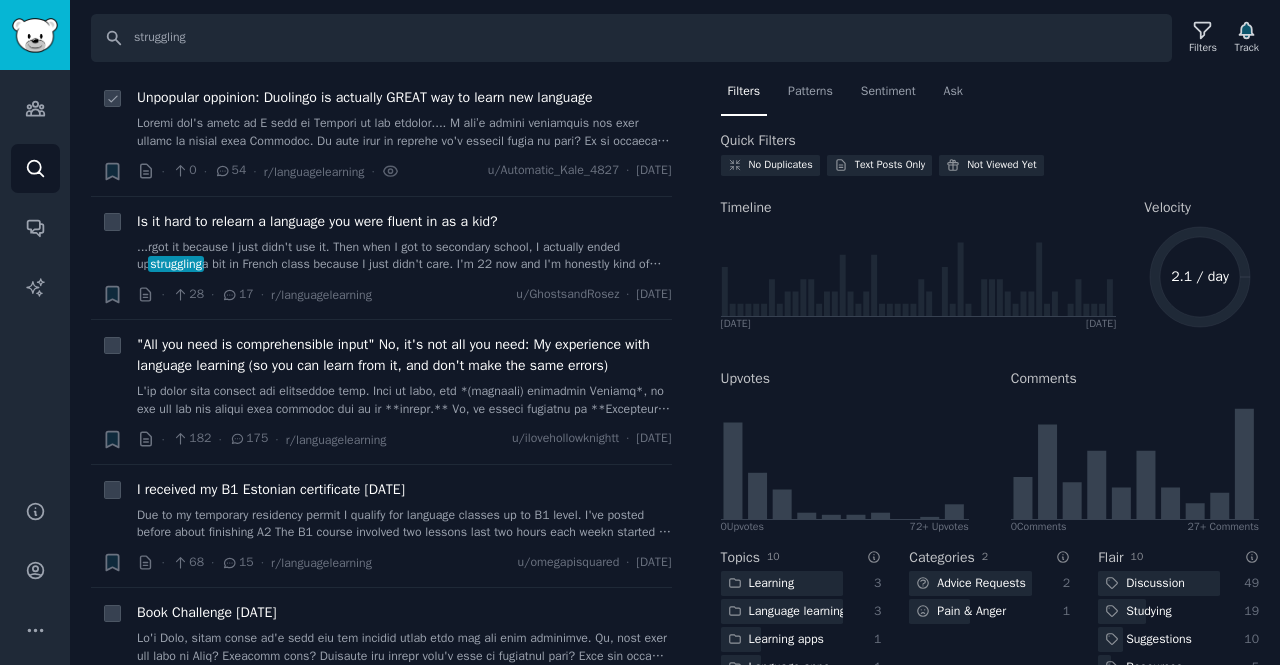 click on "Unpopular oppinion: Duolingo is actually GREAT way to learn new language" at bounding box center (364, 97) 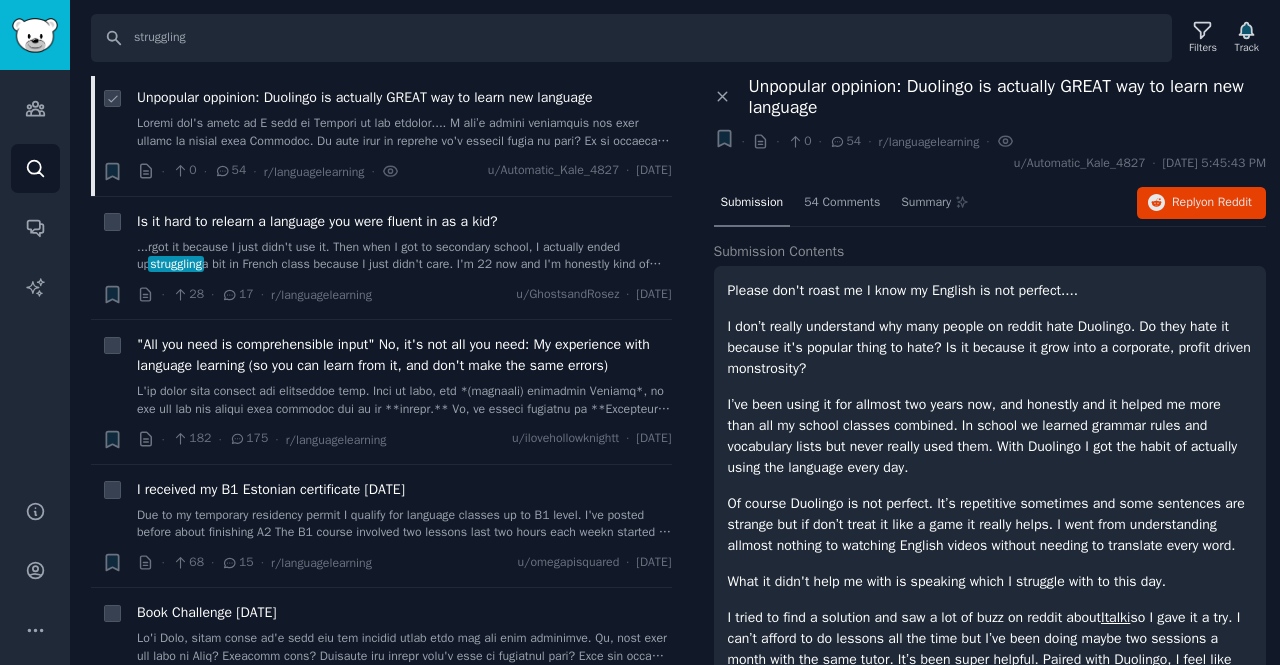 click on "Unpopular oppinion: Duolingo is actually GREAT way to learn new language" at bounding box center [364, 97] 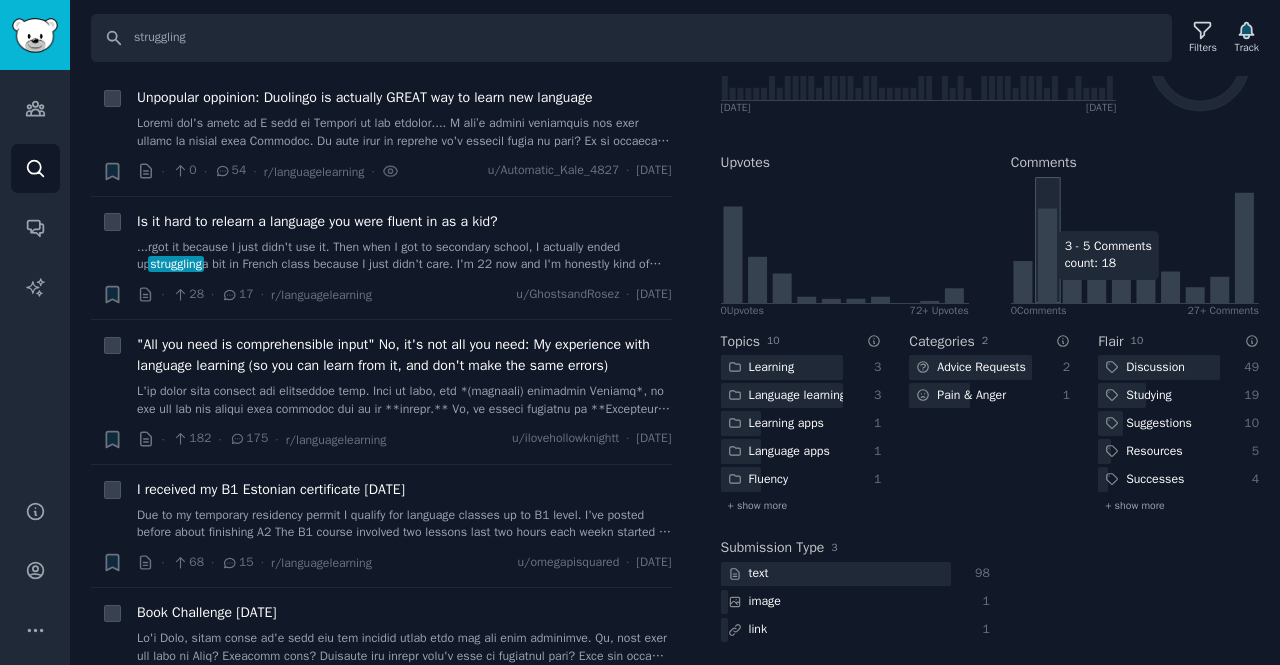 scroll, scrollTop: 0, scrollLeft: 0, axis: both 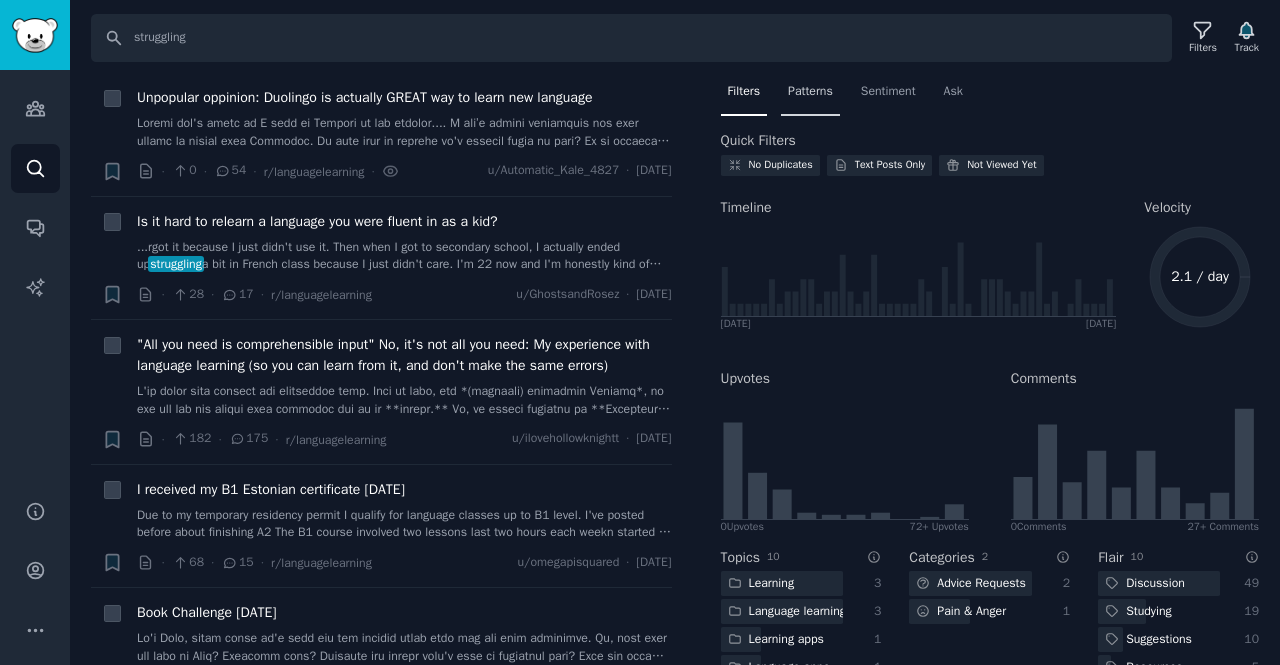 click on "Patterns" at bounding box center [810, 92] 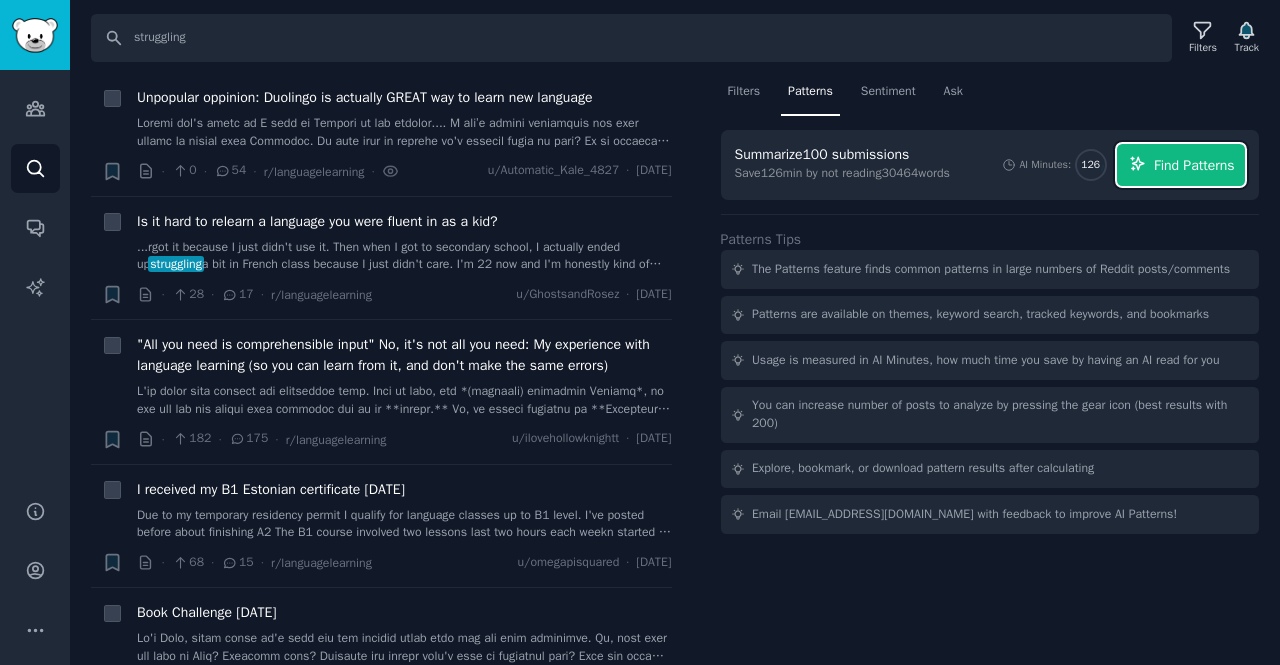 click on "Find Patterns" at bounding box center (1194, 165) 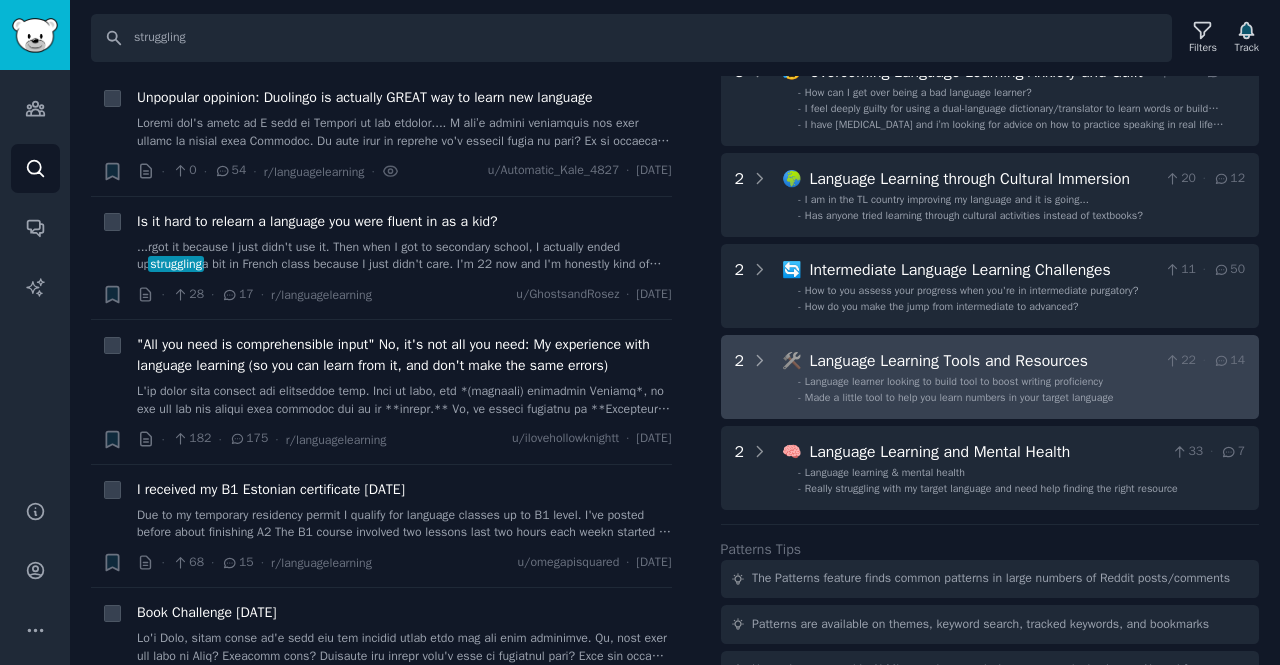 scroll, scrollTop: 689, scrollLeft: 0, axis: vertical 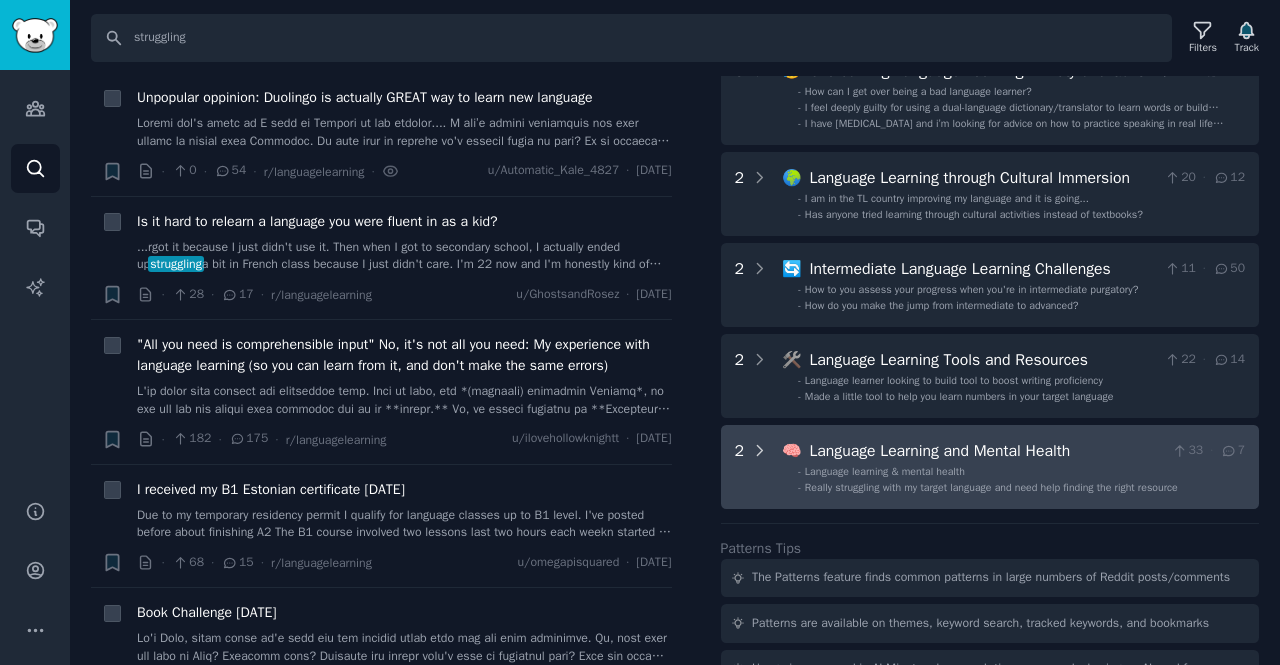 click 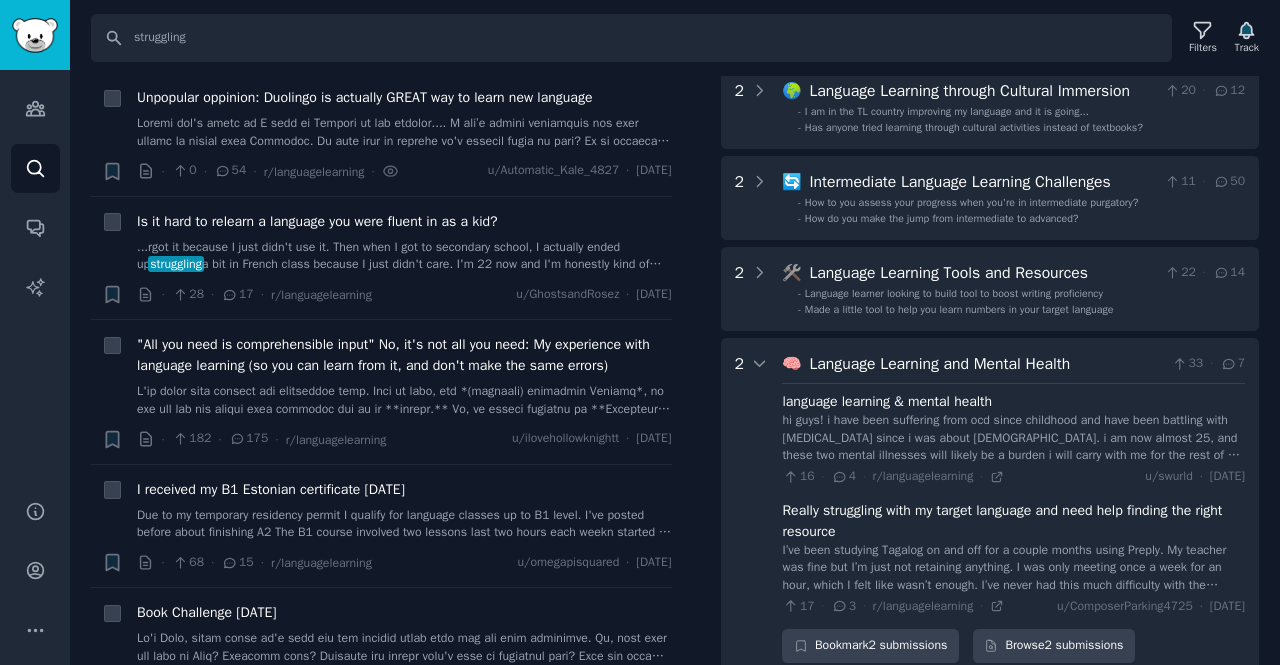 scroll, scrollTop: 770, scrollLeft: 0, axis: vertical 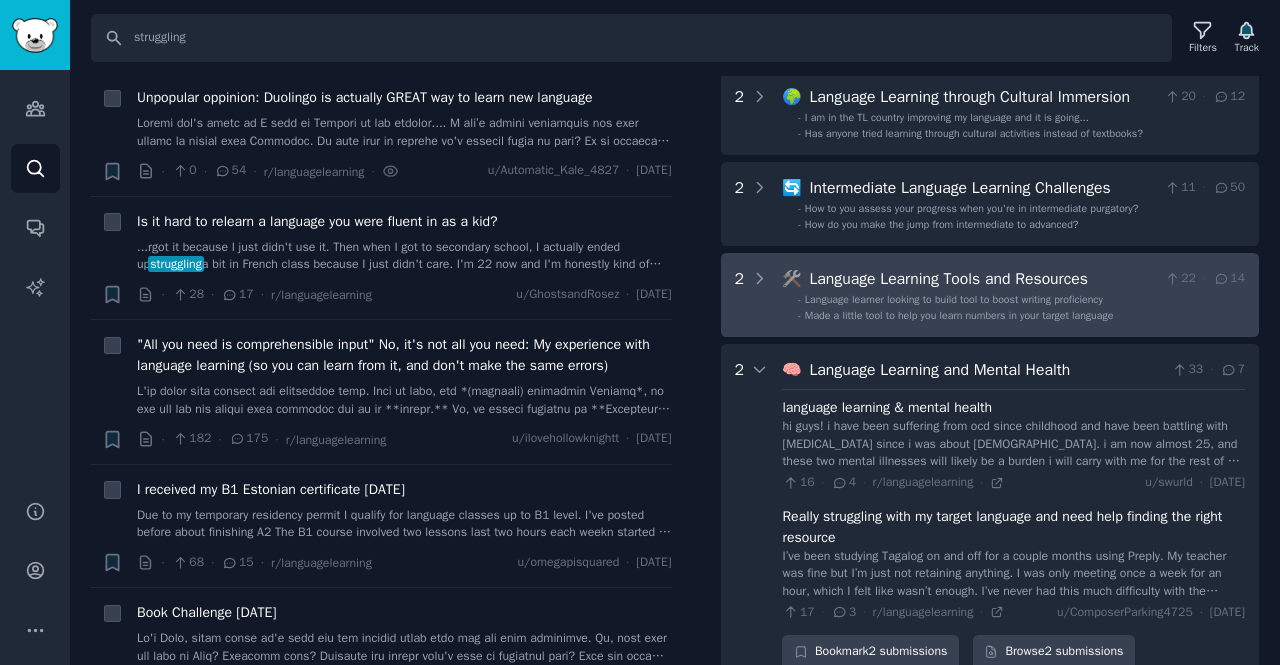 click on "-" at bounding box center [799, 316] 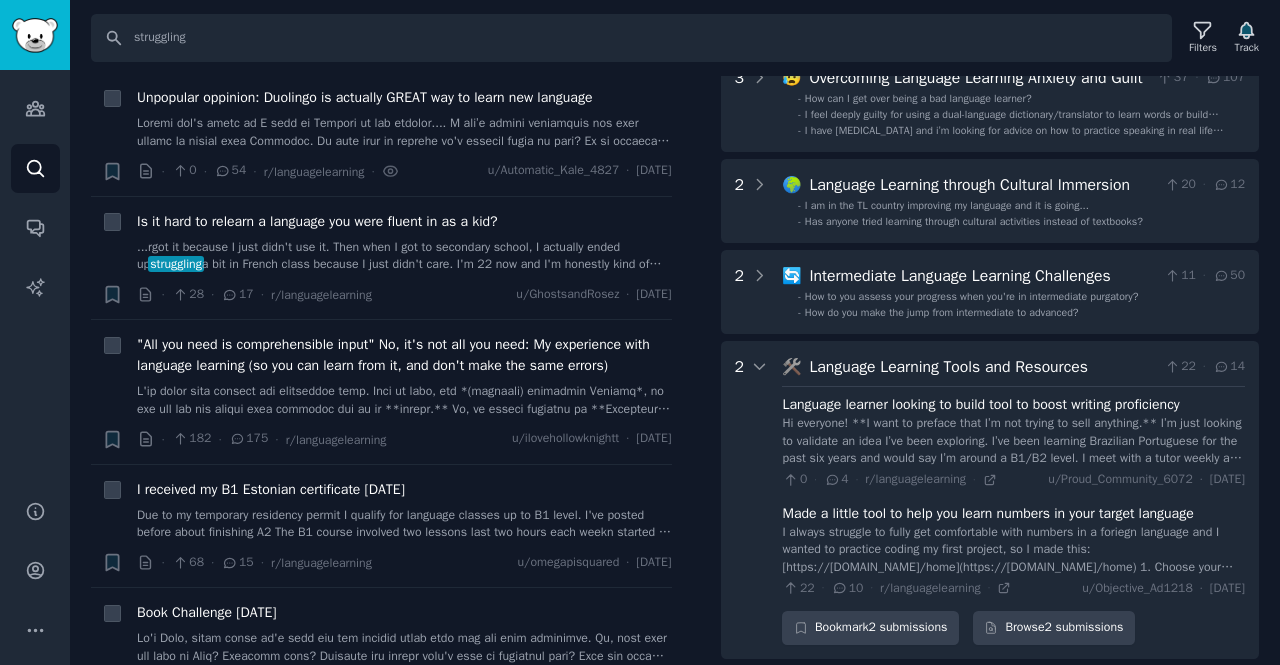 scroll, scrollTop: 681, scrollLeft: 0, axis: vertical 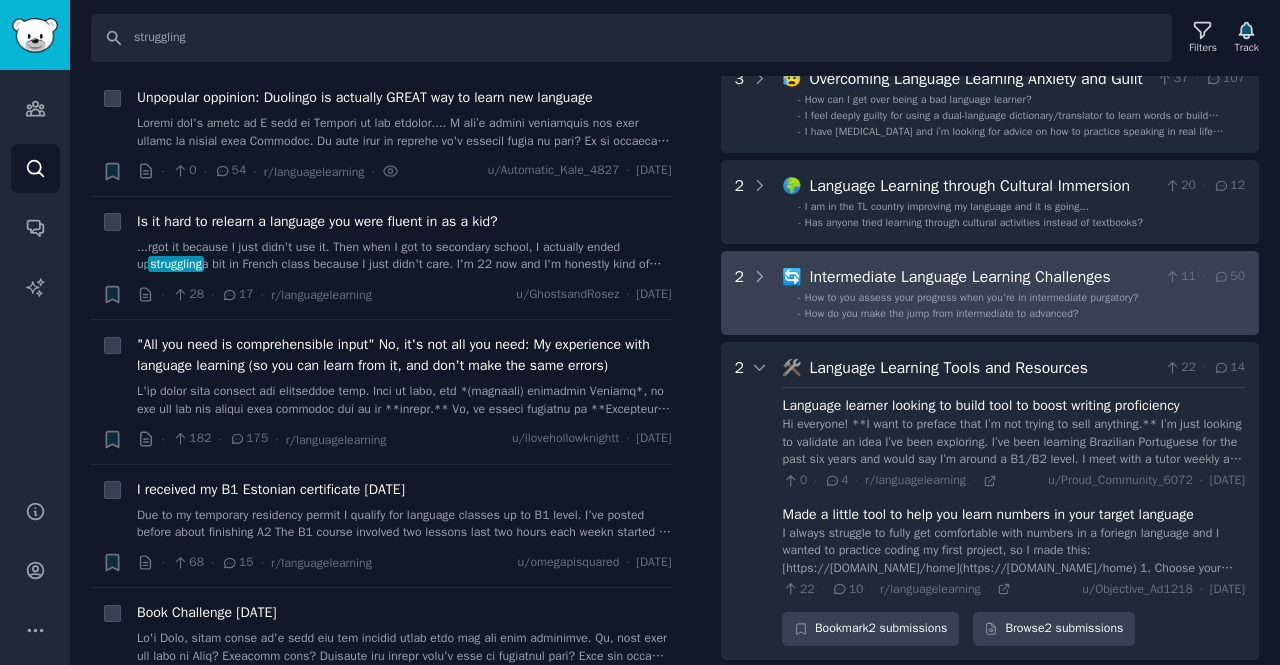 click on "How do you make the jump from intermediate to advanced?" at bounding box center [942, 313] 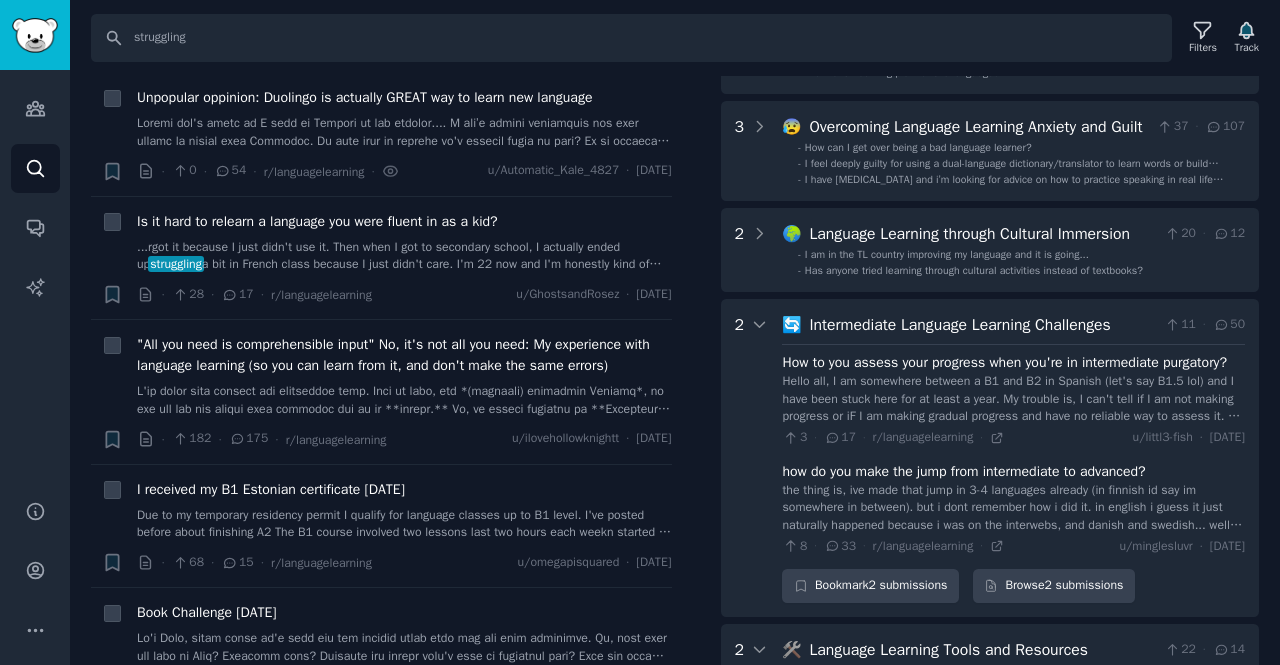 scroll, scrollTop: 629, scrollLeft: 0, axis: vertical 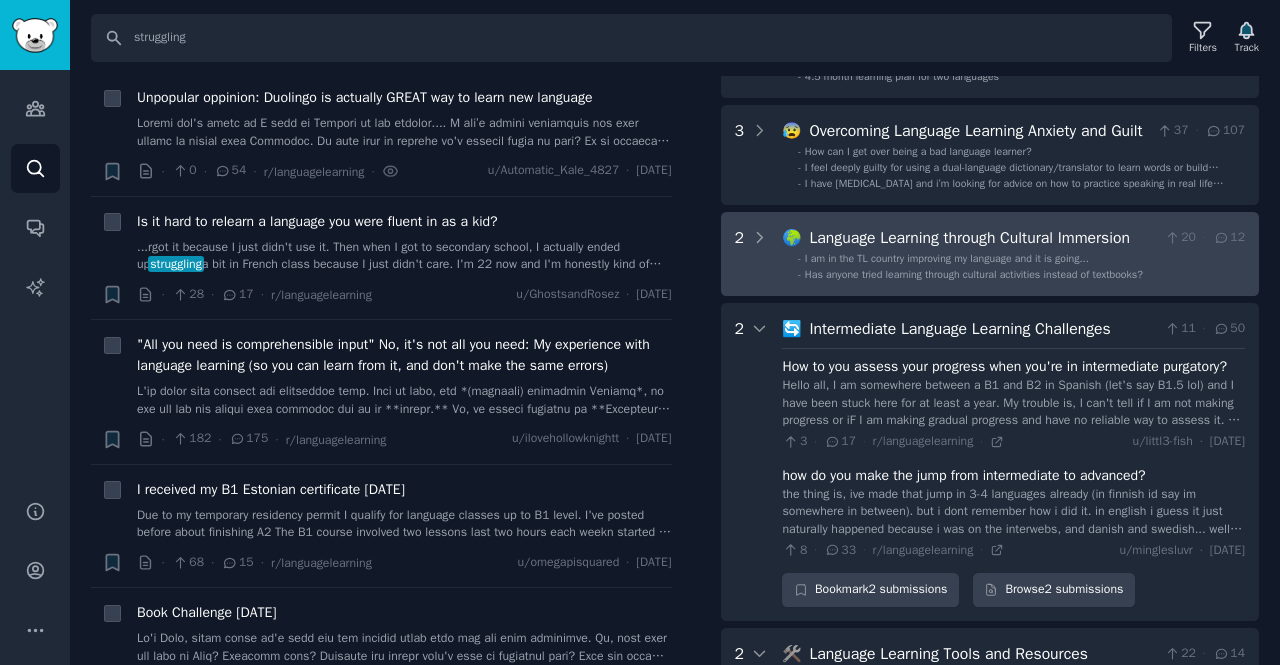click on "I am in the TL country improving my language and it is going..." at bounding box center (947, 258) 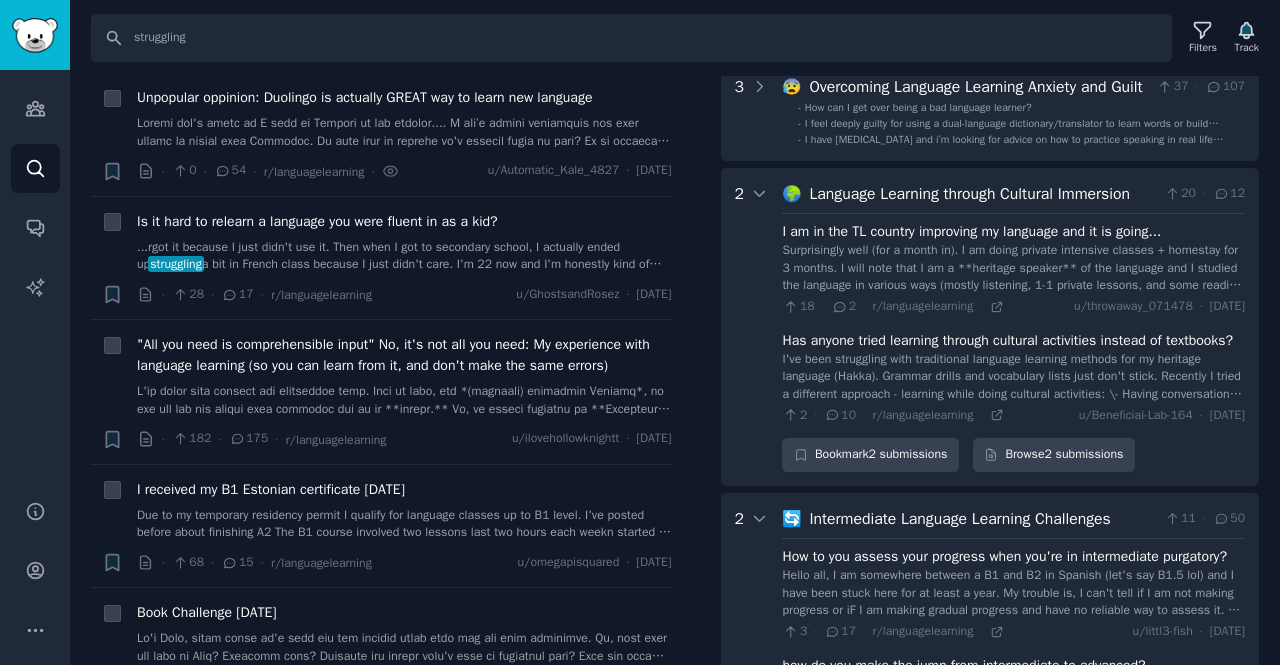 scroll, scrollTop: 674, scrollLeft: 0, axis: vertical 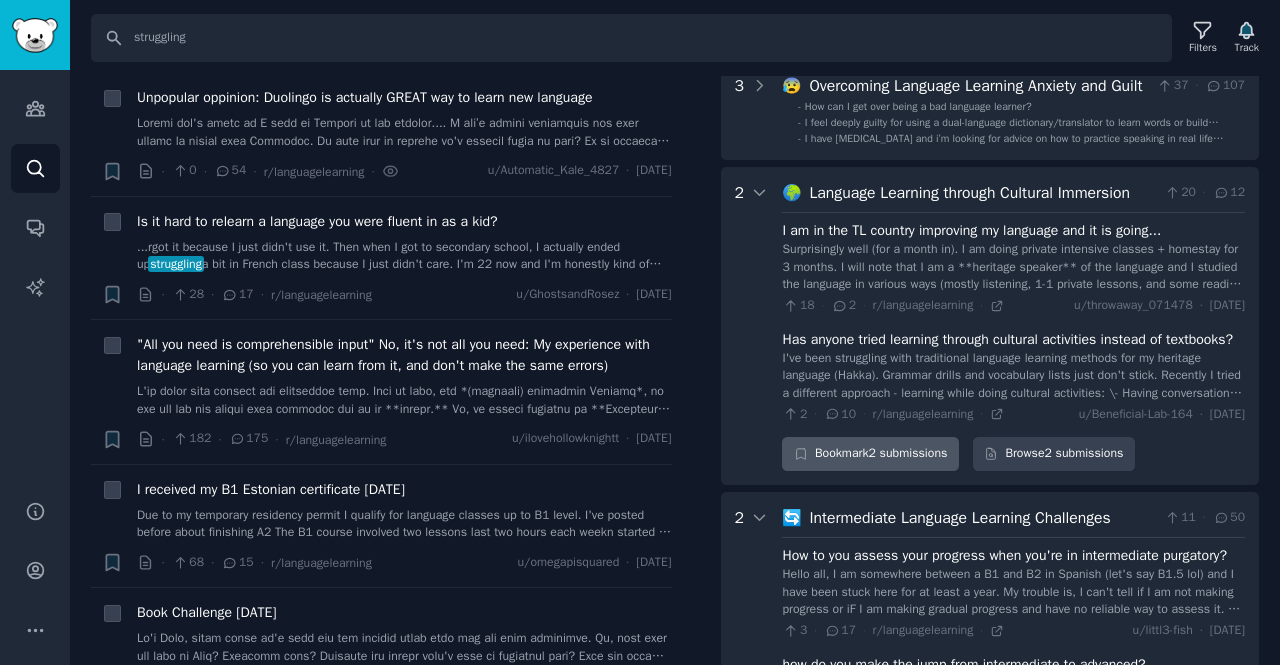 click 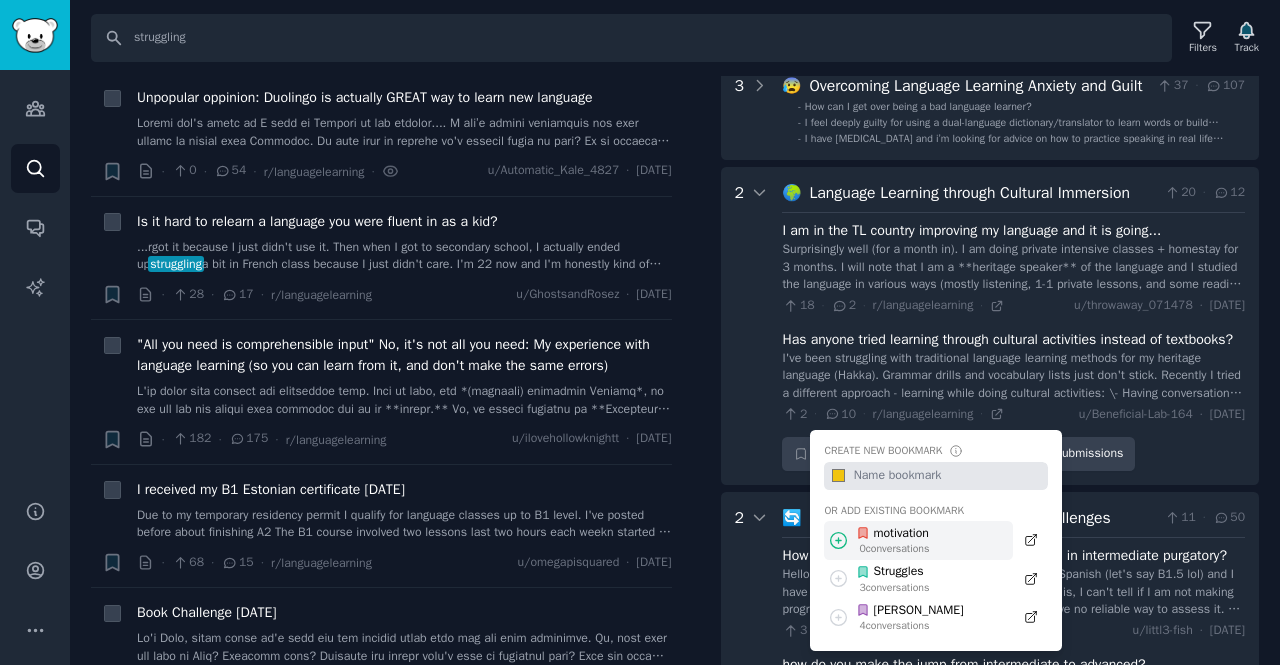 click 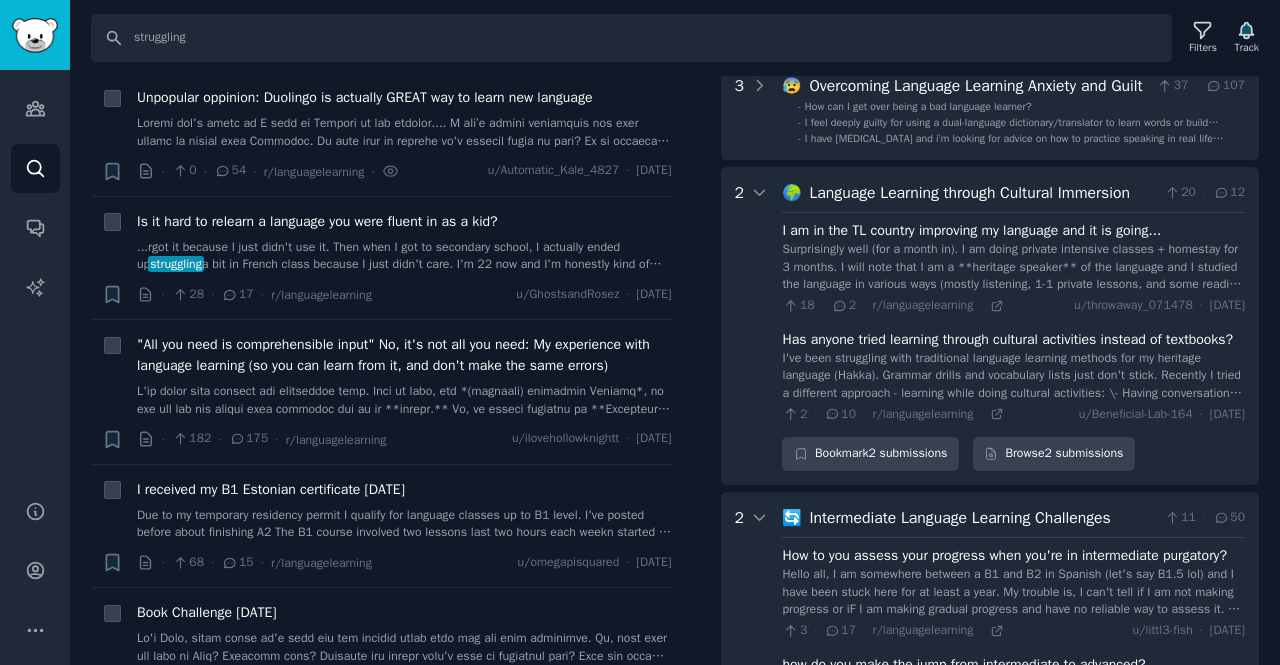 drag, startPoint x: 776, startPoint y: 180, endPoint x: 1218, endPoint y: 441, distance: 513.3079 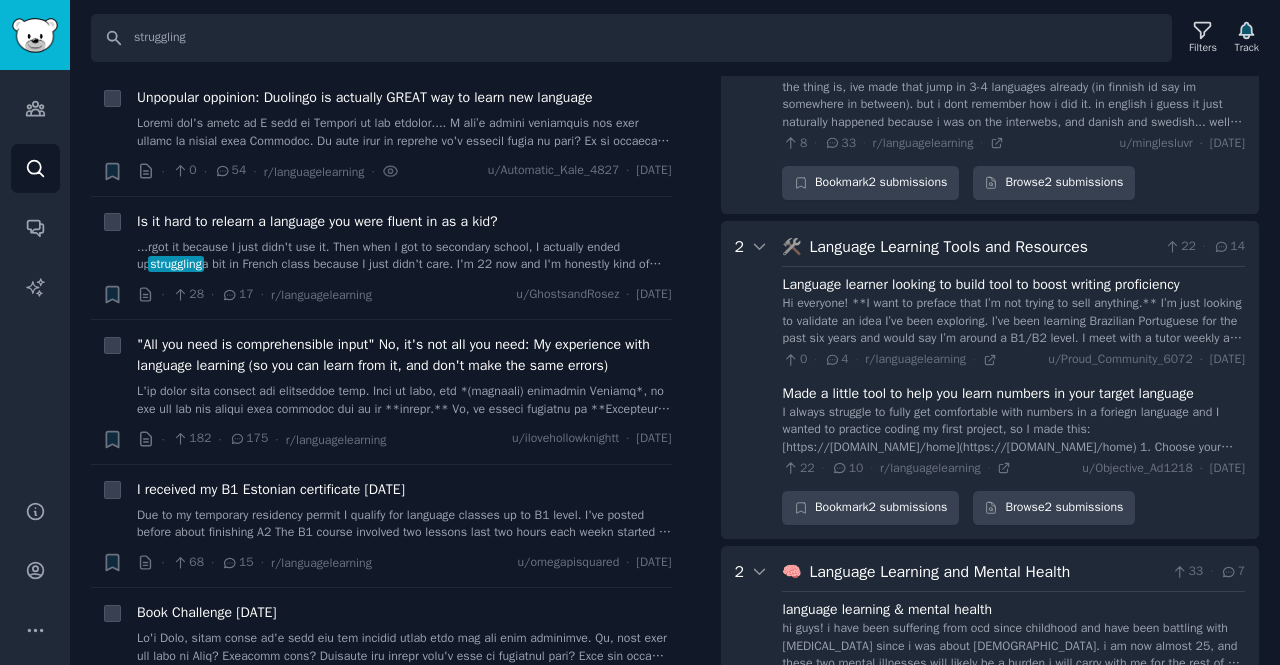 scroll, scrollTop: 1271, scrollLeft: 0, axis: vertical 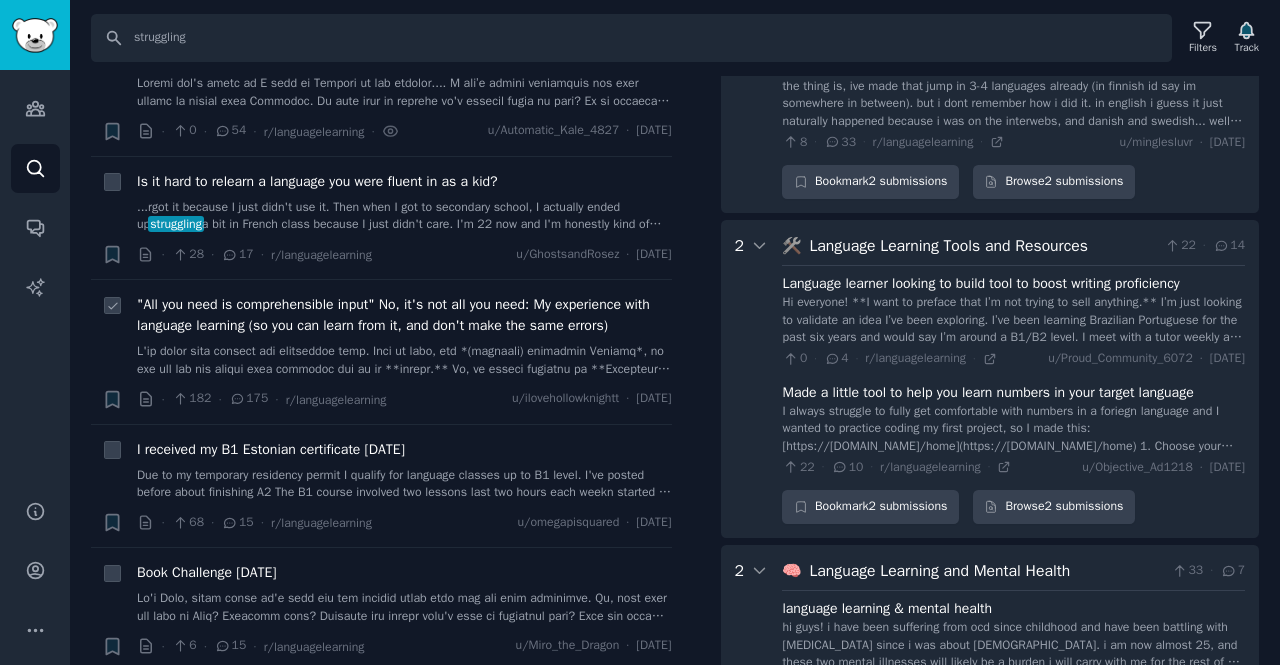 click on ""All you need is comprehensible input" No, it's not all you need: My experience with language learning (so you can learn from it, and don't make the same errors)" at bounding box center [404, 315] 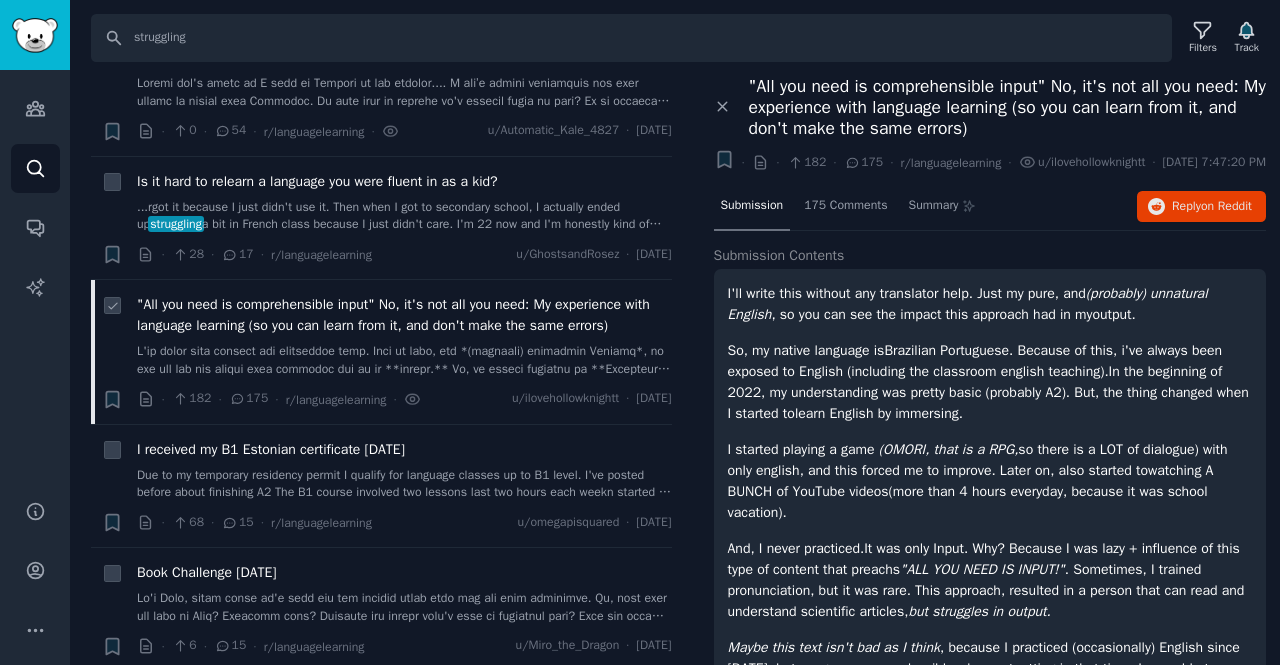 scroll, scrollTop: 0, scrollLeft: 0, axis: both 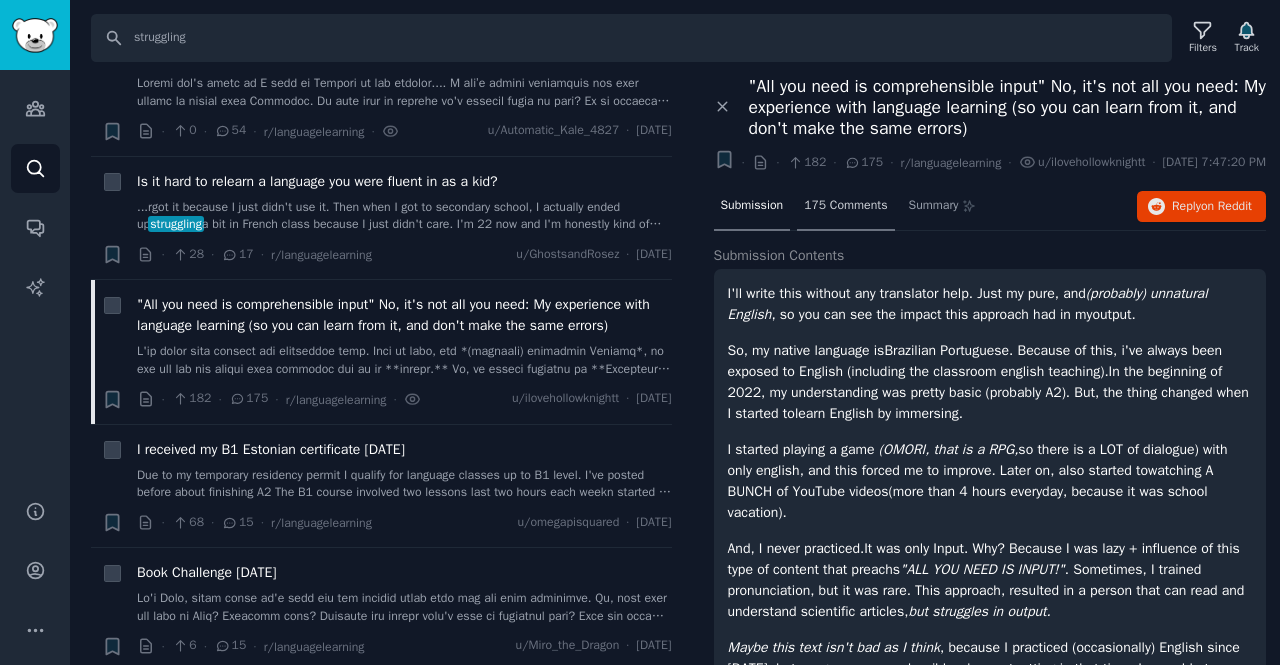 click on "175 Comments" at bounding box center [845, 206] 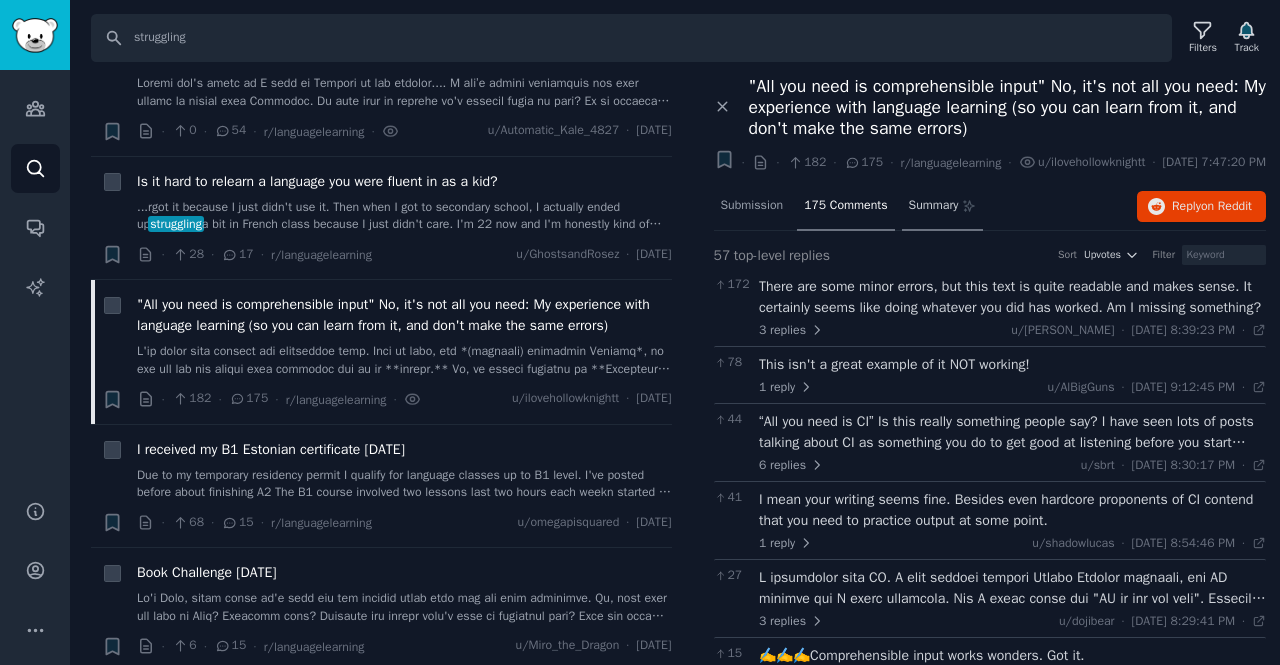 click on "Summary" at bounding box center (934, 206) 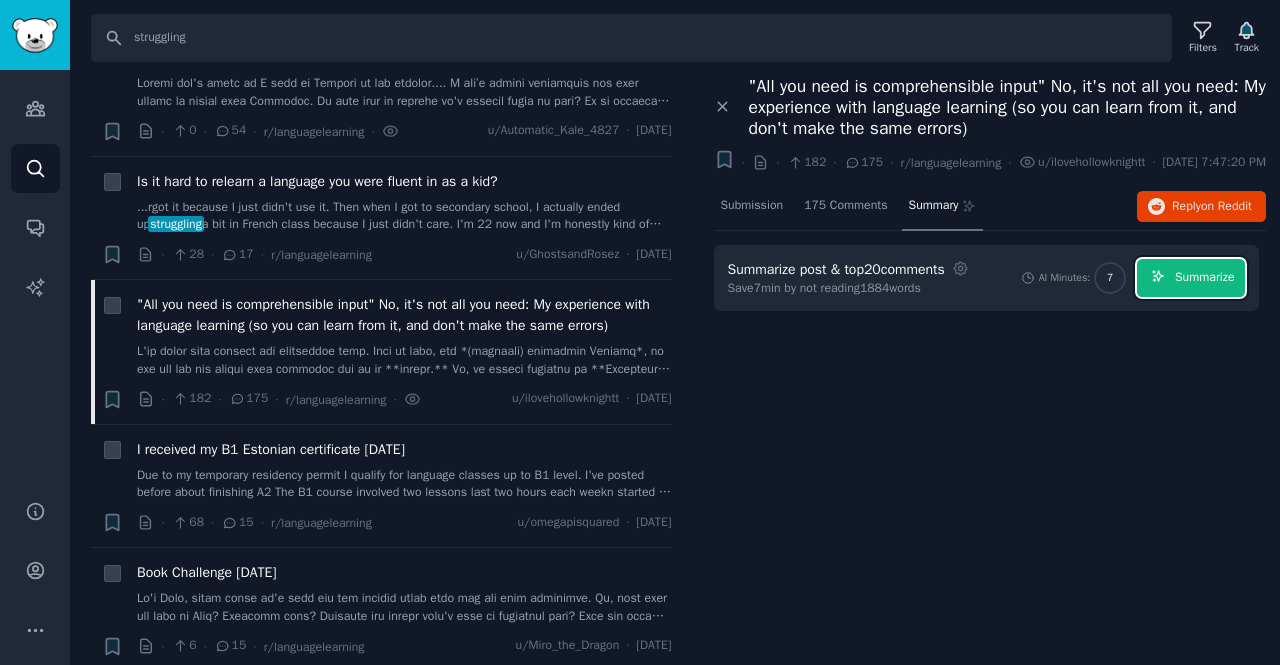 click on "Summarize" at bounding box center [1204, 278] 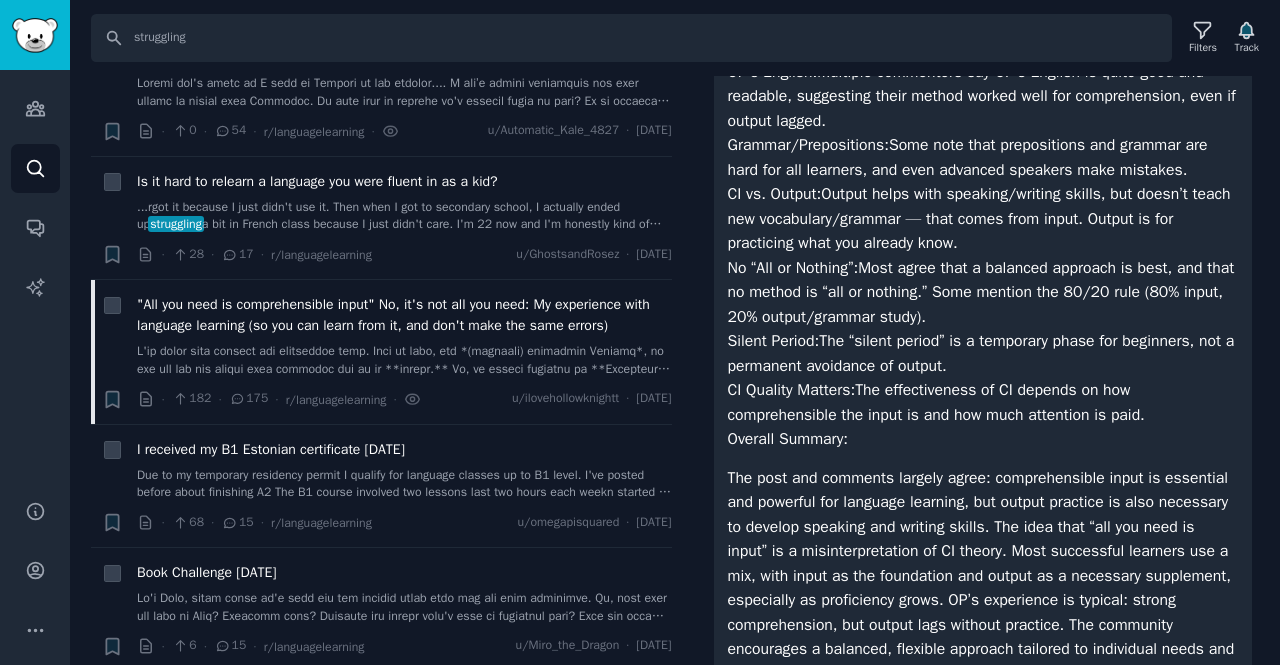 scroll, scrollTop: 1064, scrollLeft: 0, axis: vertical 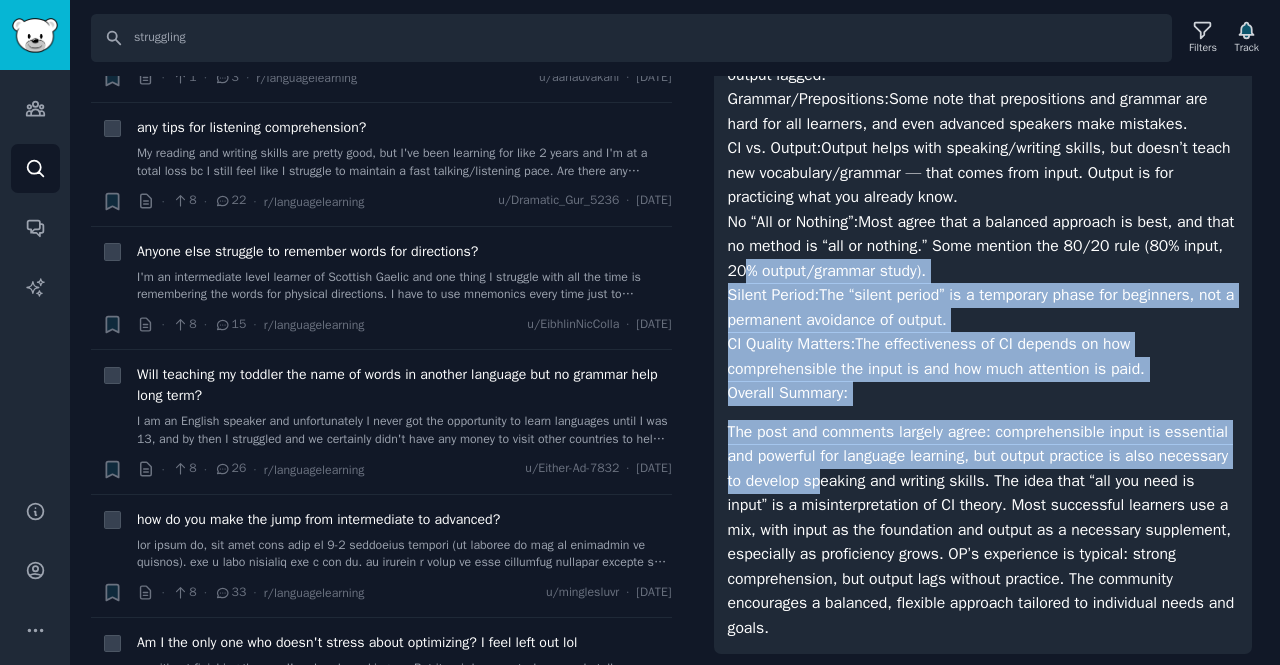 drag, startPoint x: 782, startPoint y: 253, endPoint x: 822, endPoint y: 459, distance: 209.84756 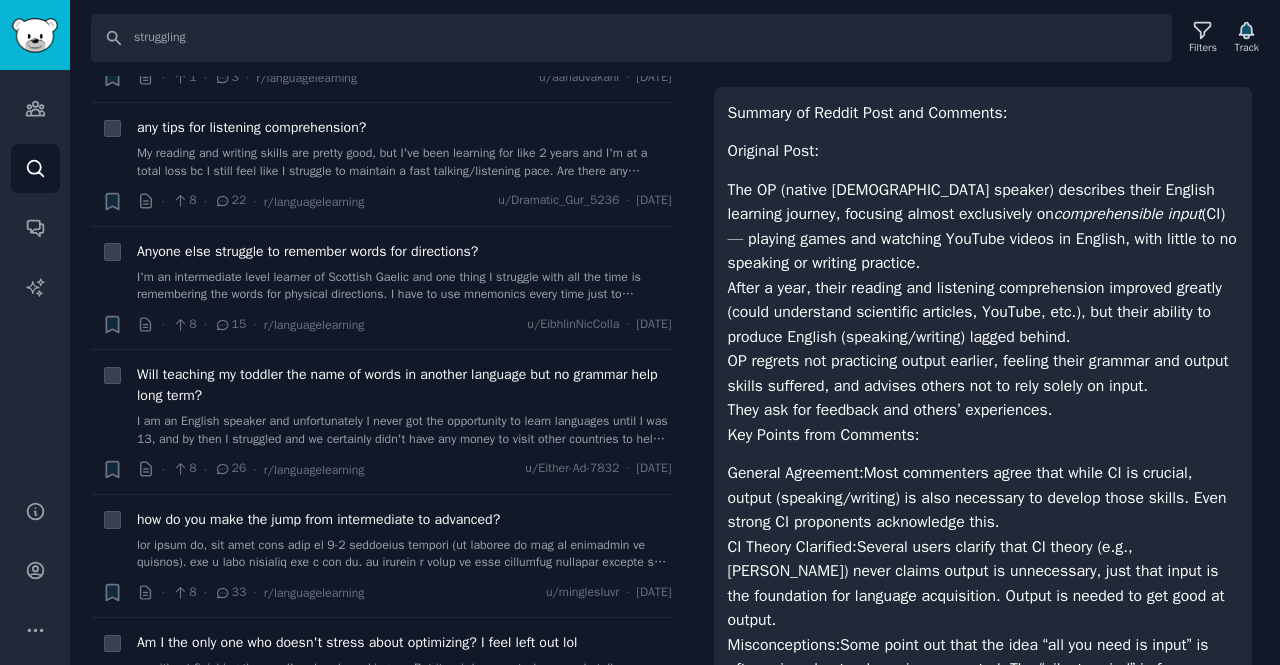 scroll, scrollTop: 0, scrollLeft: 0, axis: both 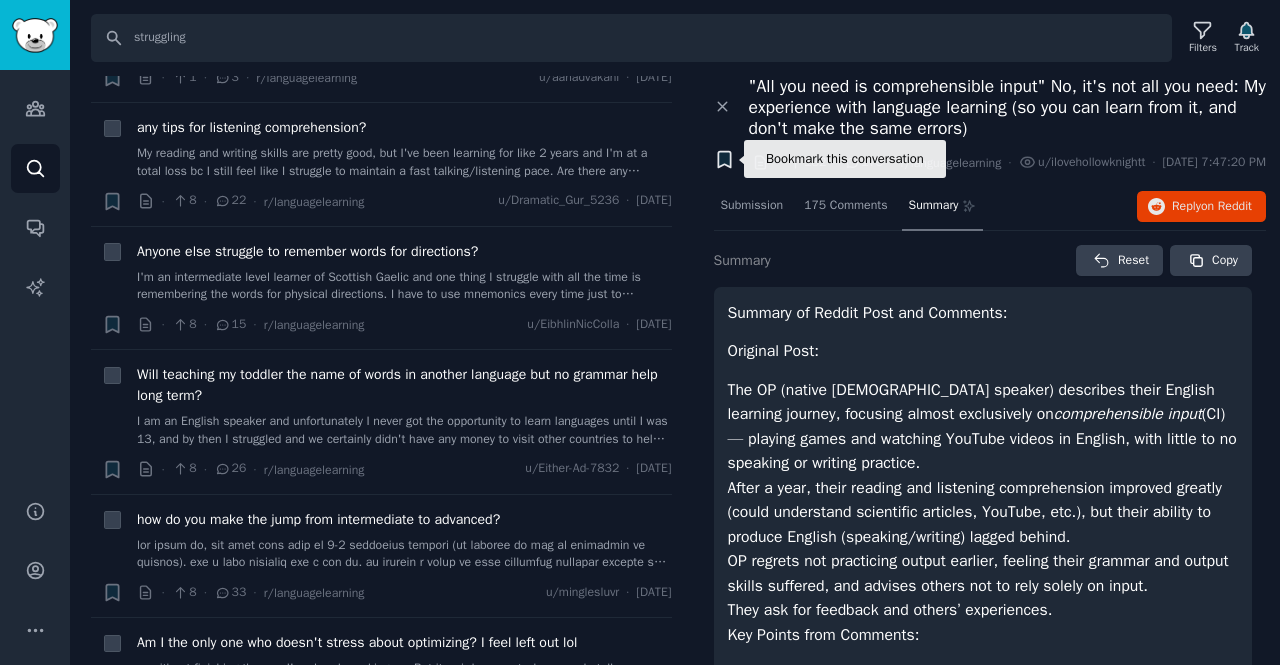 click 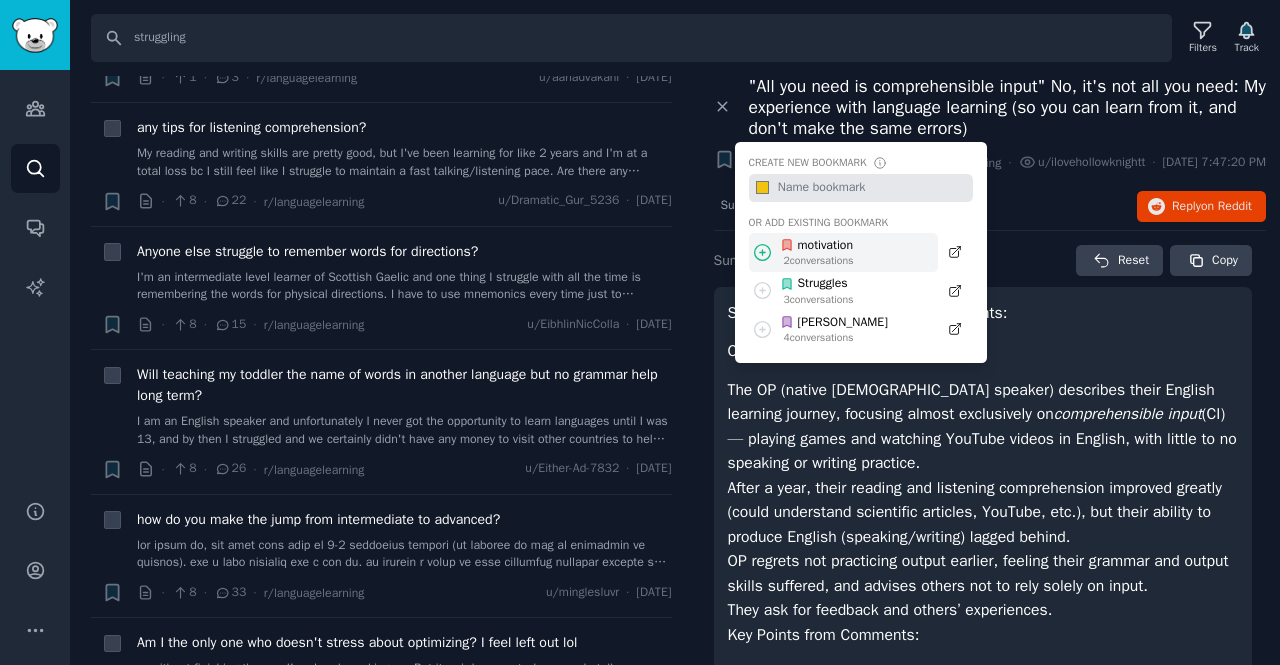 click 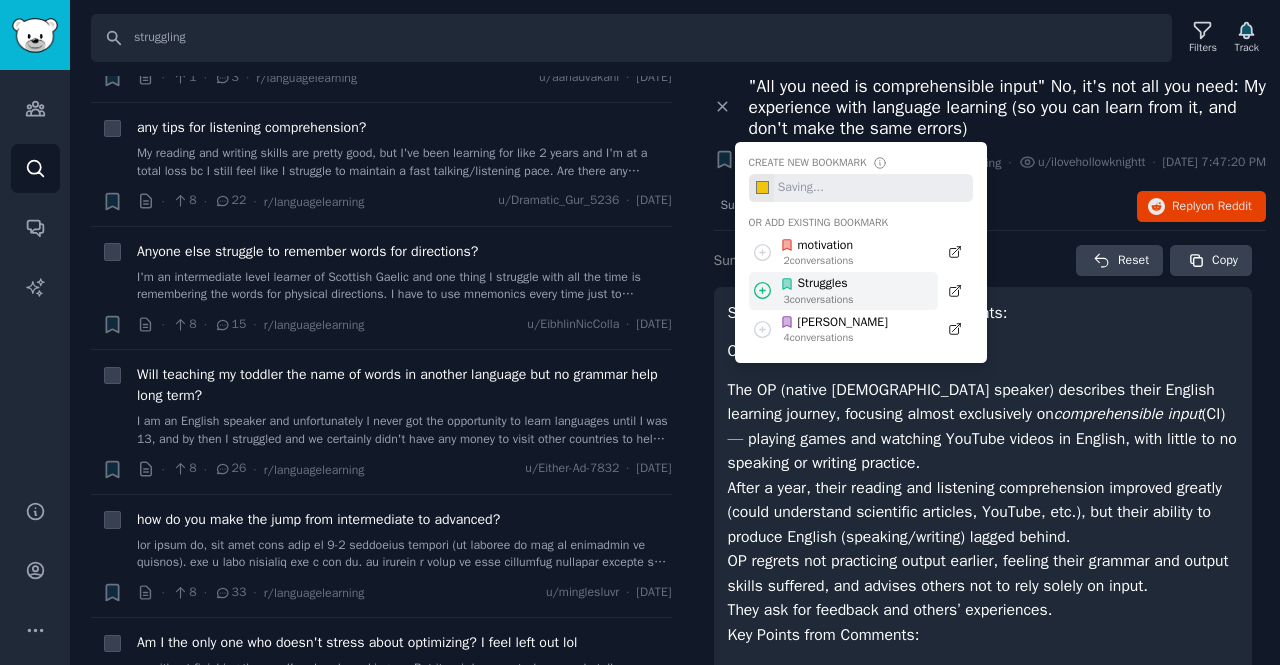 click 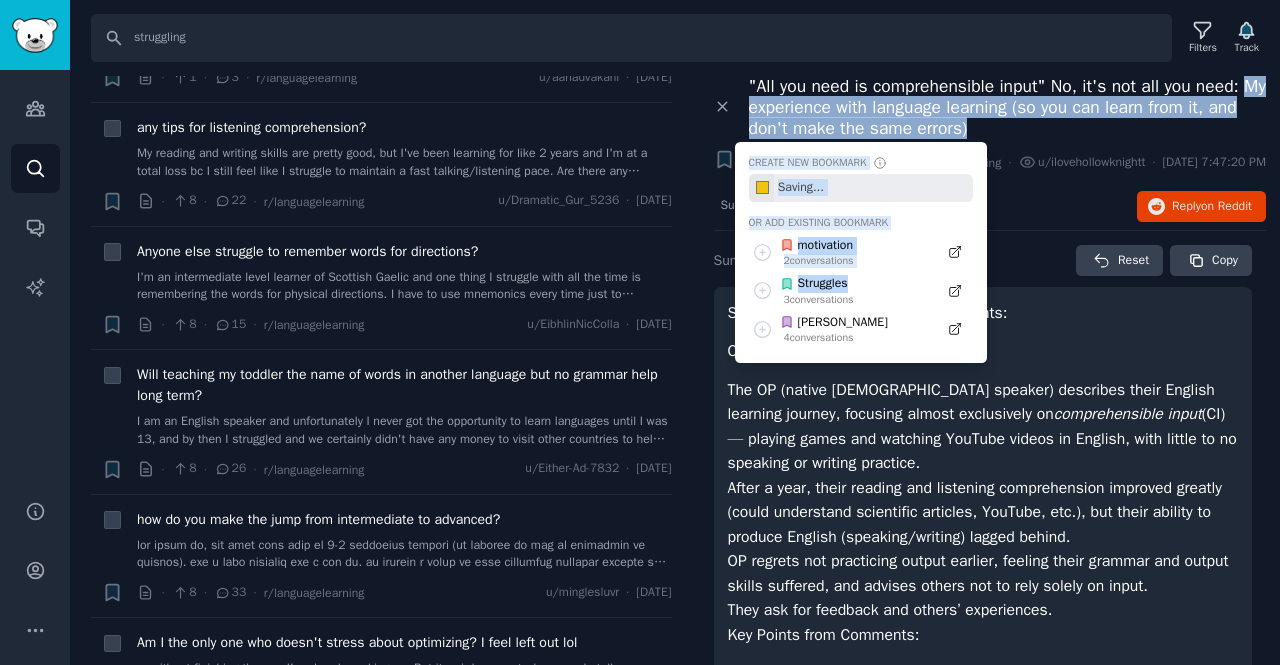 drag, startPoint x: 762, startPoint y: 289, endPoint x: 802, endPoint y: 111, distance: 182.43903 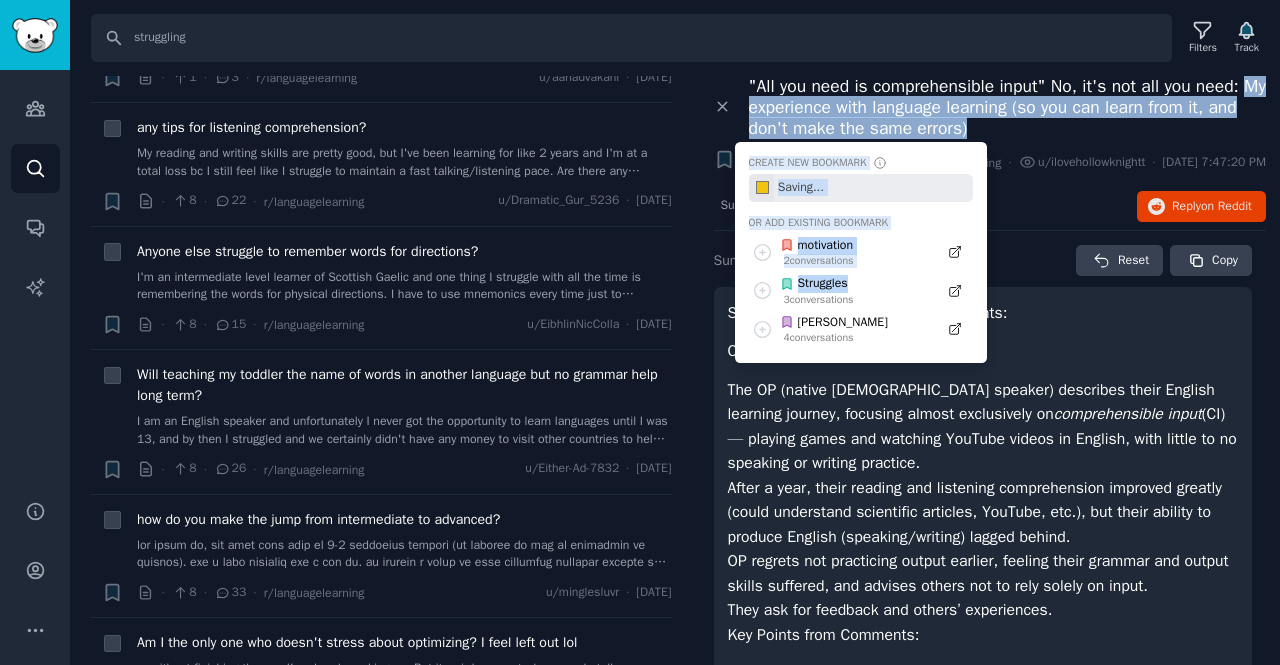 click on "Close panel "All you need is comprehensible input" No, it's not all you need: My experience with language learning (so you can learn from it, and don't make the same errors) Bookmark this conversation + Create new bookmark #f1c40f Or add existing bookmark motivation 2  conversation s Struggles 3  conversation s Anna 4  conversation s · · 182 · 175 · r/languagelearning · u/ilovehollowknightt · Tue 7/1/2025, 7:47:20 PM" at bounding box center [990, 126] 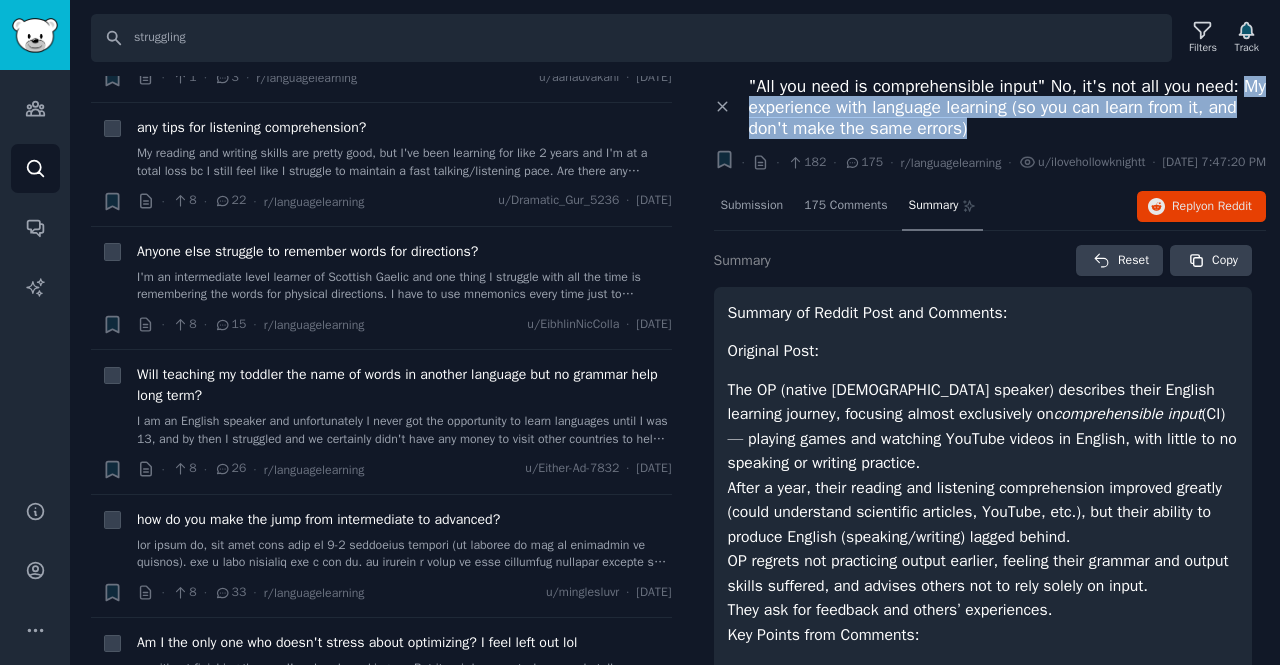 click on ""All you need is comprehensible input" No, it's not all you need: My experience with language learning (so you can learn from it, and don't make the same errors)" at bounding box center [1008, 107] 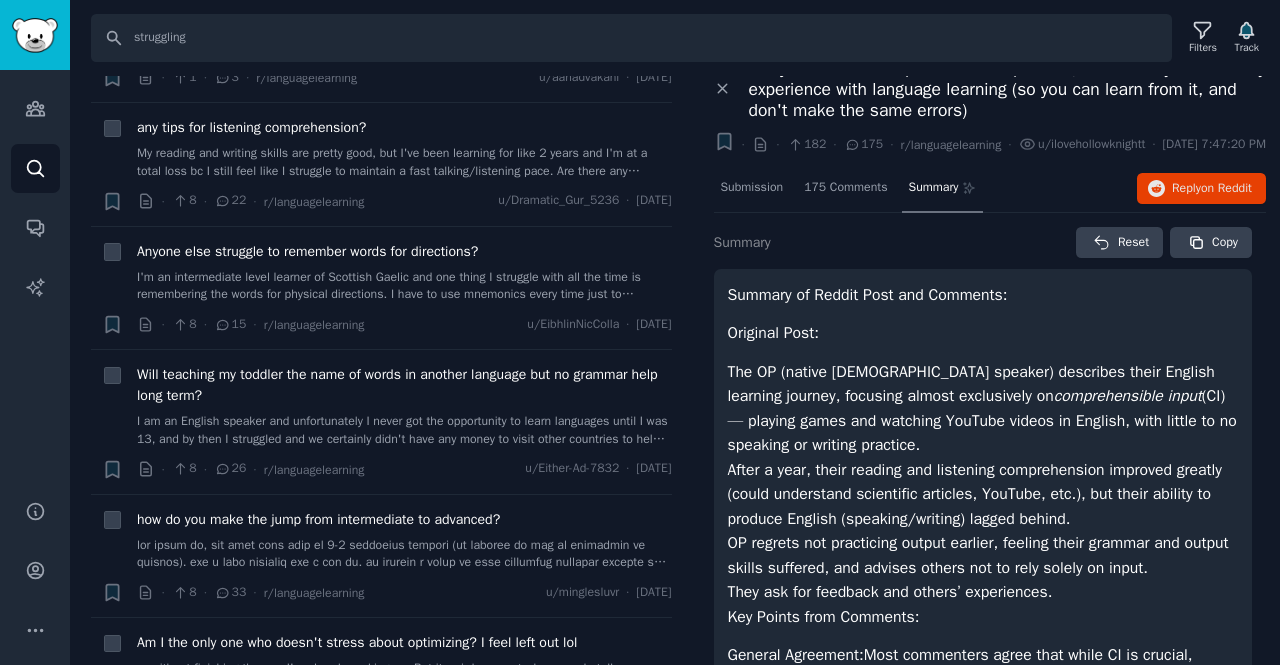 scroll, scrollTop: 0, scrollLeft: 0, axis: both 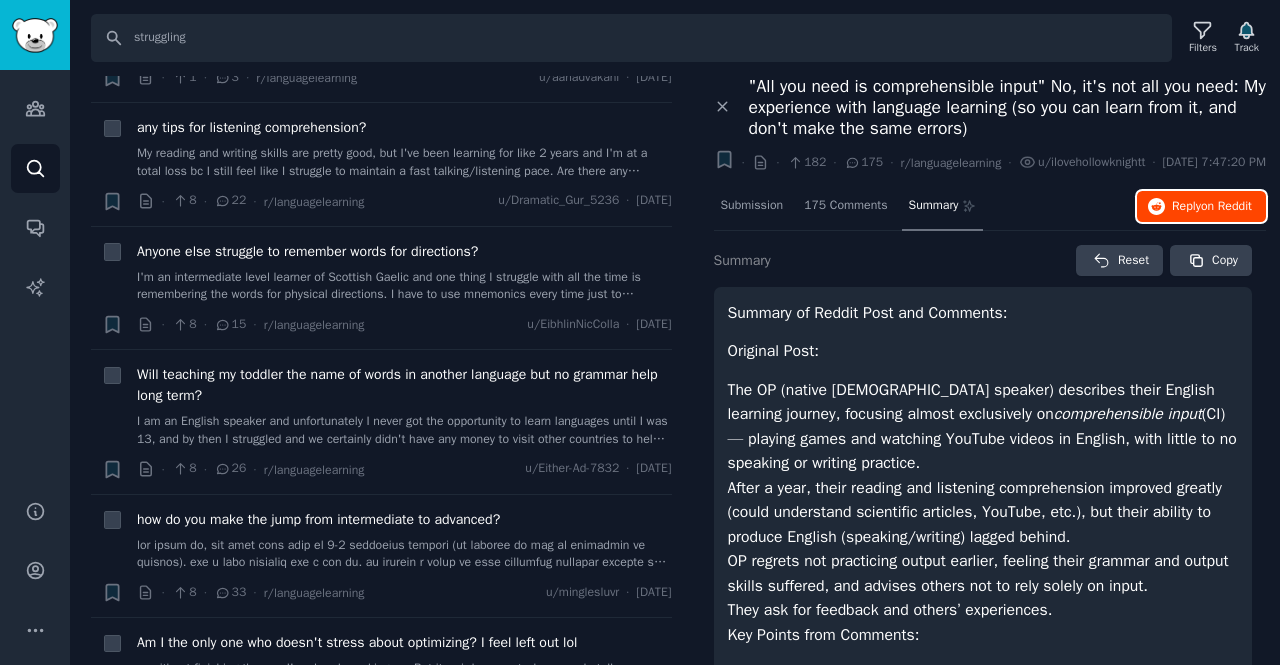 click on "Reply  on Reddit" at bounding box center (1212, 207) 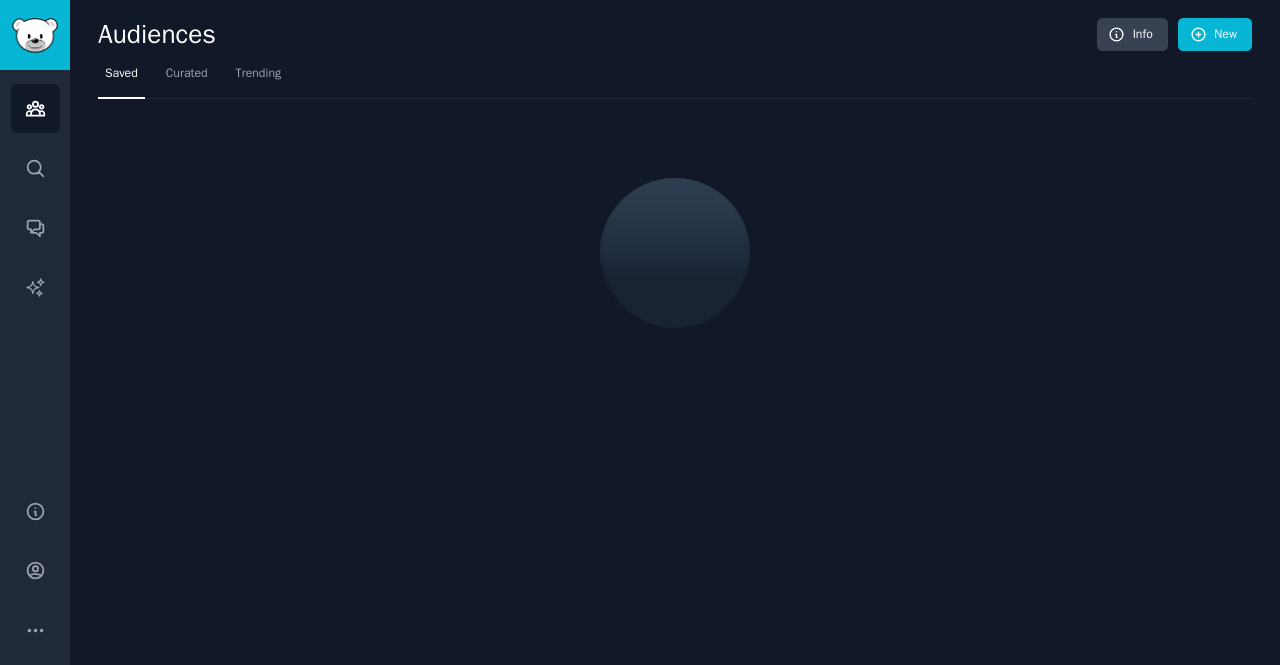 scroll, scrollTop: 0, scrollLeft: 0, axis: both 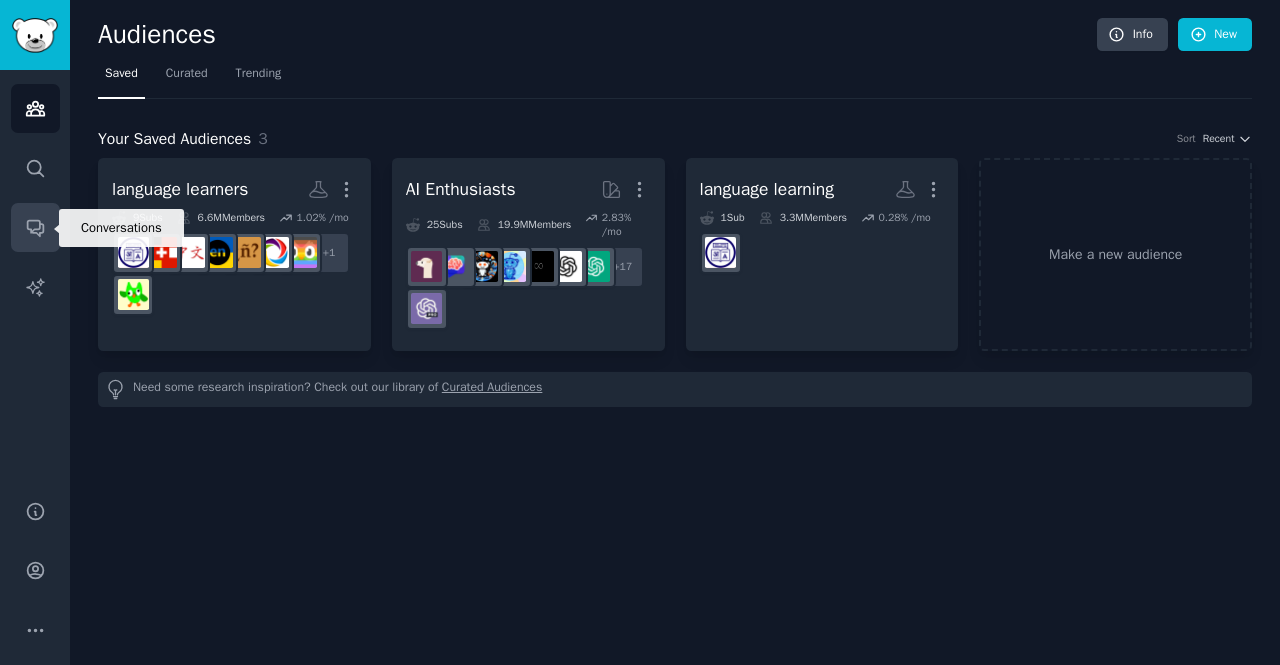 click 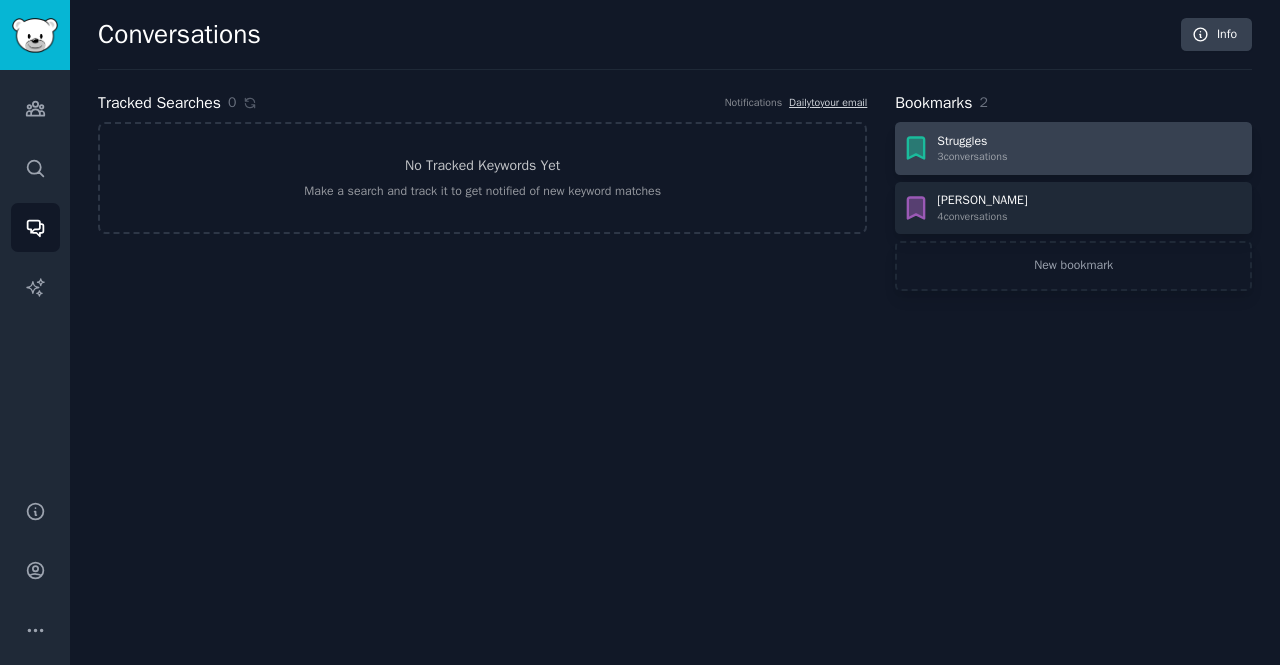 click on "Struggles" at bounding box center [972, 142] 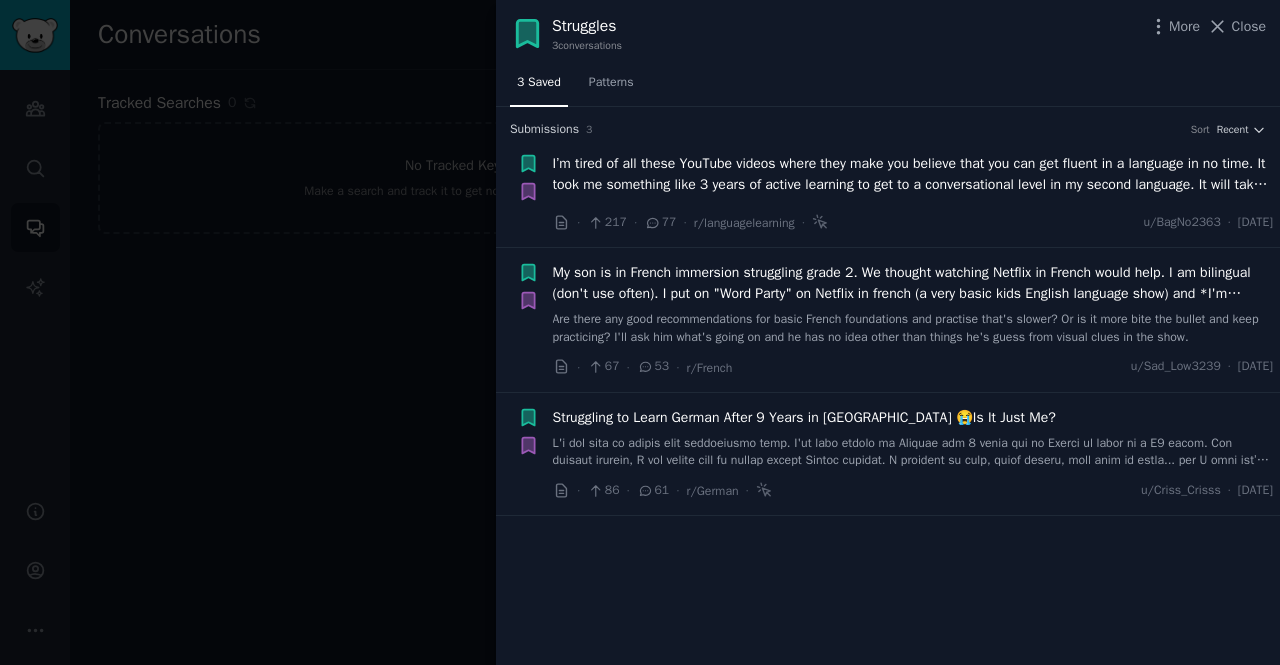 click at bounding box center [640, 332] 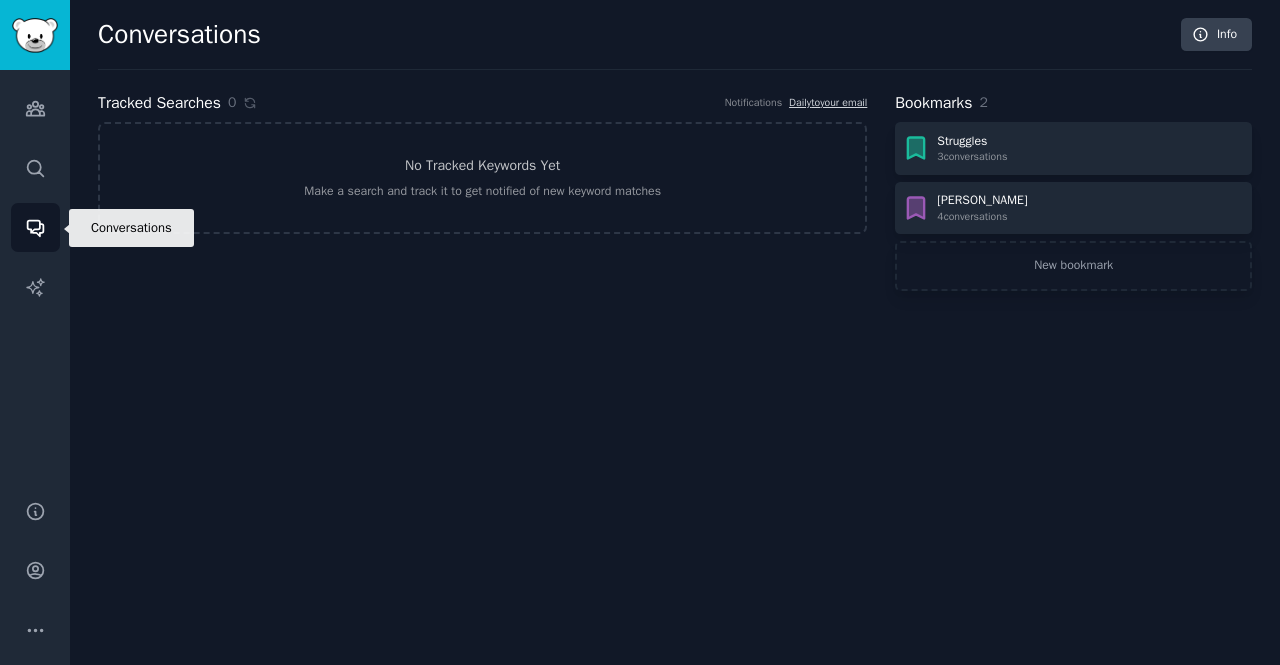 click 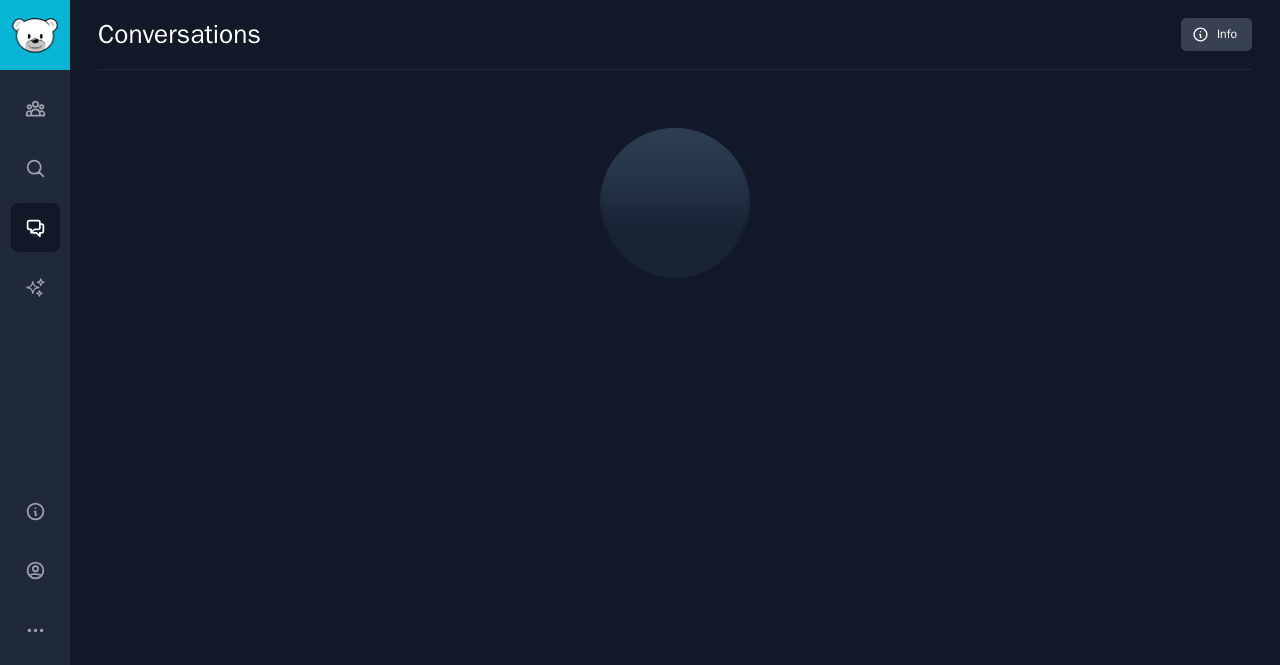 scroll, scrollTop: 0, scrollLeft: 0, axis: both 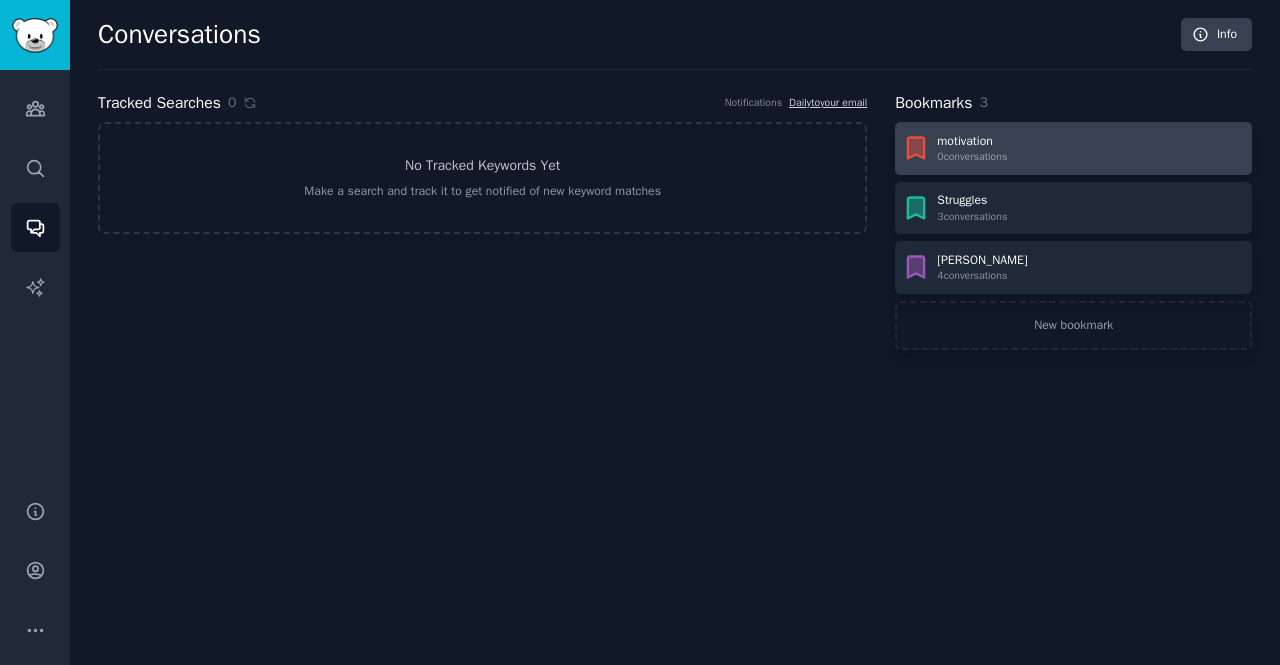 click on "motivation" at bounding box center (972, 142) 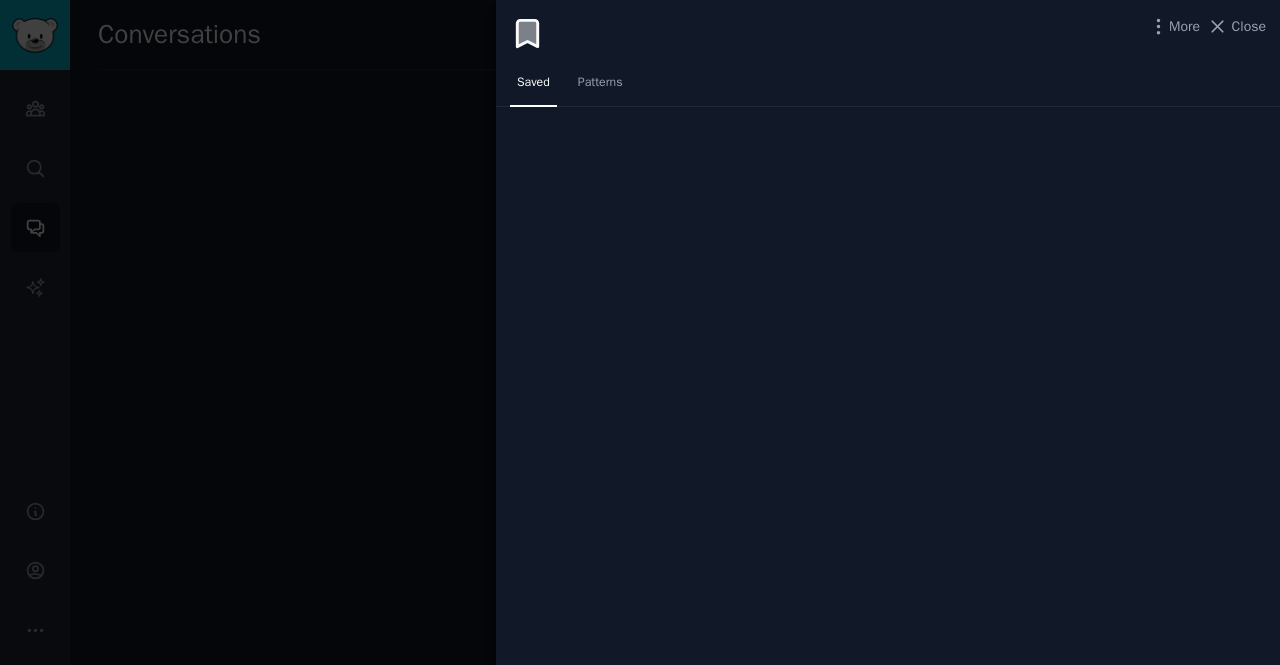 scroll, scrollTop: 0, scrollLeft: 0, axis: both 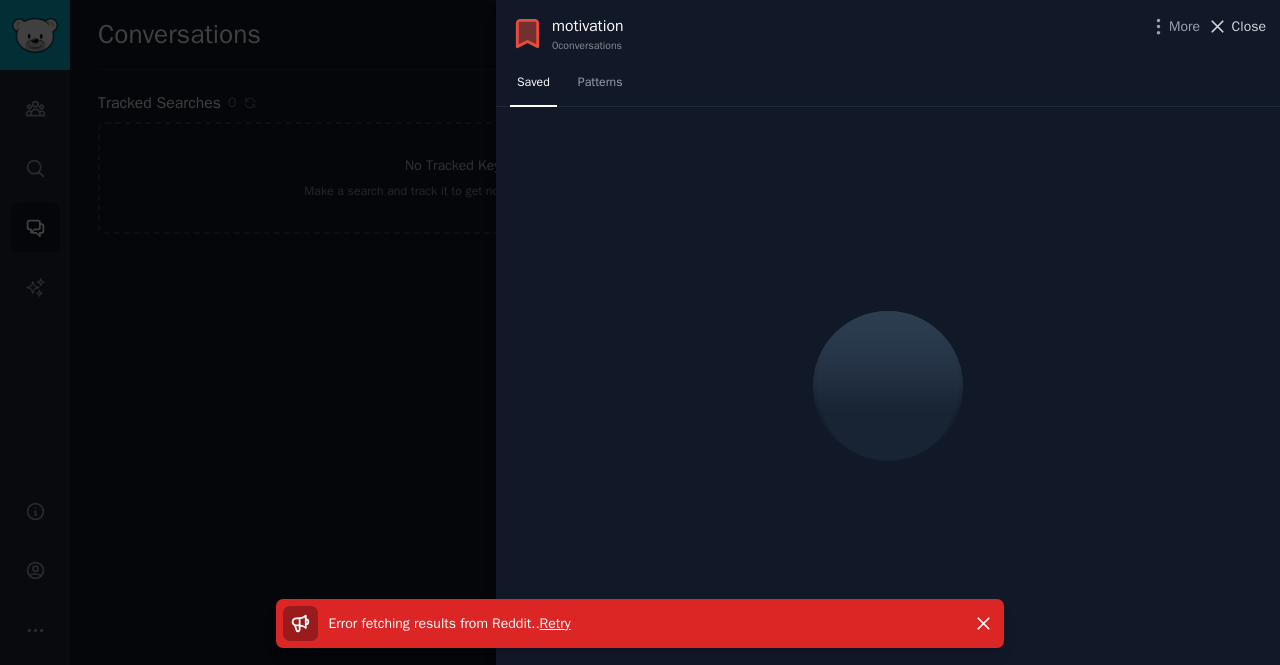 click 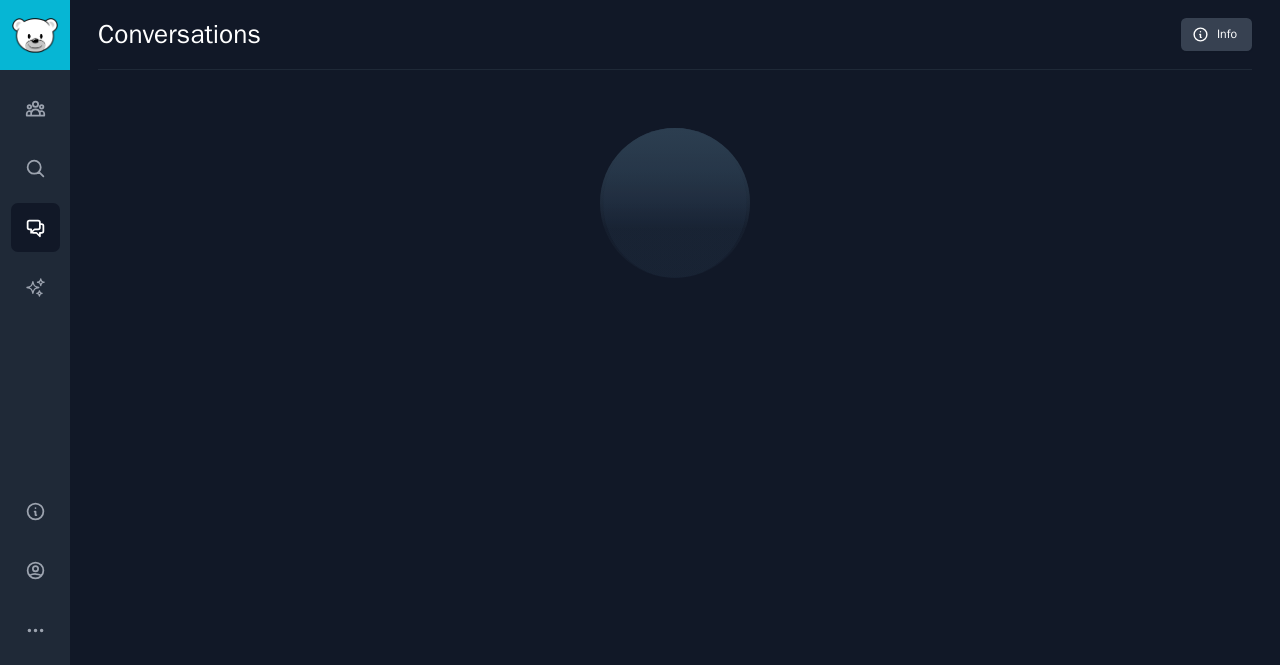 scroll, scrollTop: 0, scrollLeft: 0, axis: both 